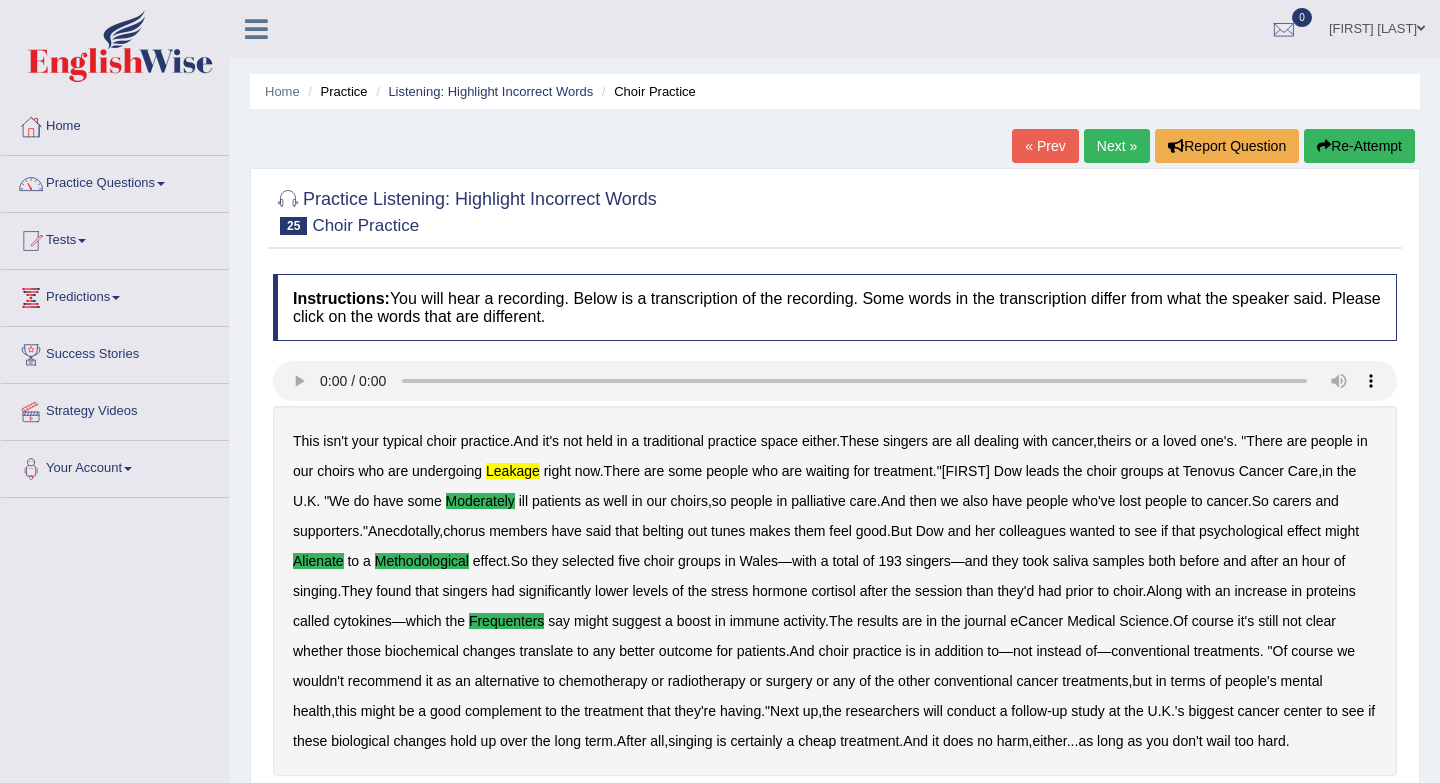scroll, scrollTop: 407, scrollLeft: 0, axis: vertical 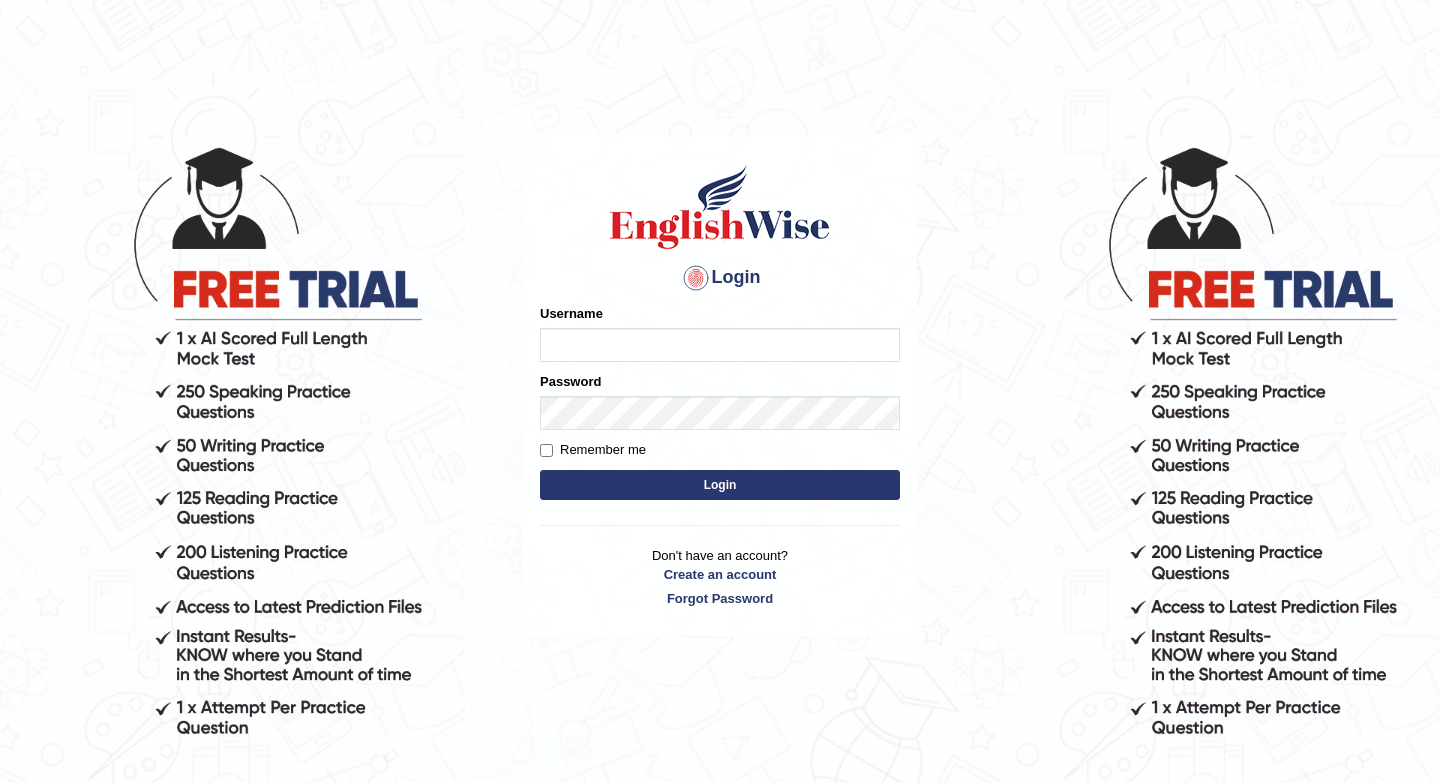 type on "[FIRST]" 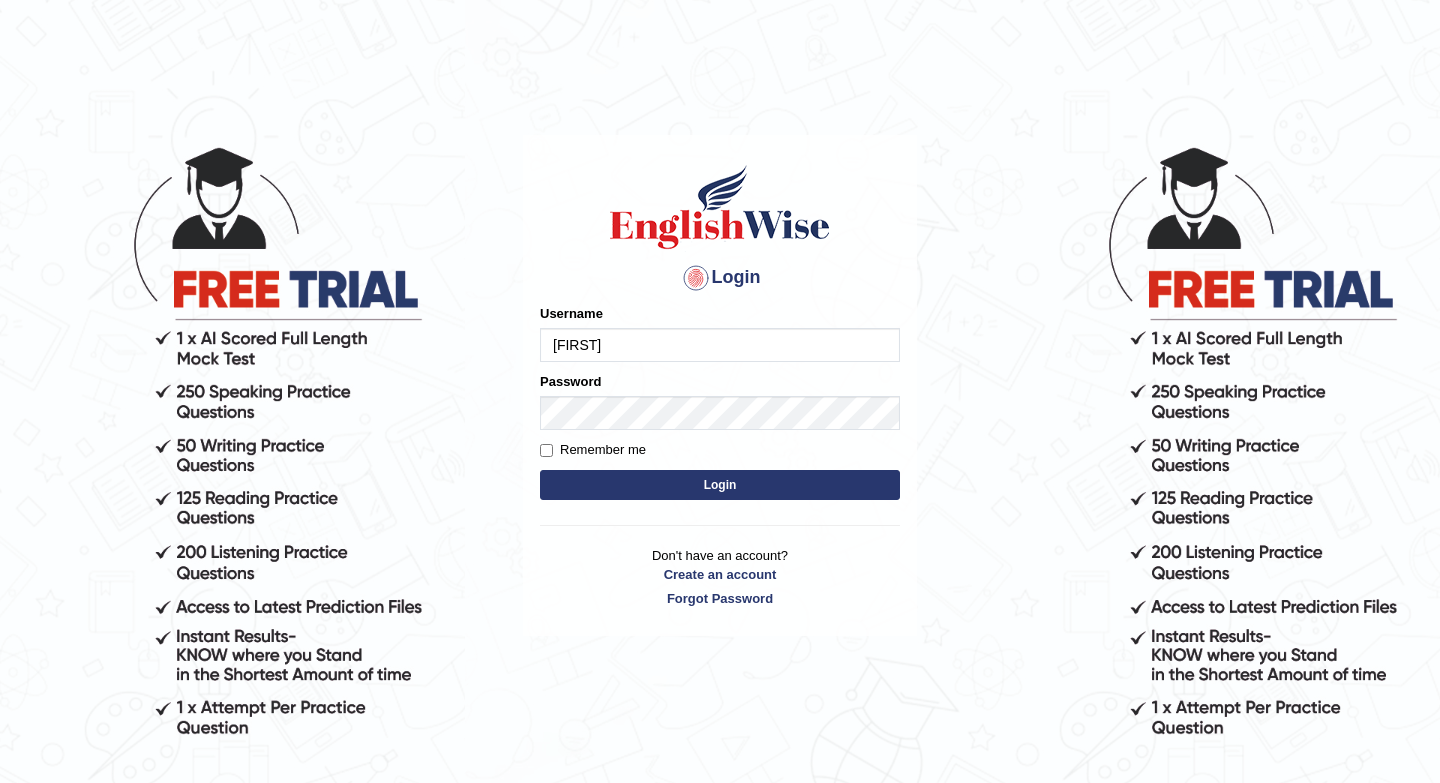 click on "Login" at bounding box center [720, 485] 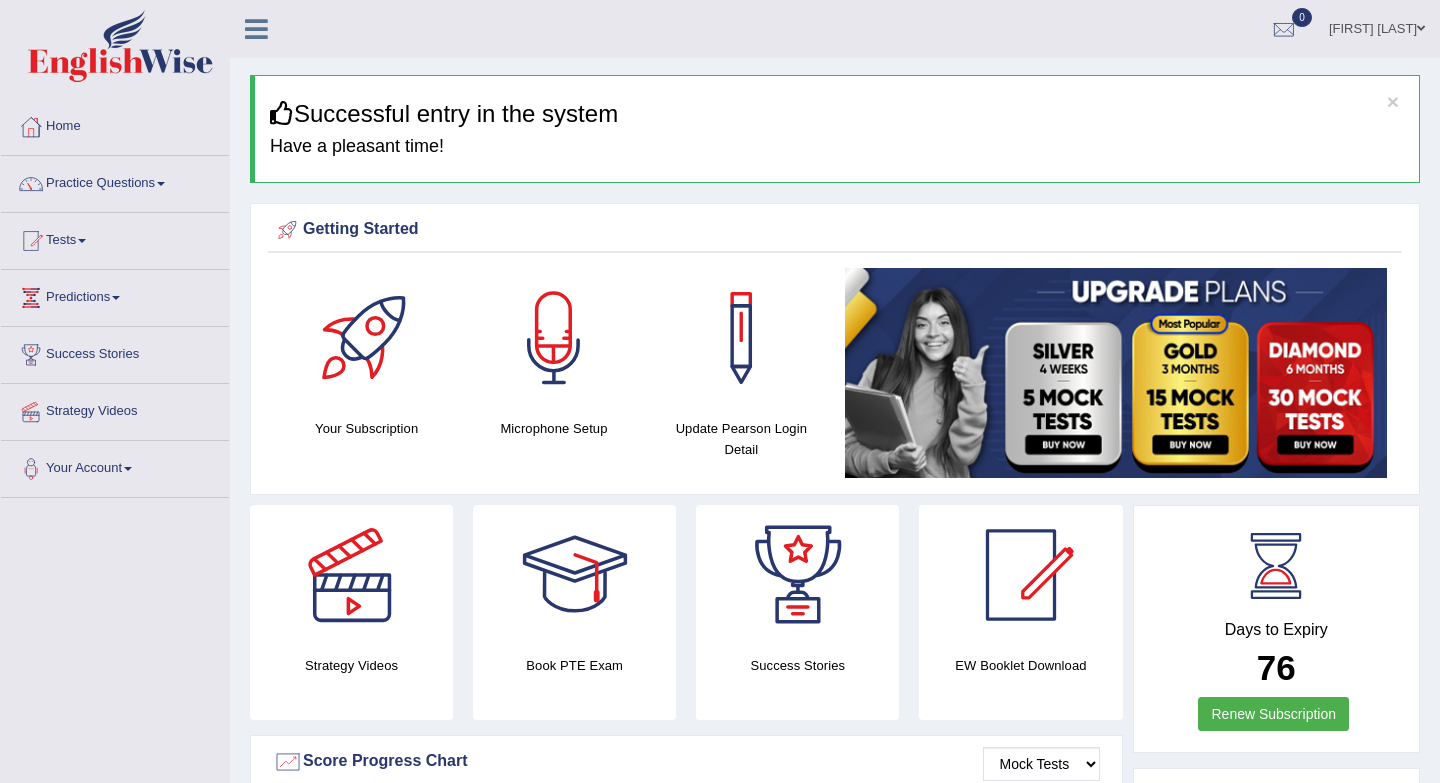scroll, scrollTop: 0, scrollLeft: 0, axis: both 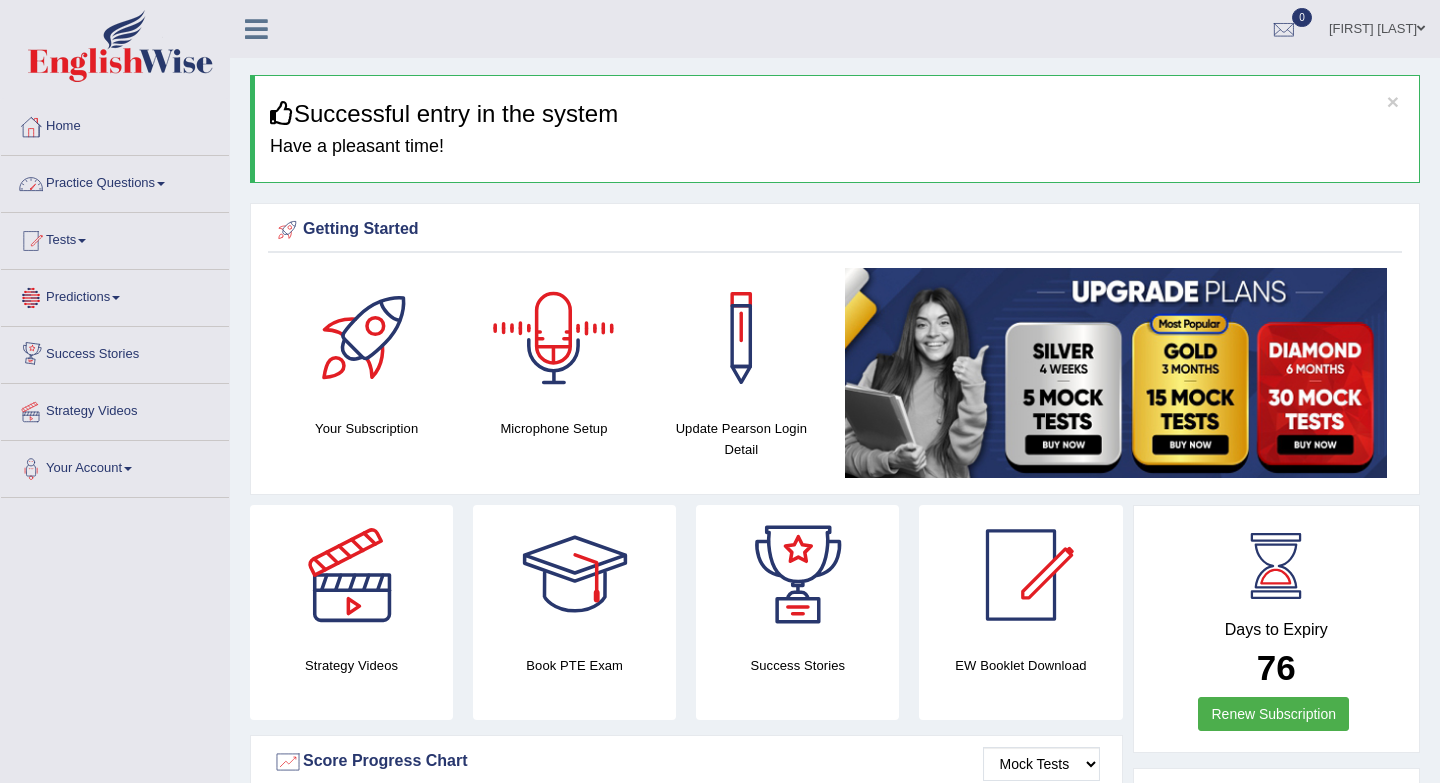 click on "Practice Questions" at bounding box center (115, 181) 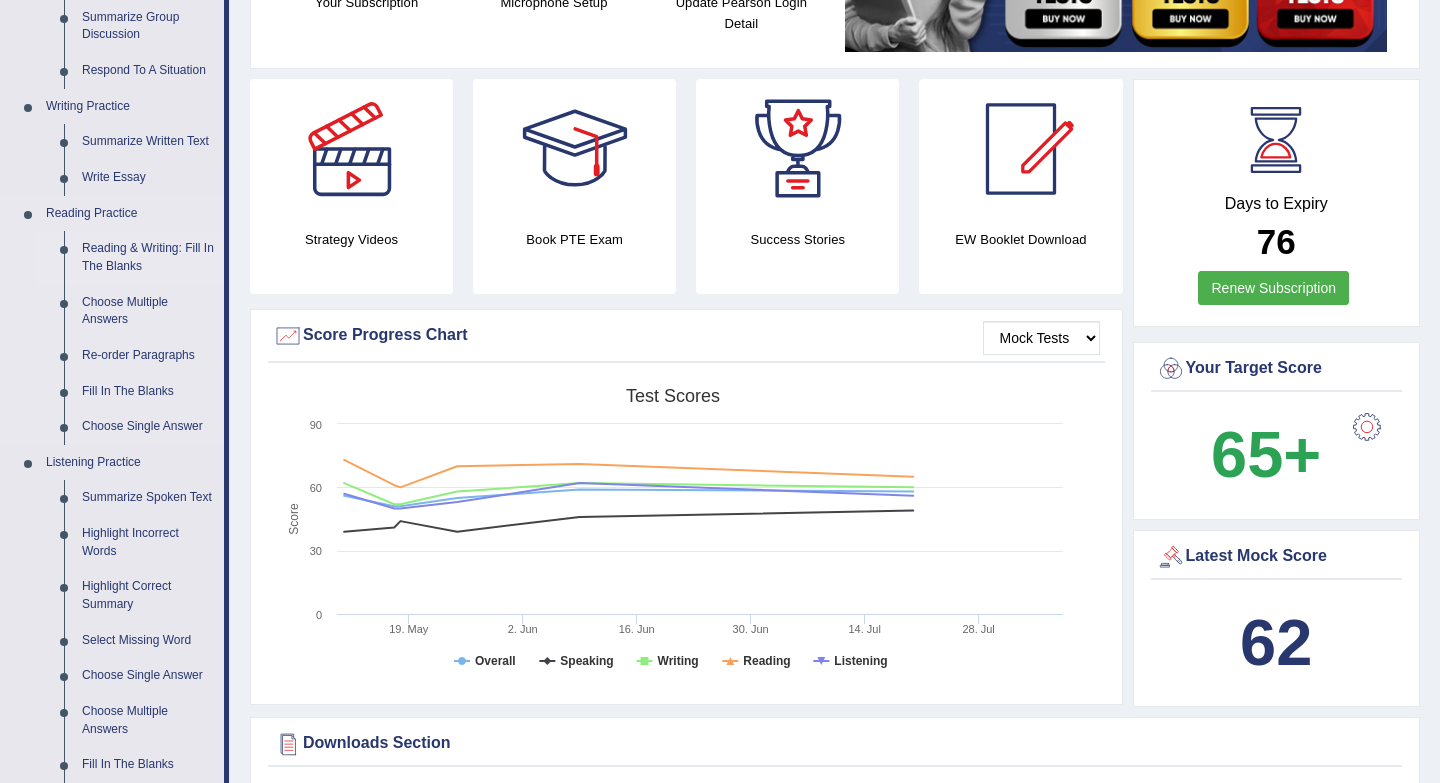 scroll, scrollTop: 439, scrollLeft: 0, axis: vertical 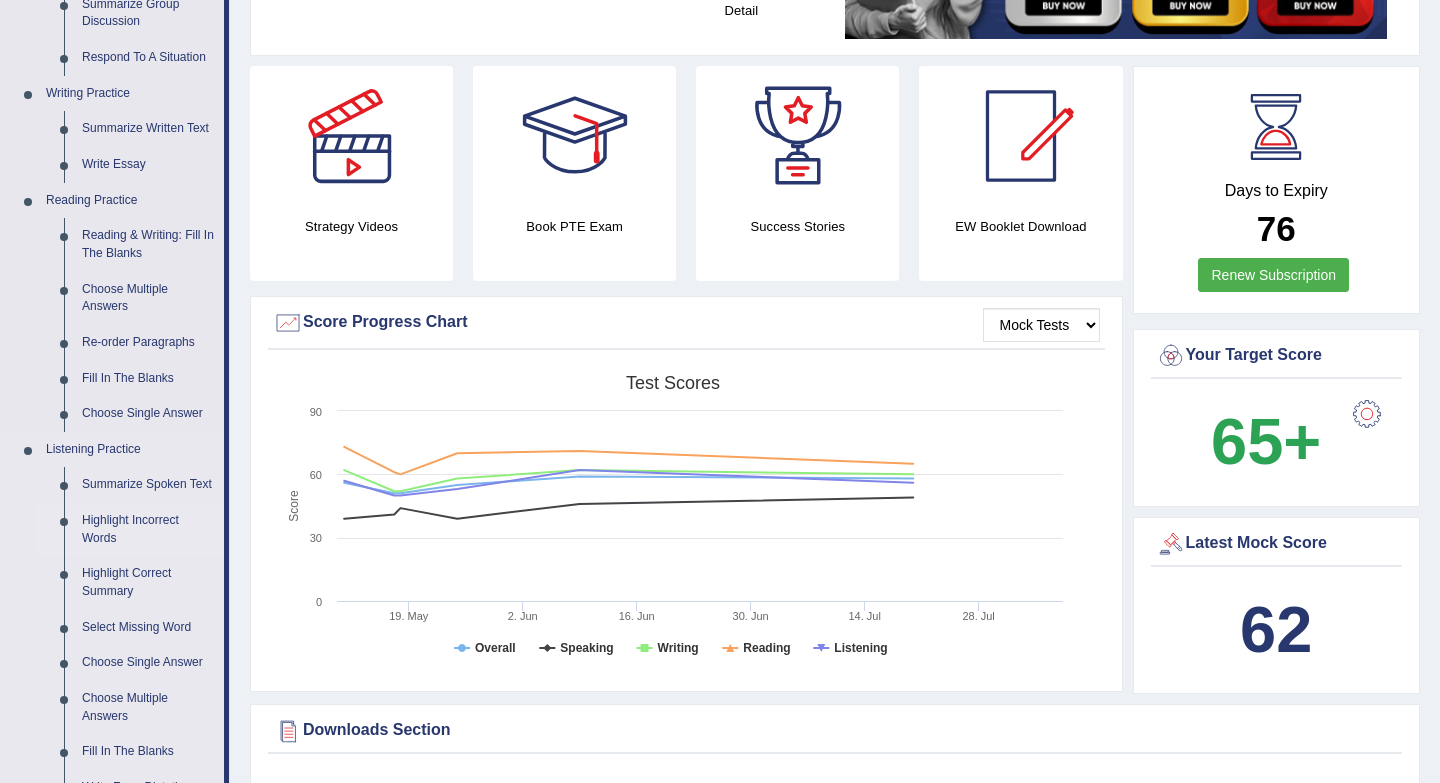 click on "Highlight Incorrect Words" at bounding box center (148, 529) 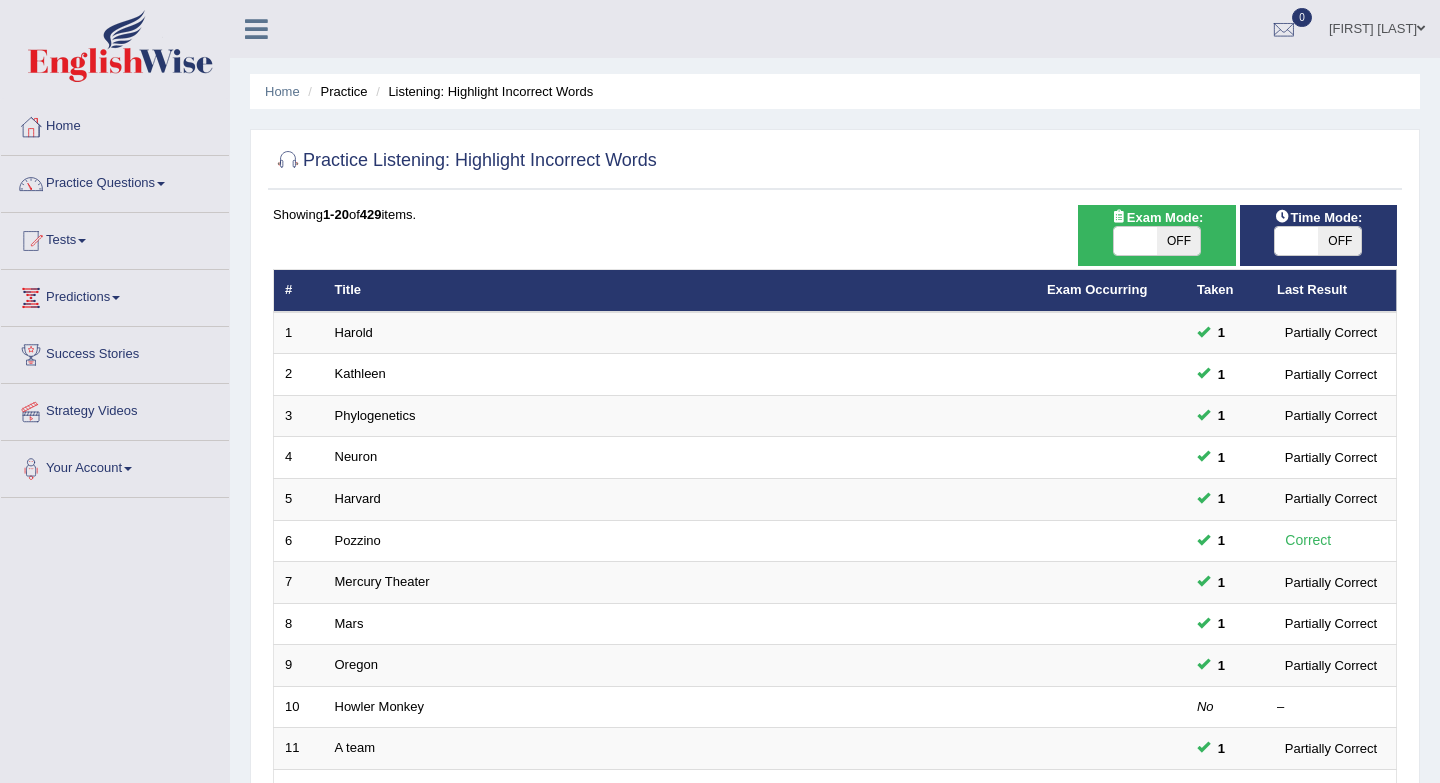scroll, scrollTop: 0, scrollLeft: 0, axis: both 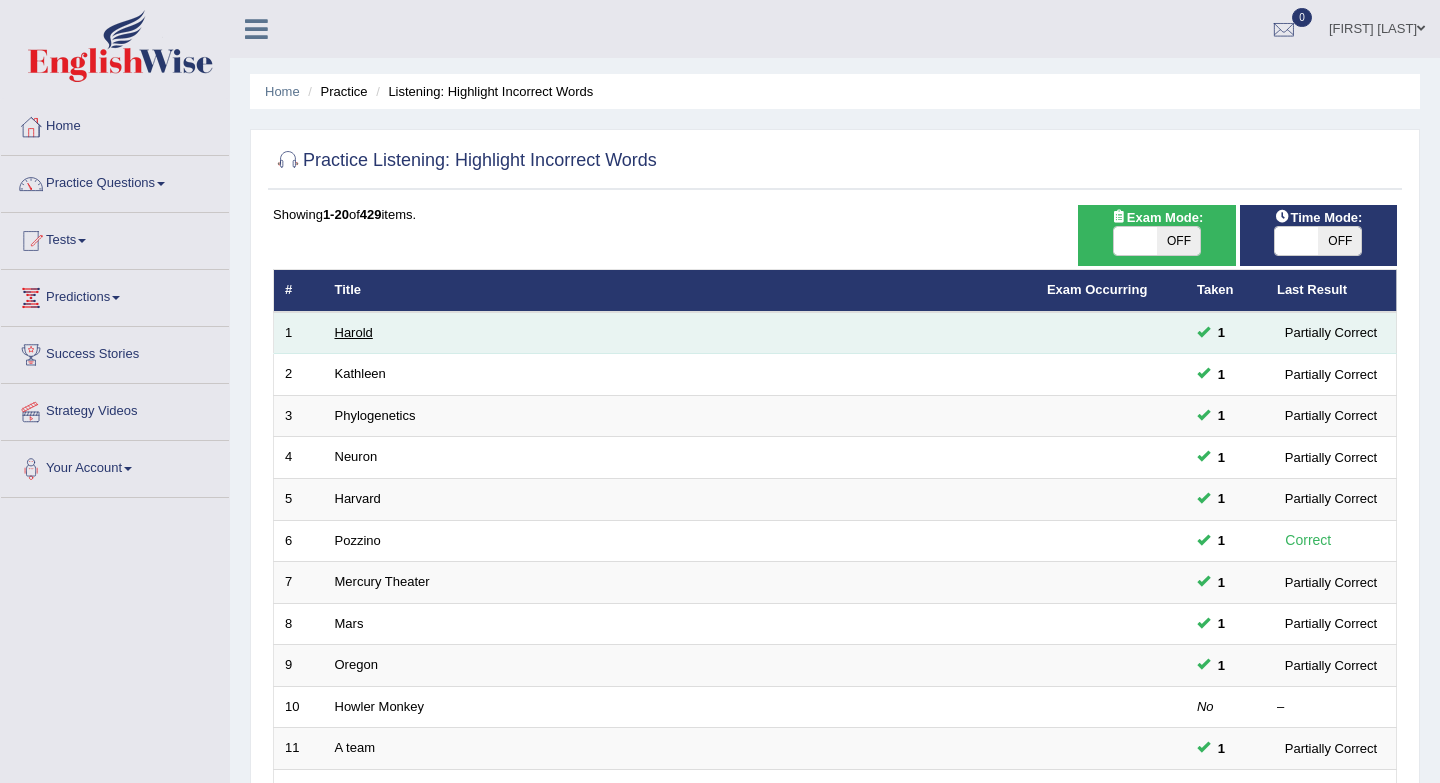 click on "Harold" at bounding box center (354, 332) 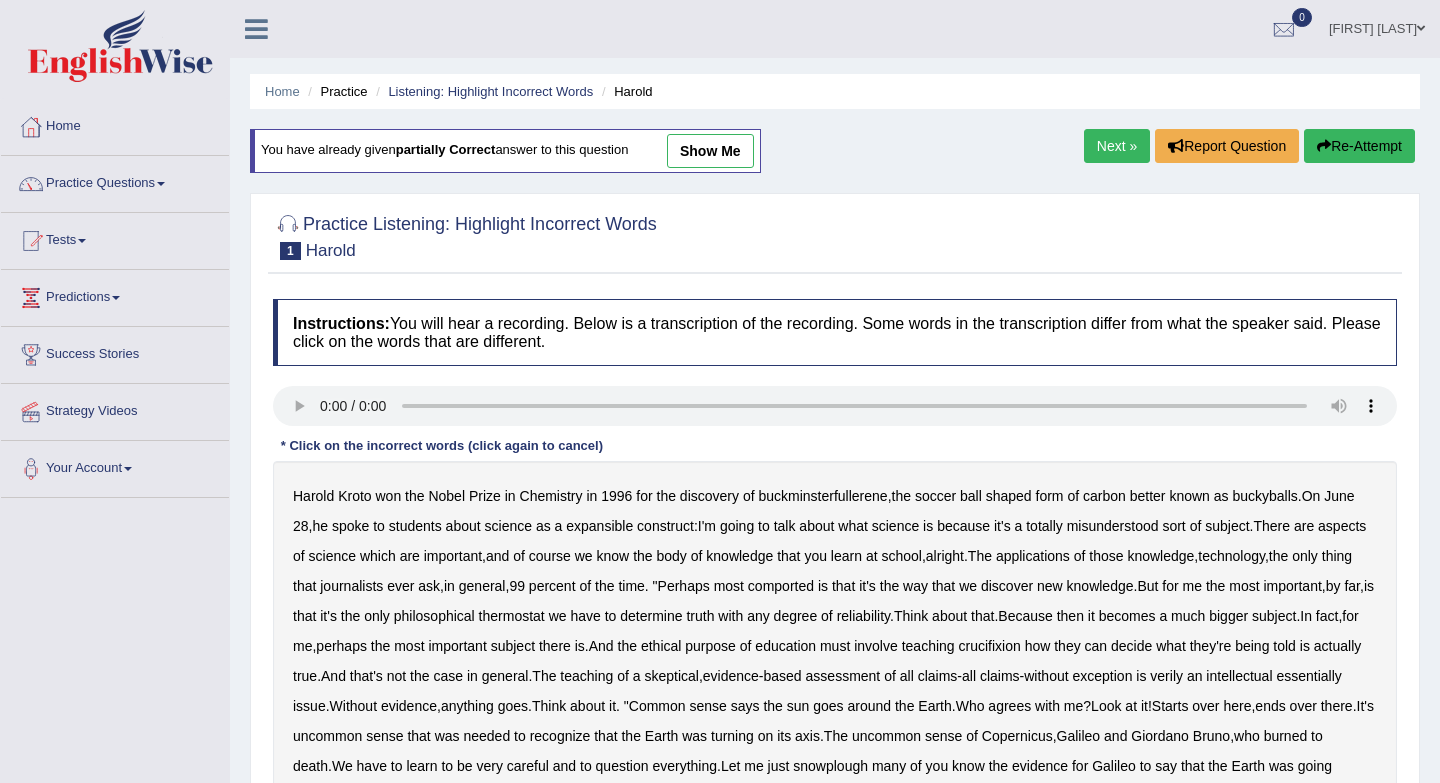 scroll, scrollTop: 0, scrollLeft: 0, axis: both 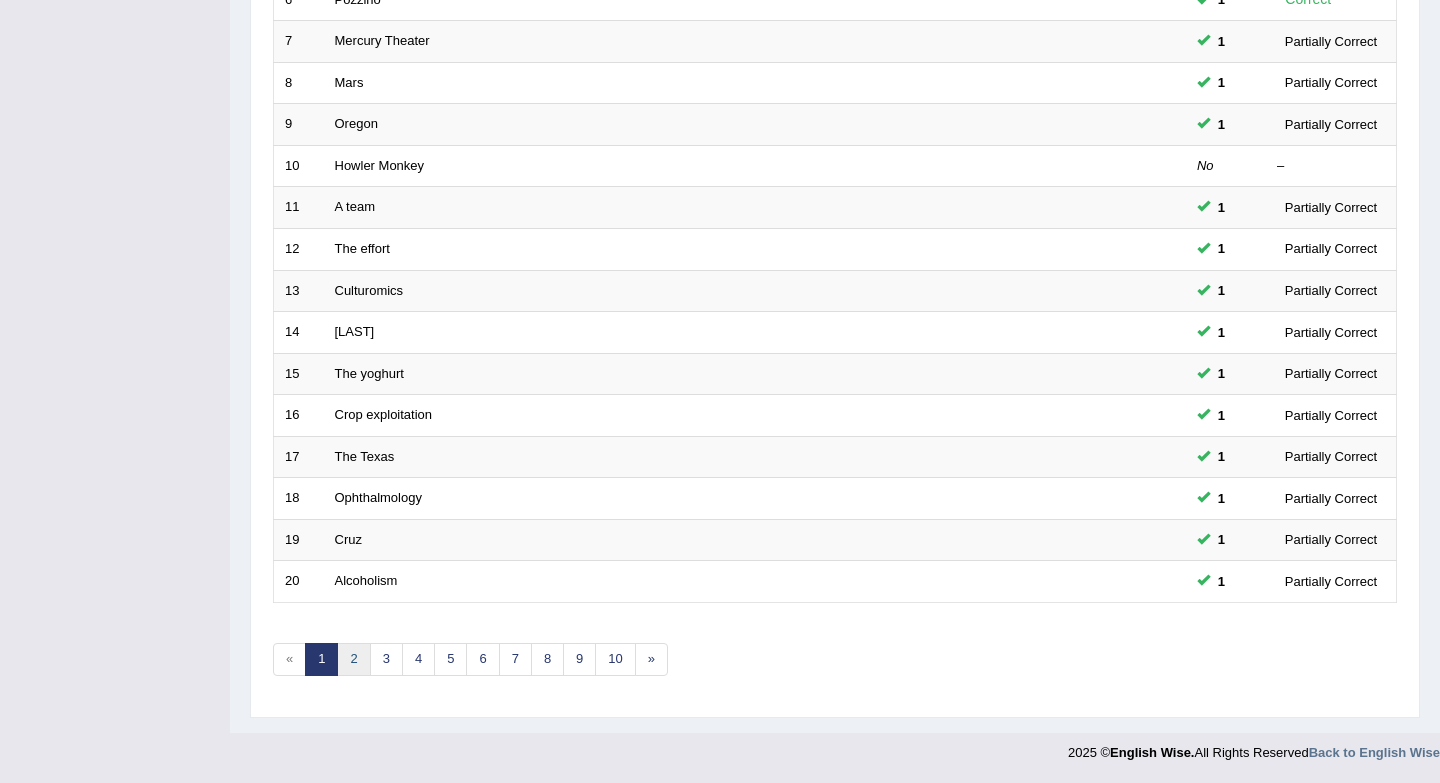 click on "2" at bounding box center [353, 659] 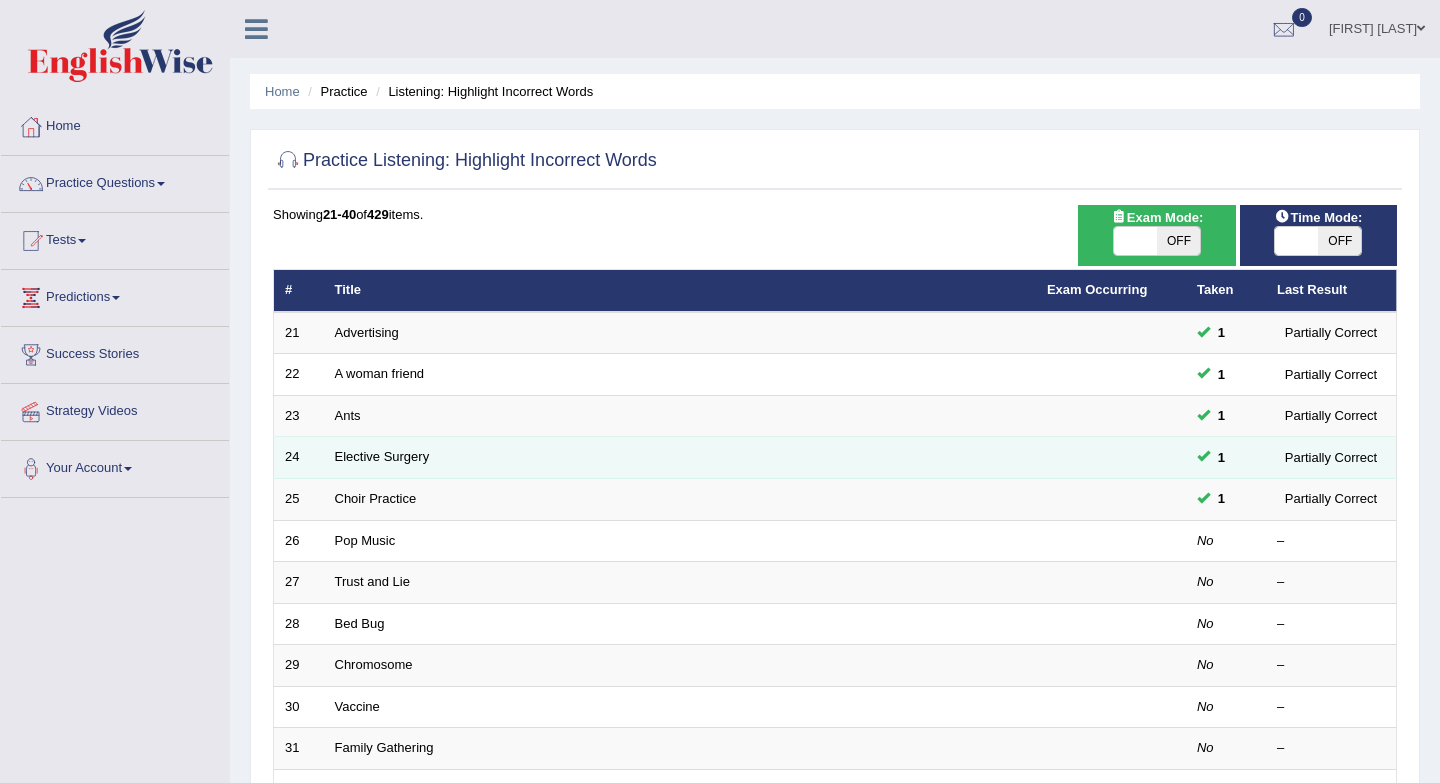 scroll, scrollTop: 0, scrollLeft: 0, axis: both 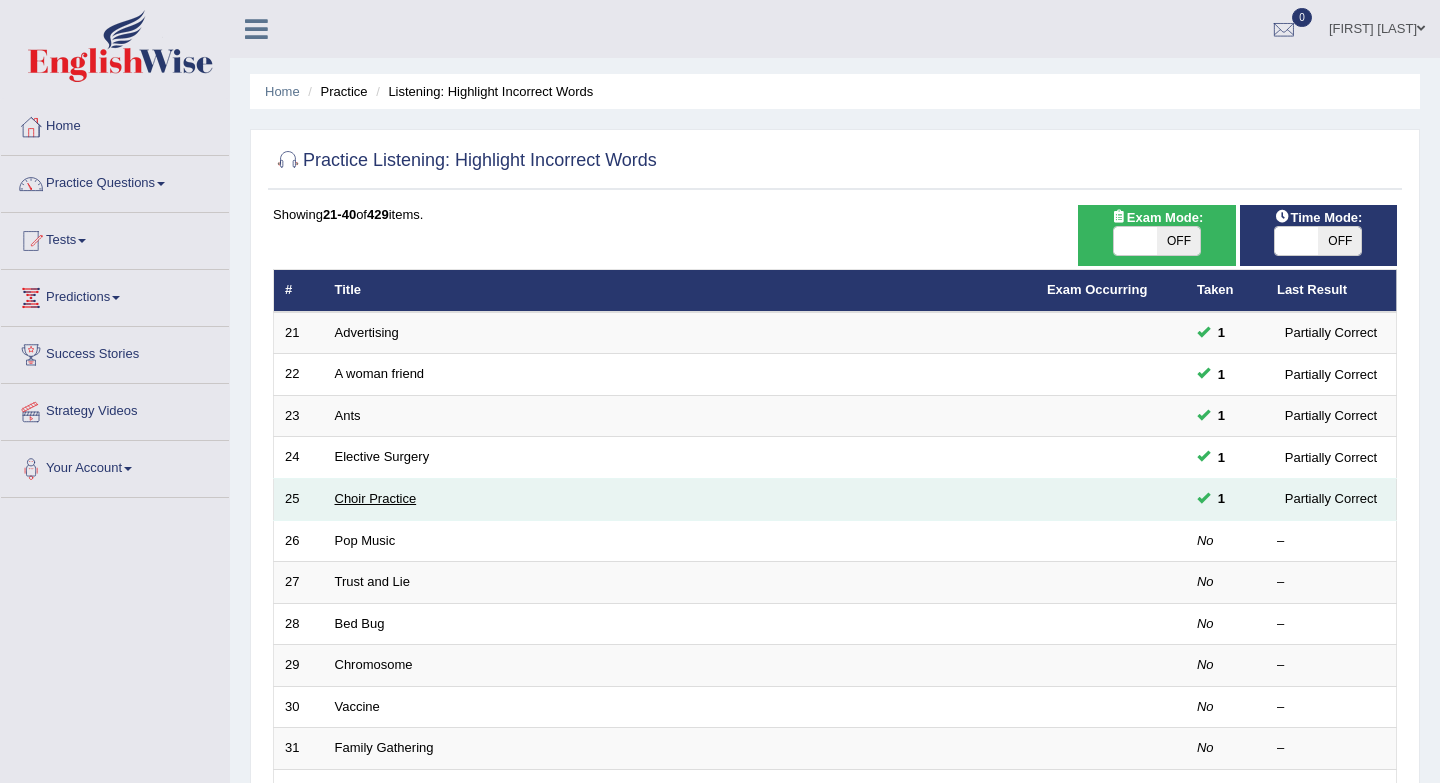 click on "Choir Practice" at bounding box center [376, 498] 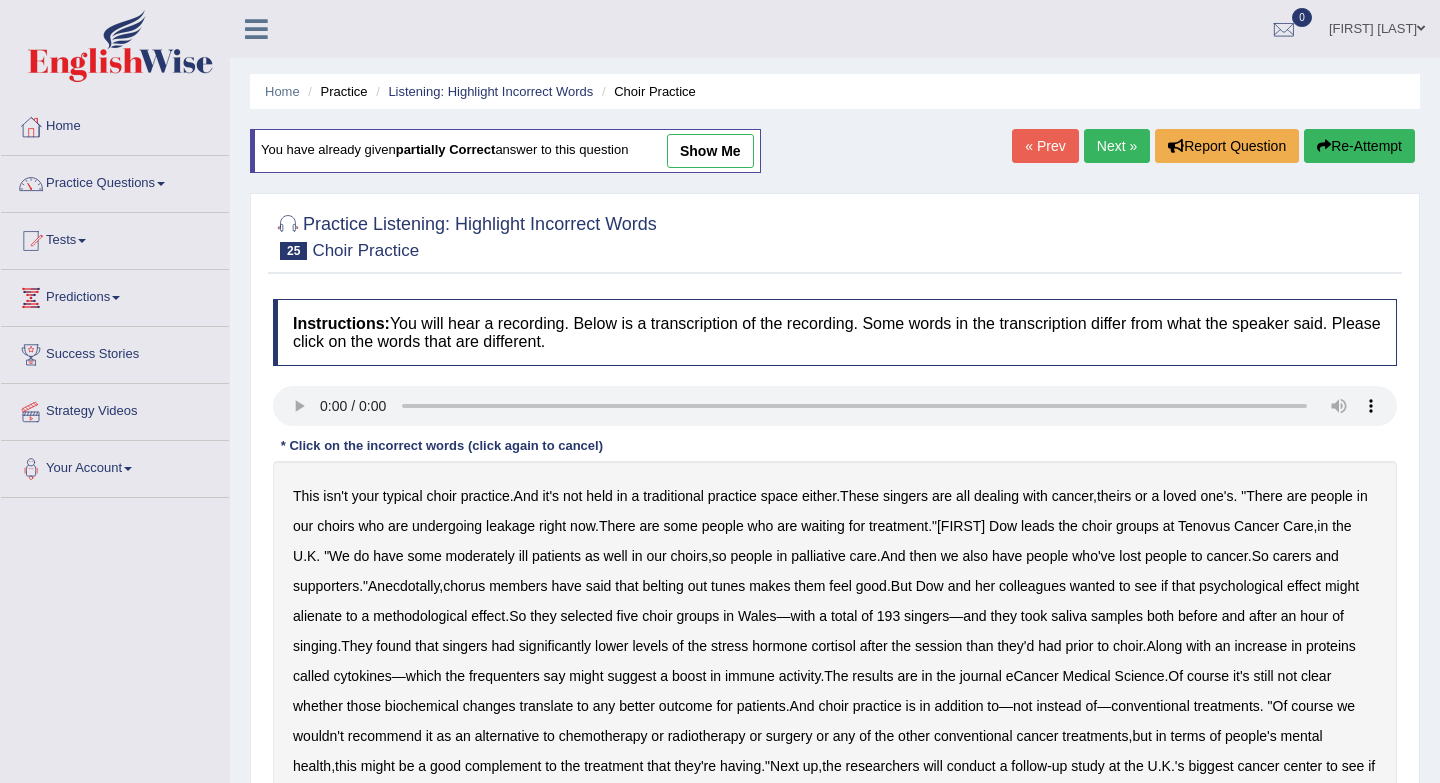 scroll, scrollTop: 0, scrollLeft: 0, axis: both 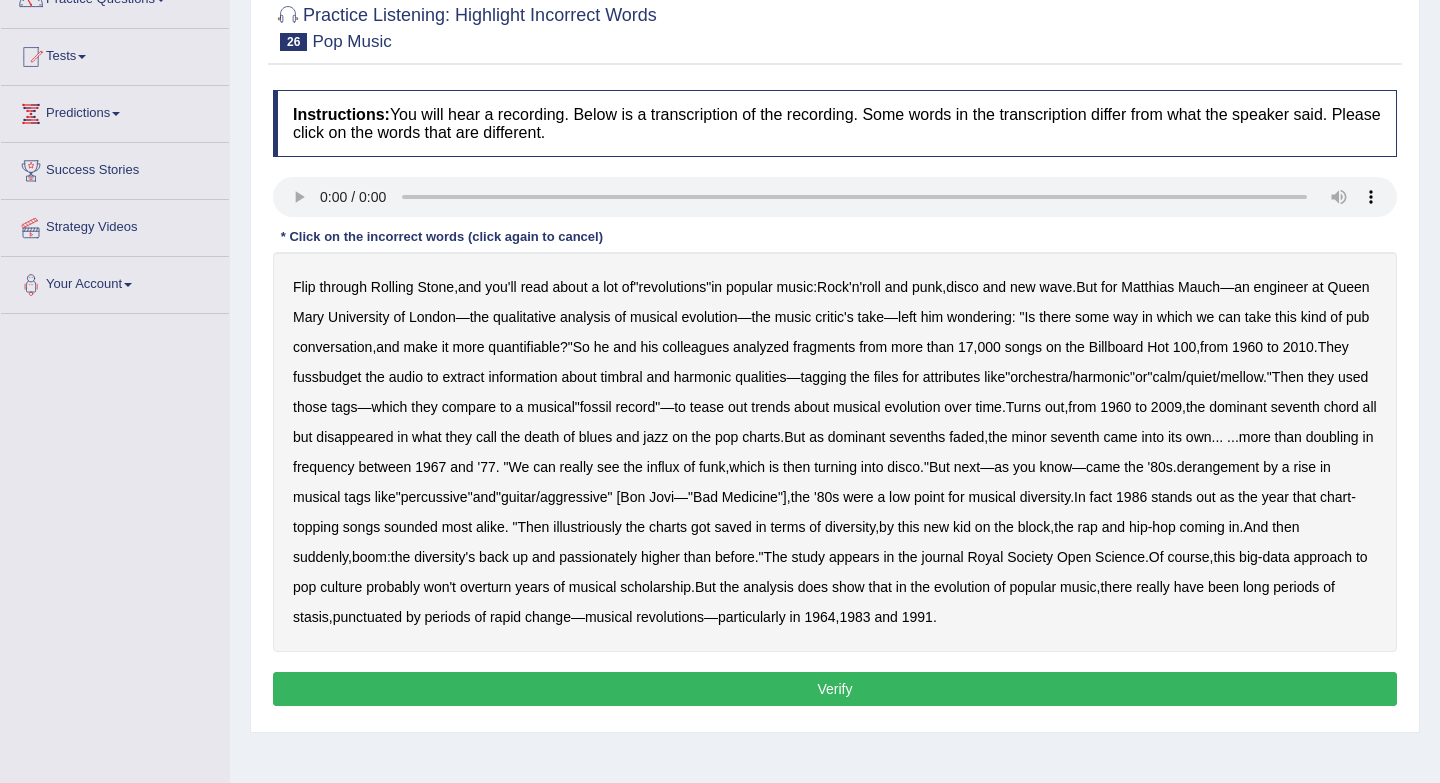 click on "fussbudget" at bounding box center [327, 377] 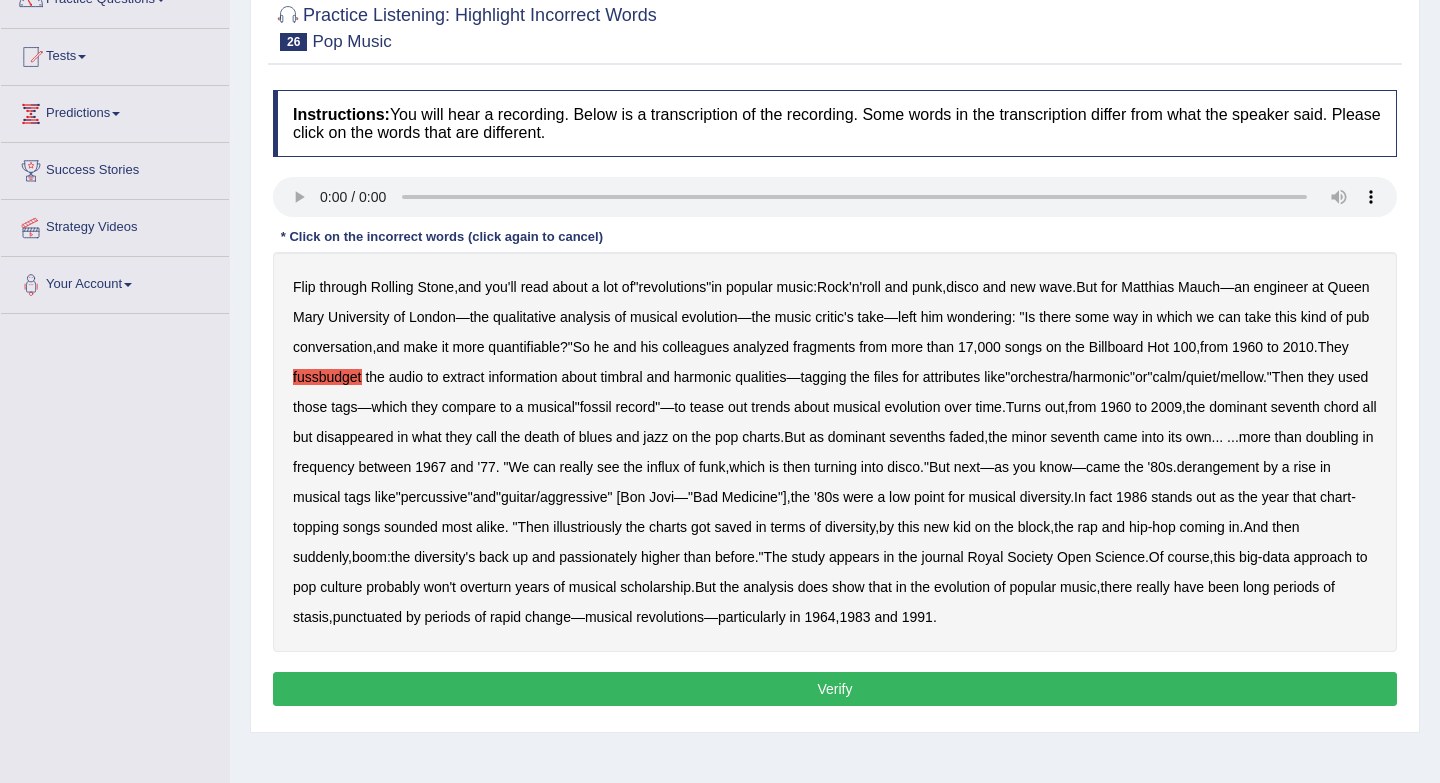 click on "derangement" at bounding box center (1218, 467) 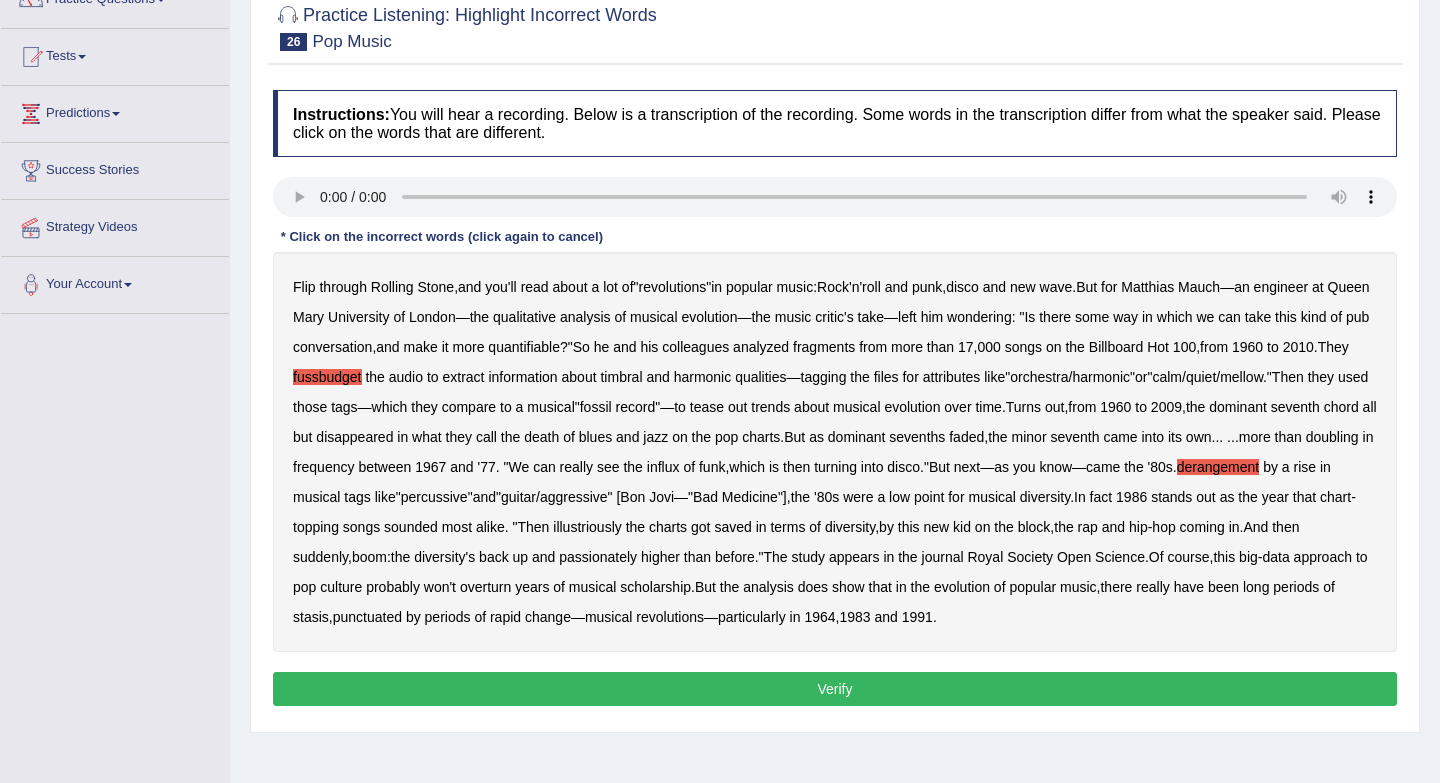 click on "illustriously" at bounding box center (587, 527) 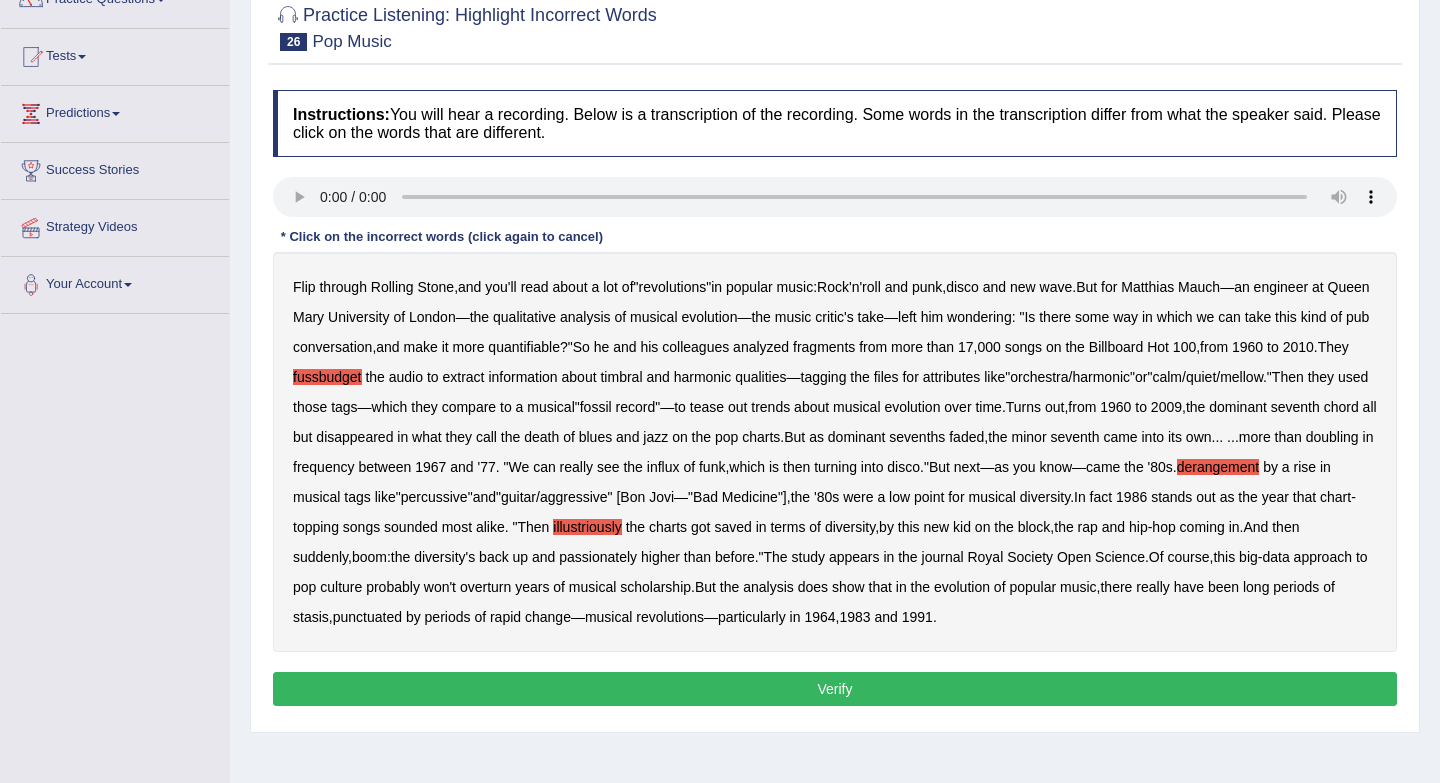 click on "Verify" at bounding box center [835, 689] 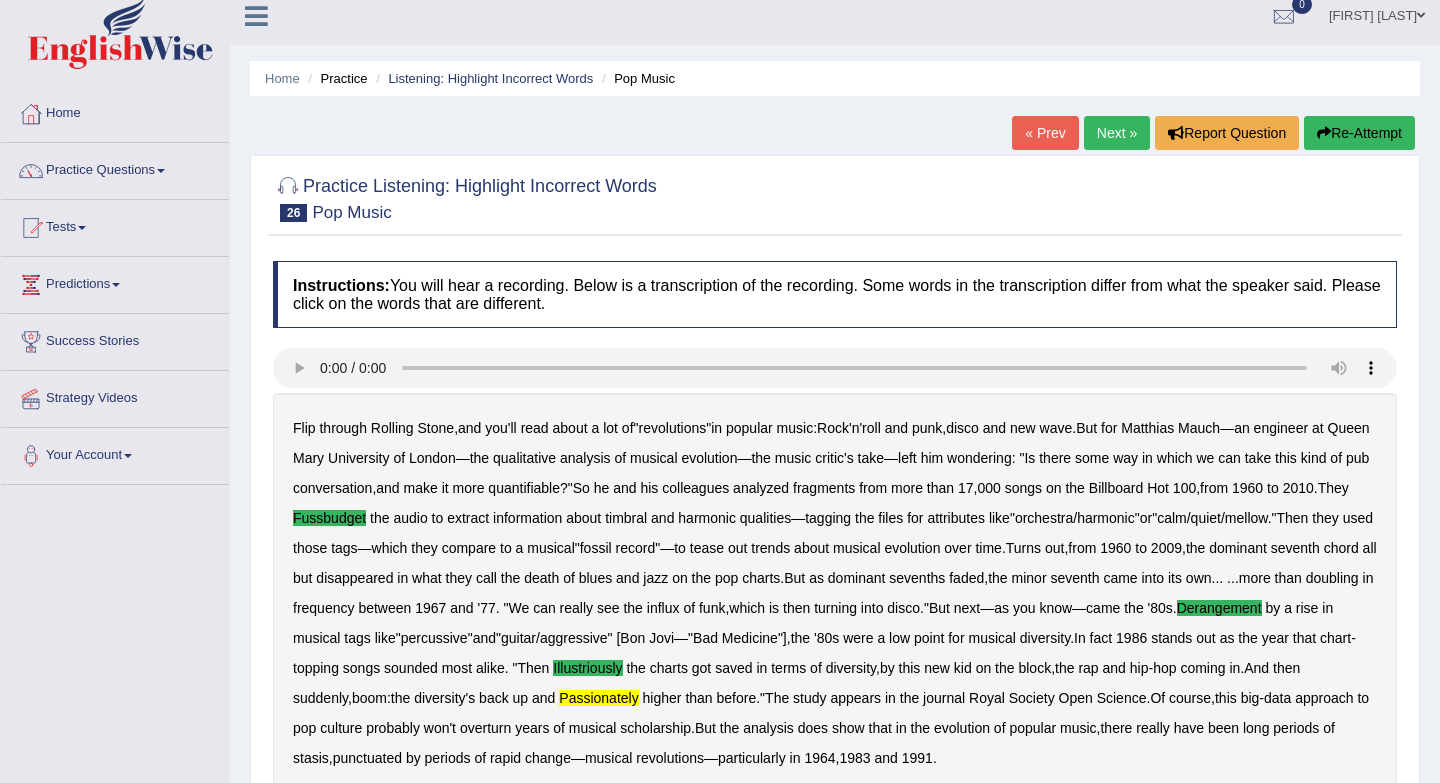 scroll, scrollTop: 0, scrollLeft: 0, axis: both 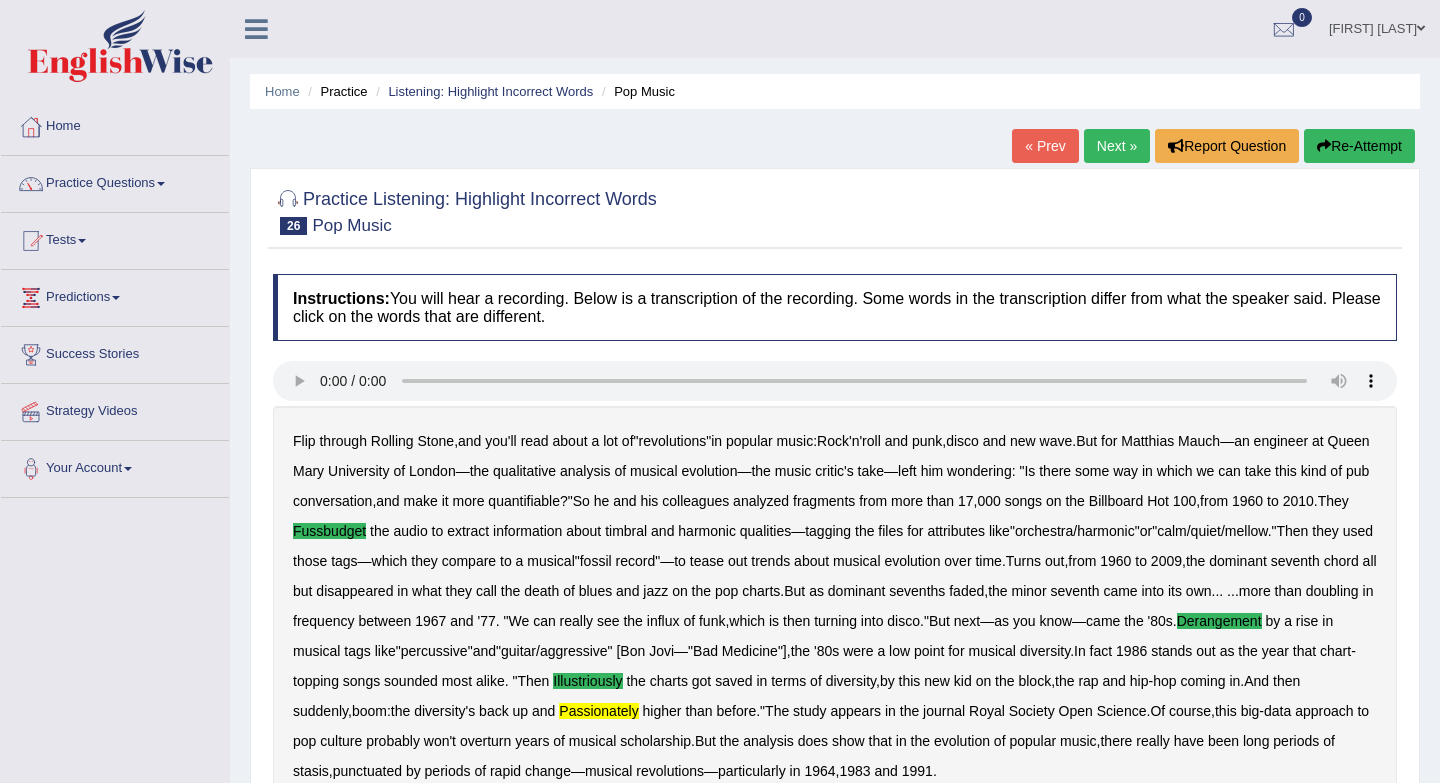 click on "Next »" at bounding box center [1117, 146] 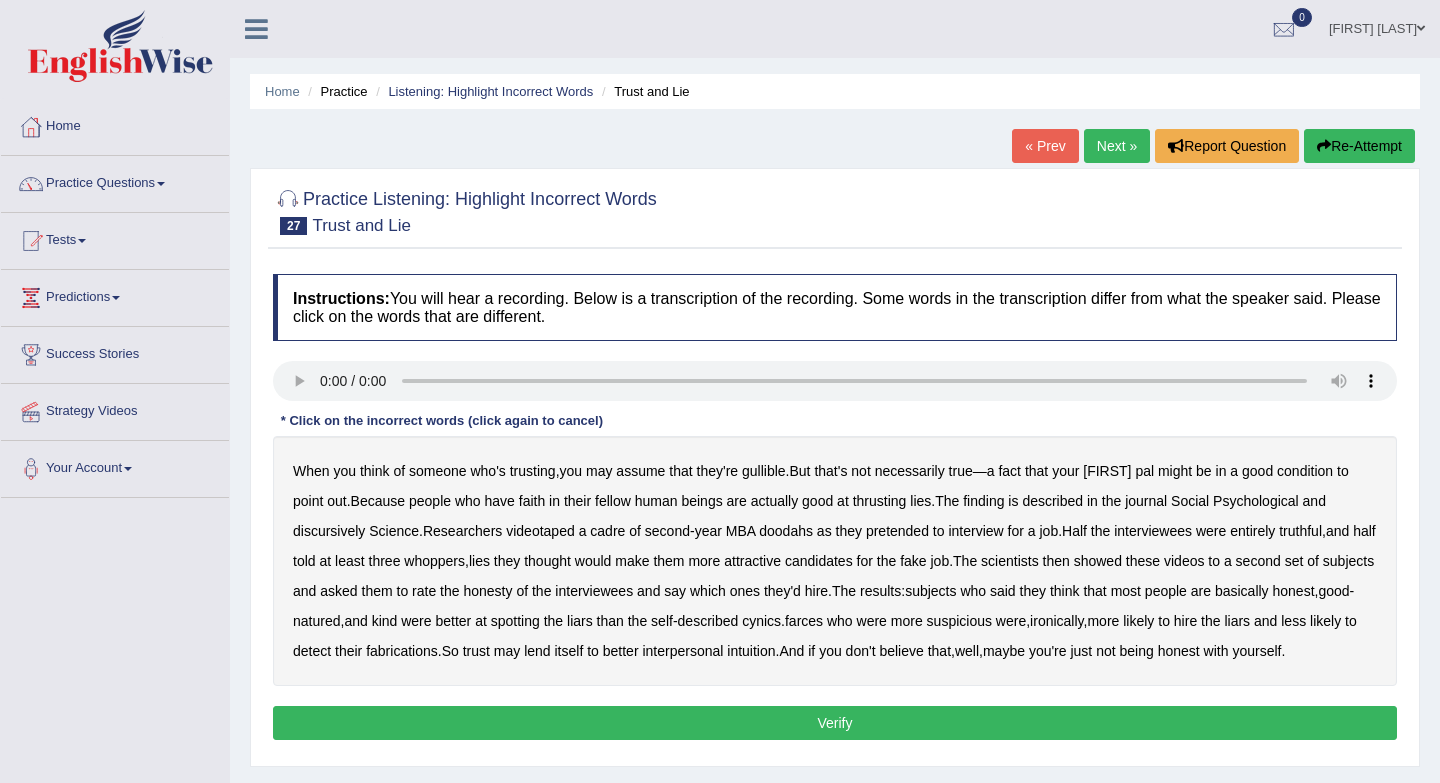 scroll, scrollTop: 0, scrollLeft: 0, axis: both 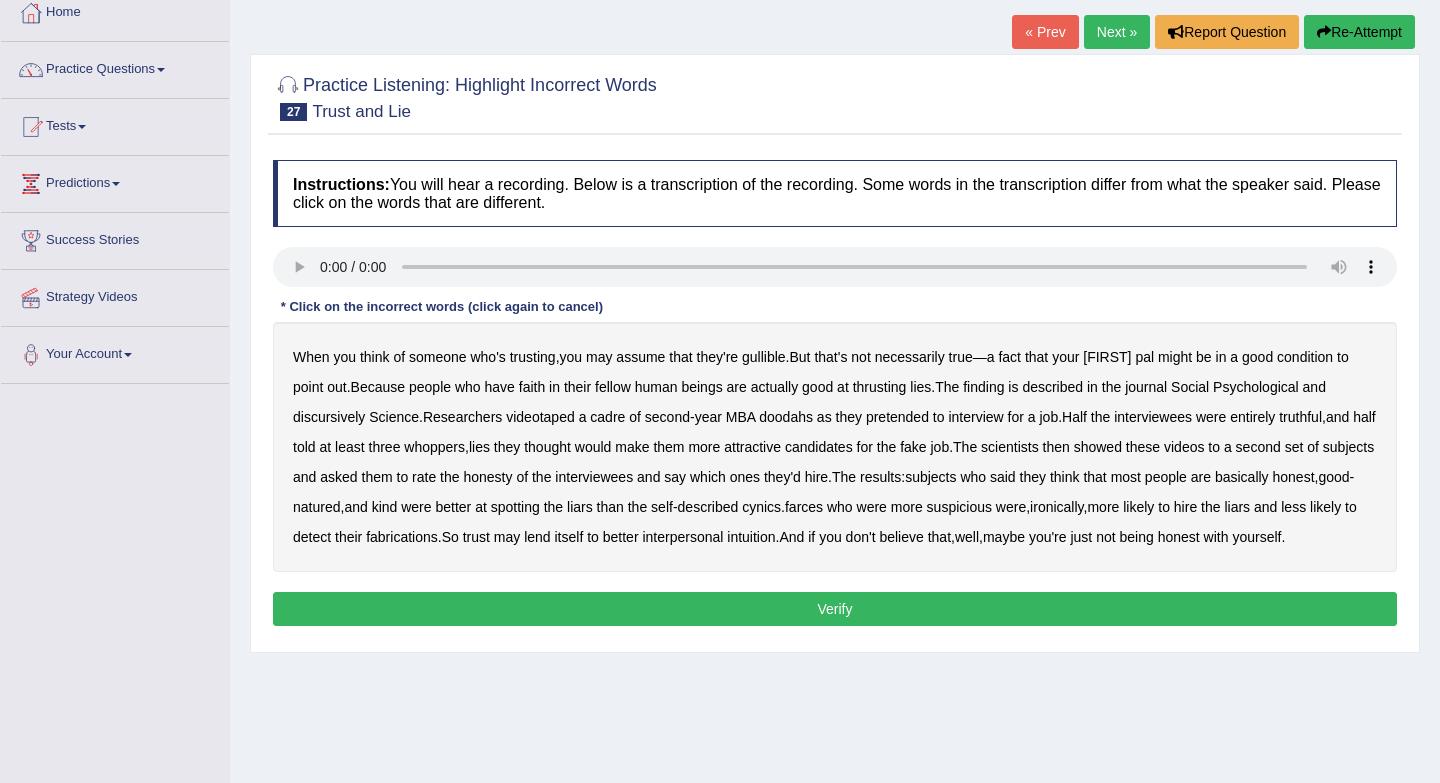 click on "thrusting" at bounding box center [880, 387] 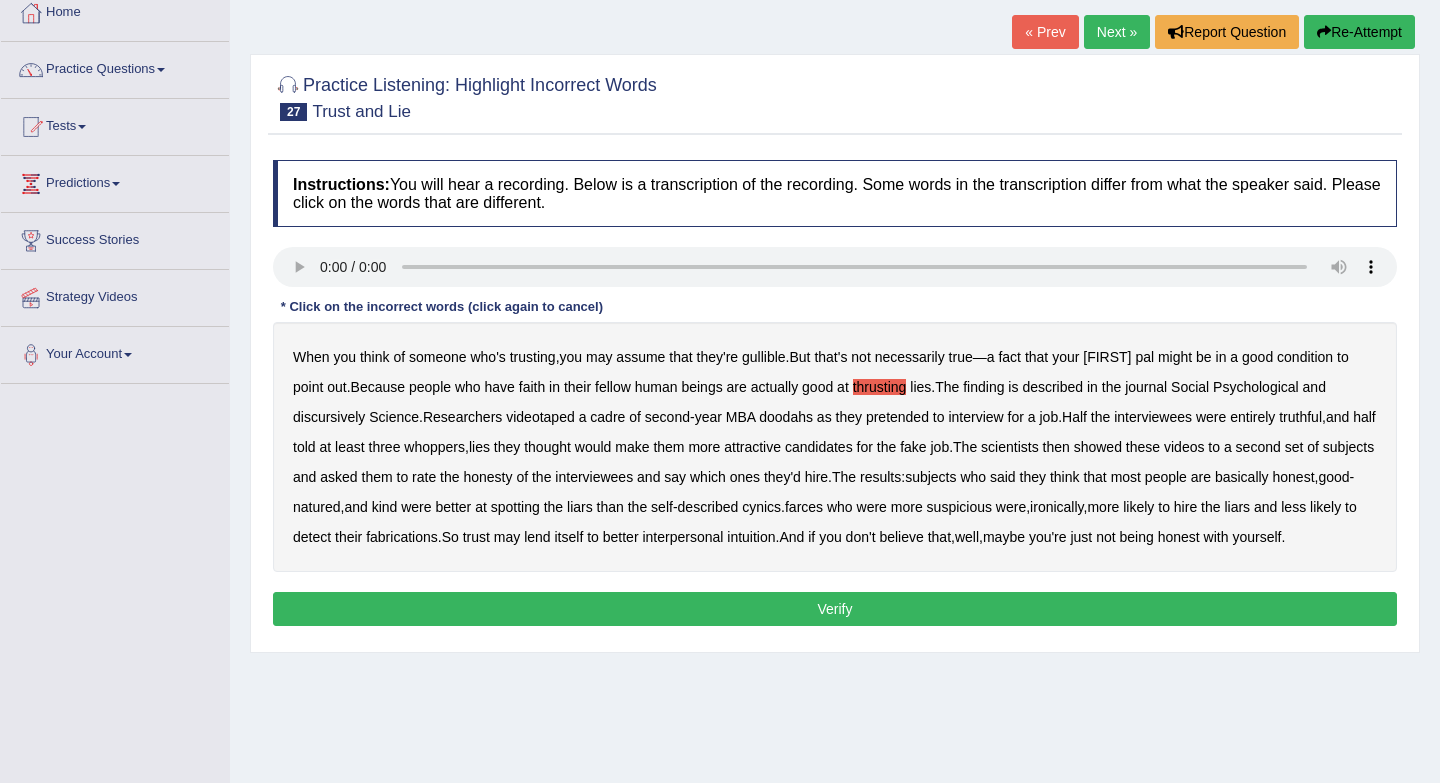 click on "discursively" at bounding box center [329, 417] 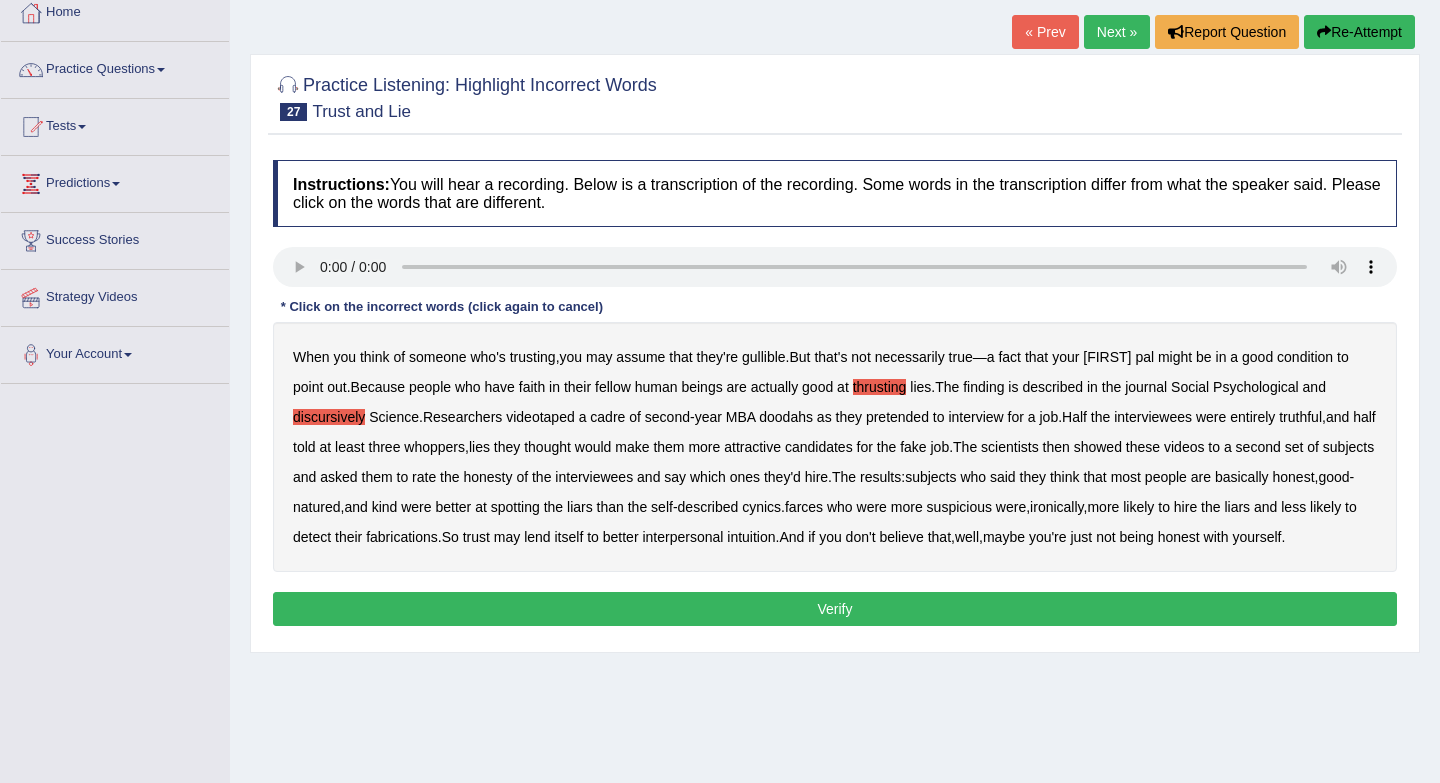 click on "farces" at bounding box center (804, 507) 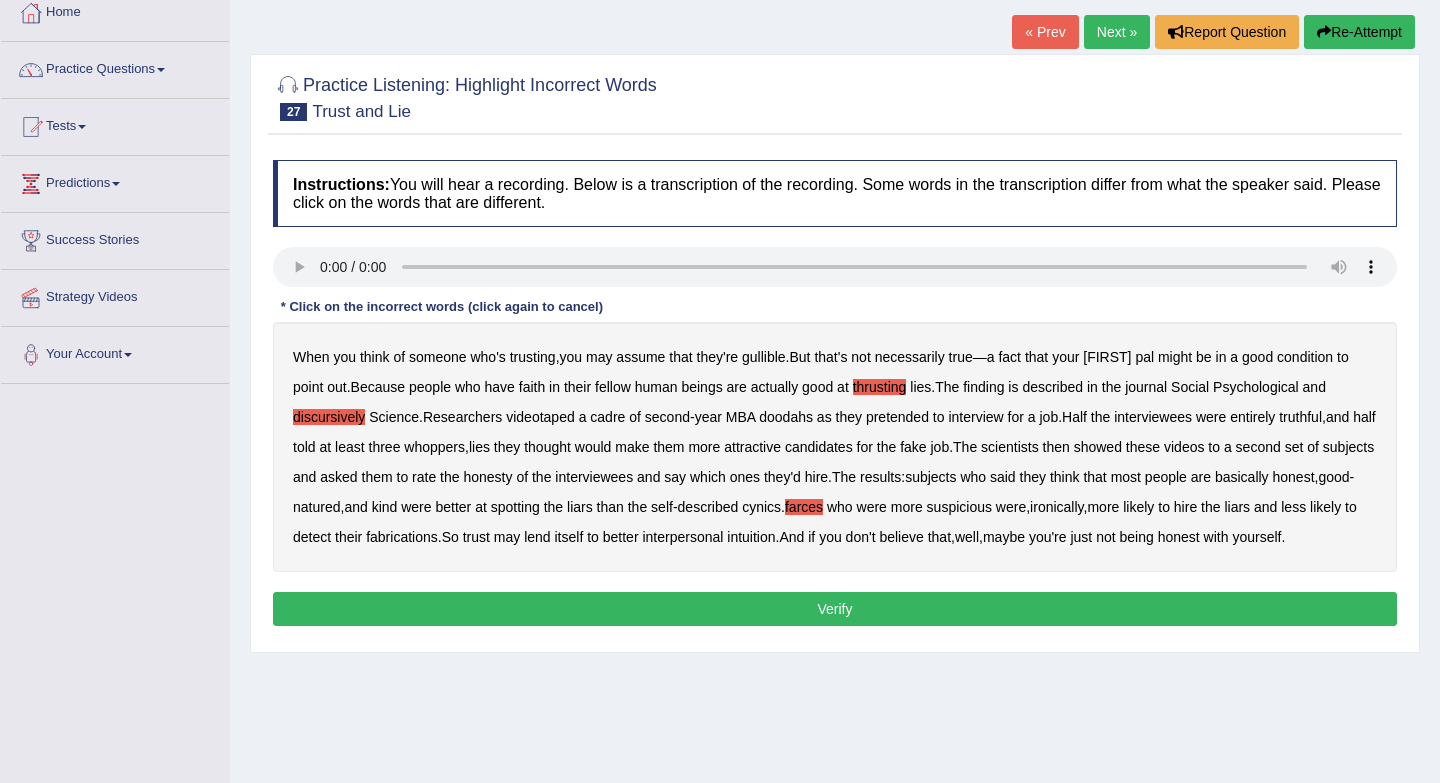 click on "farces" at bounding box center [804, 507] 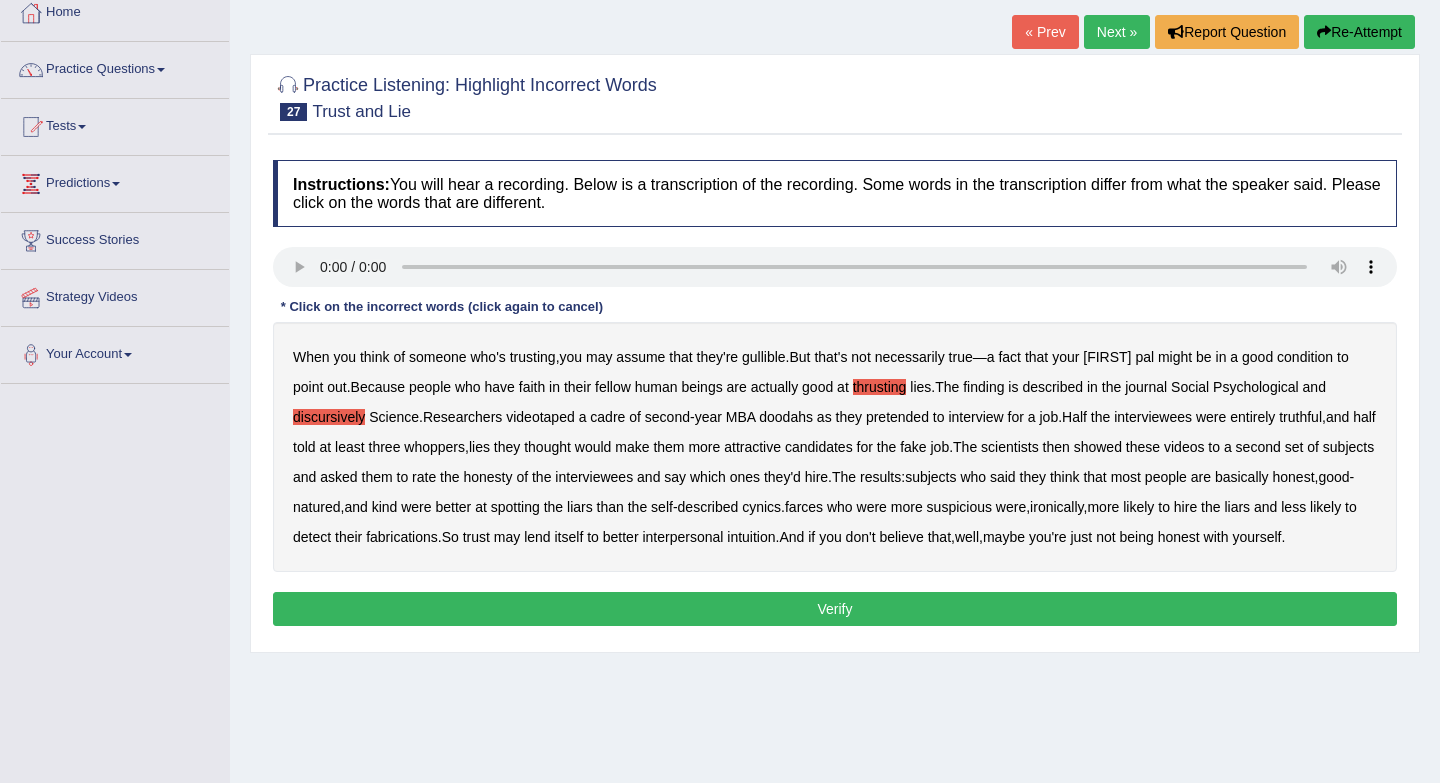 click on "Verify" at bounding box center (835, 609) 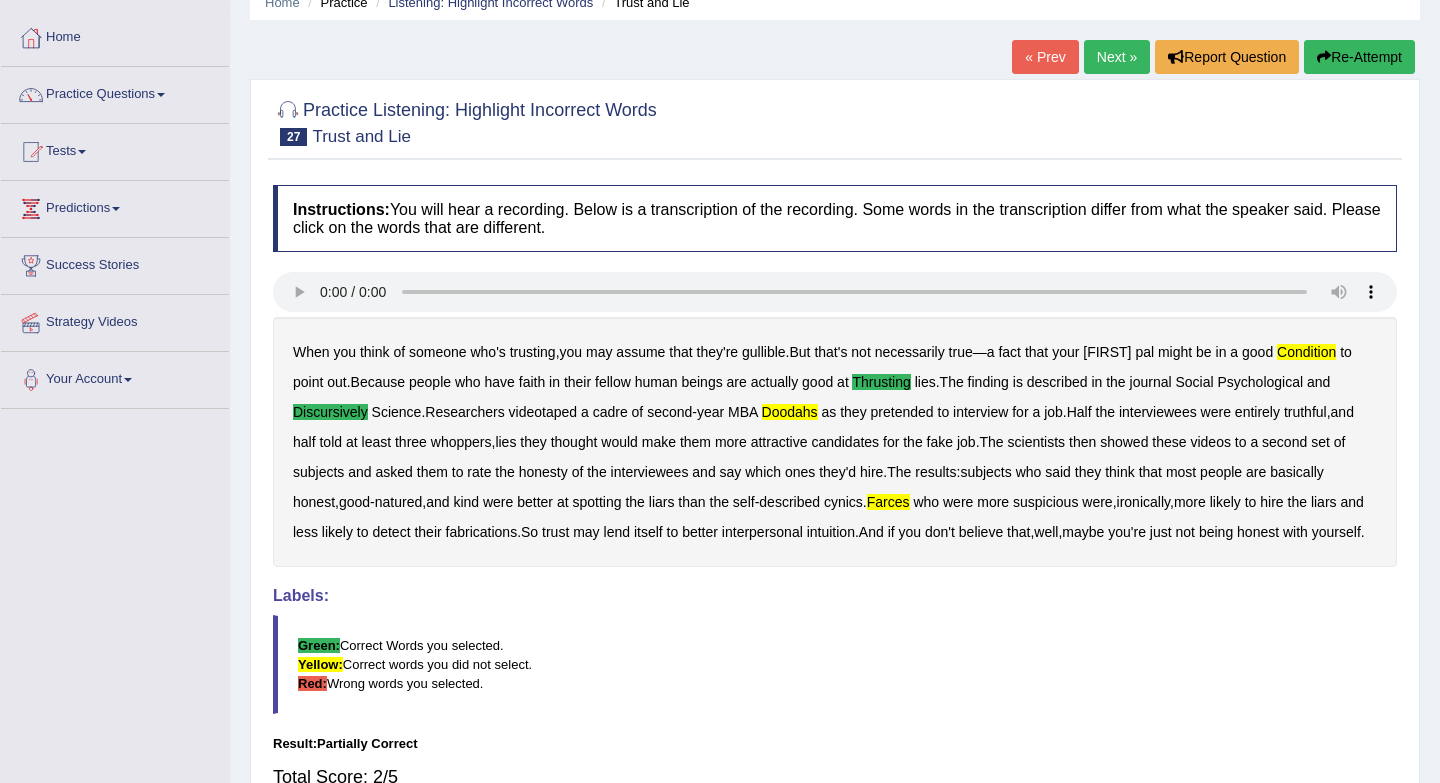 scroll, scrollTop: 87, scrollLeft: 0, axis: vertical 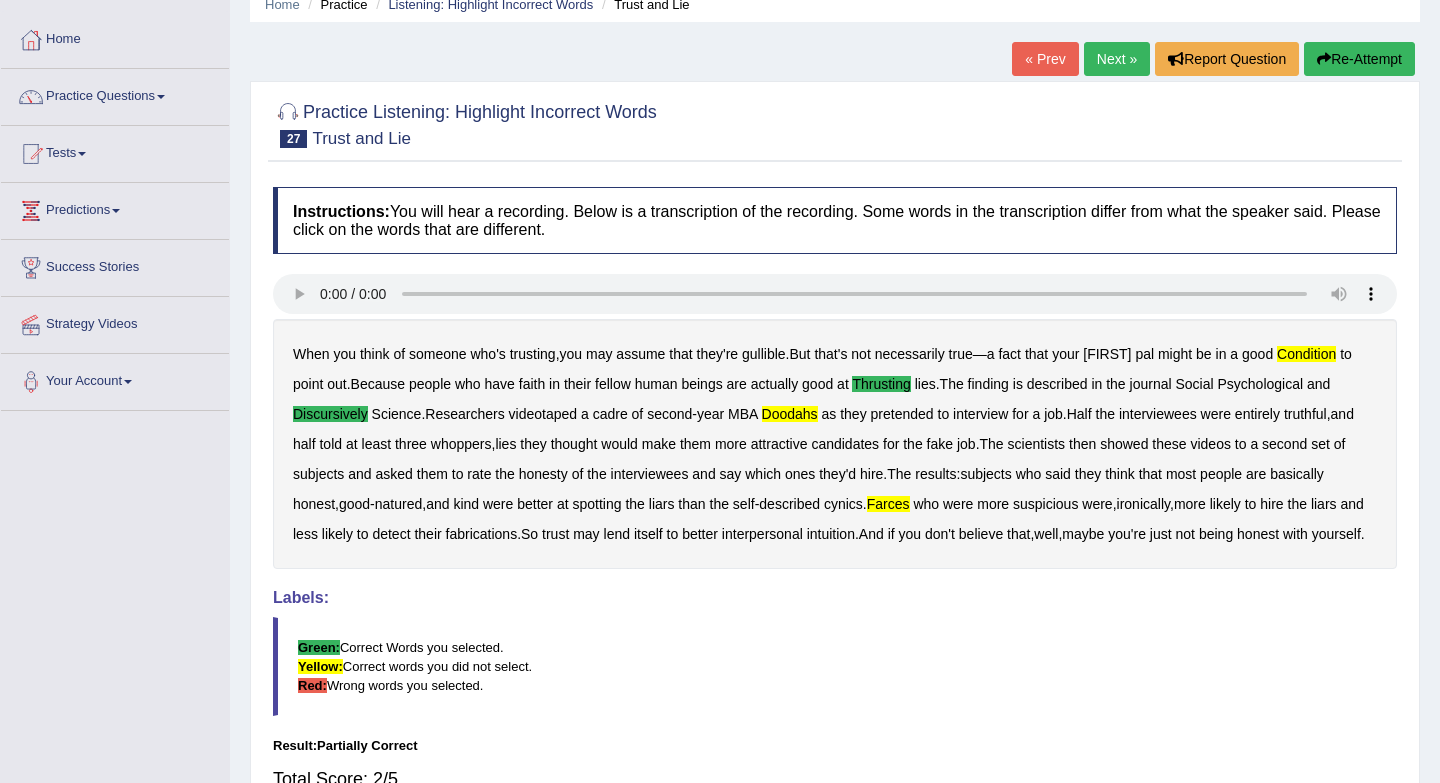 click on "Next »" at bounding box center [1117, 59] 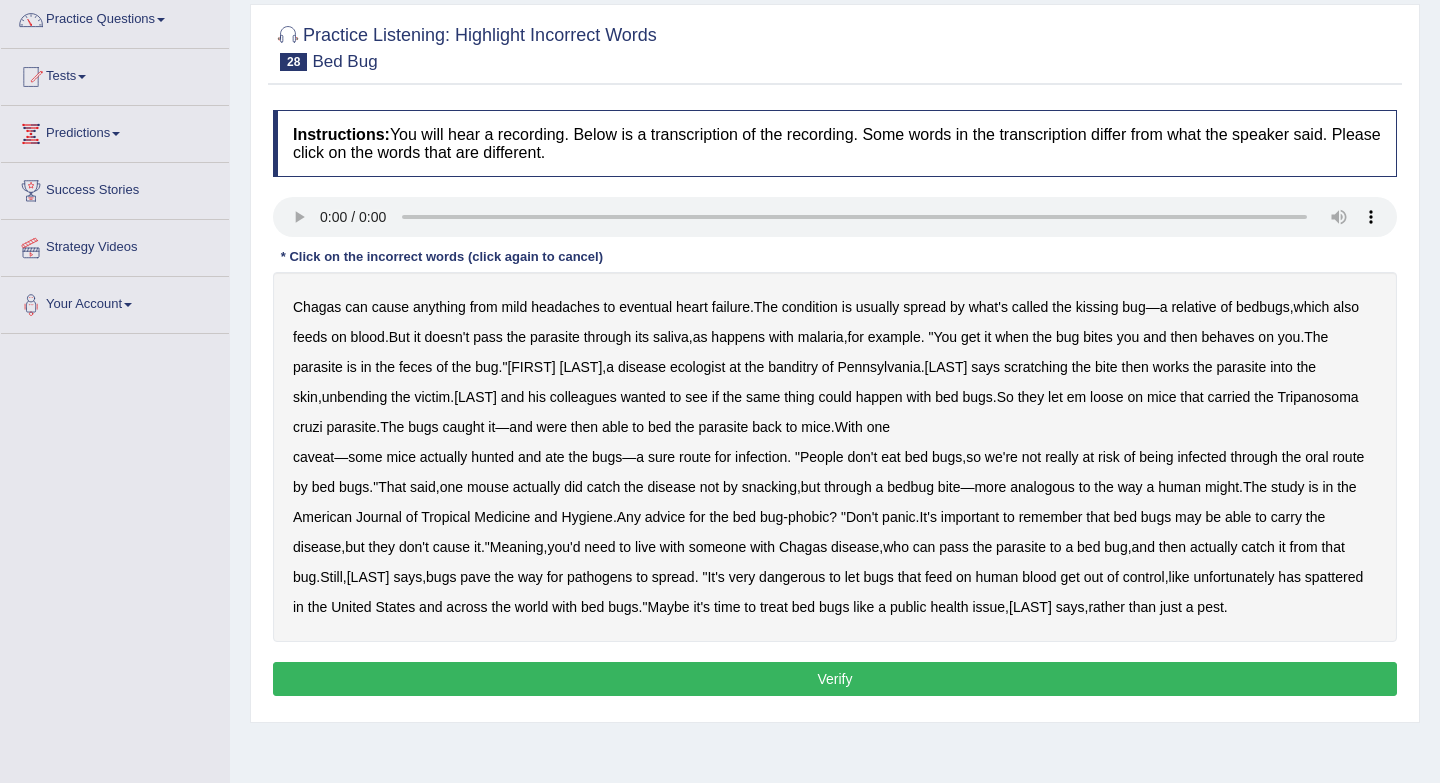 scroll, scrollTop: 254, scrollLeft: 0, axis: vertical 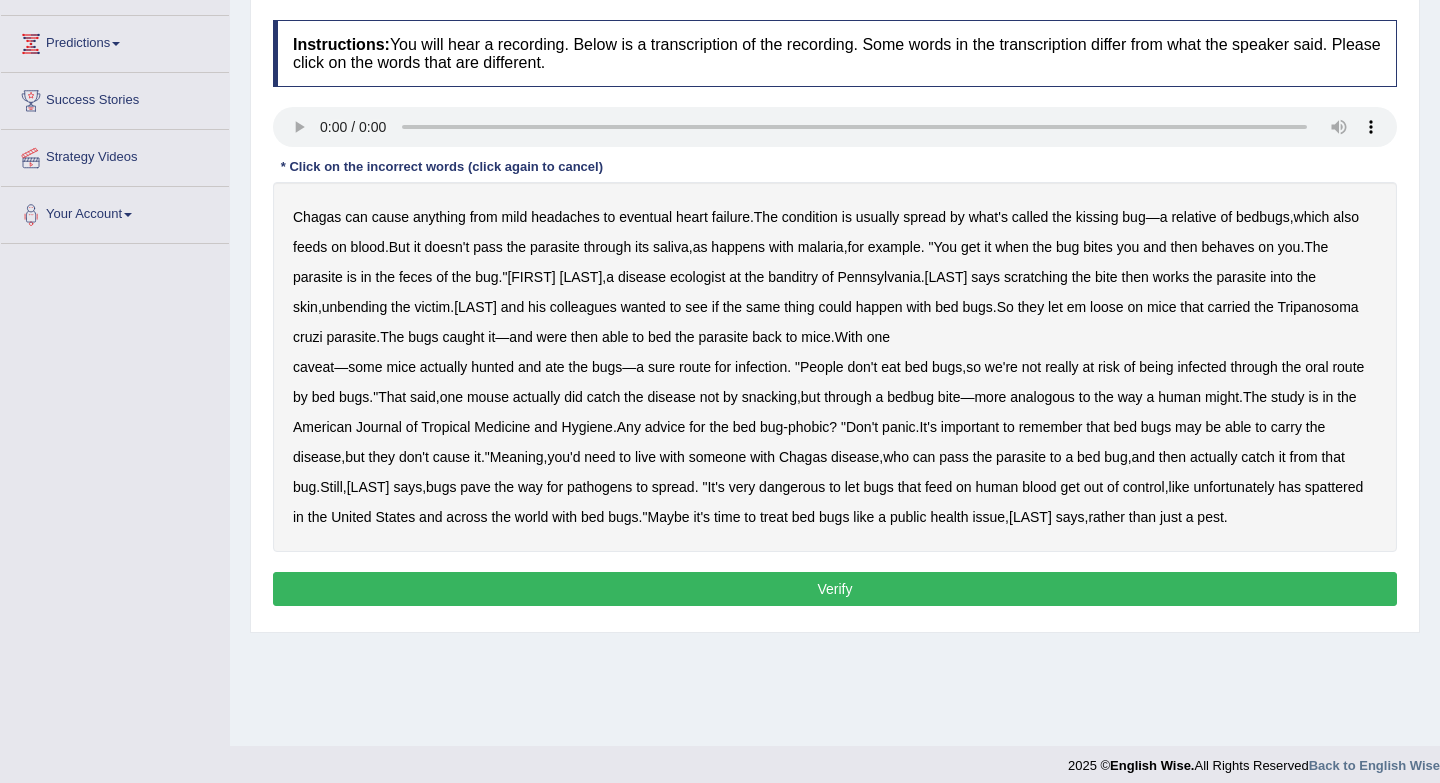 click on "behaves" at bounding box center (1228, 247) 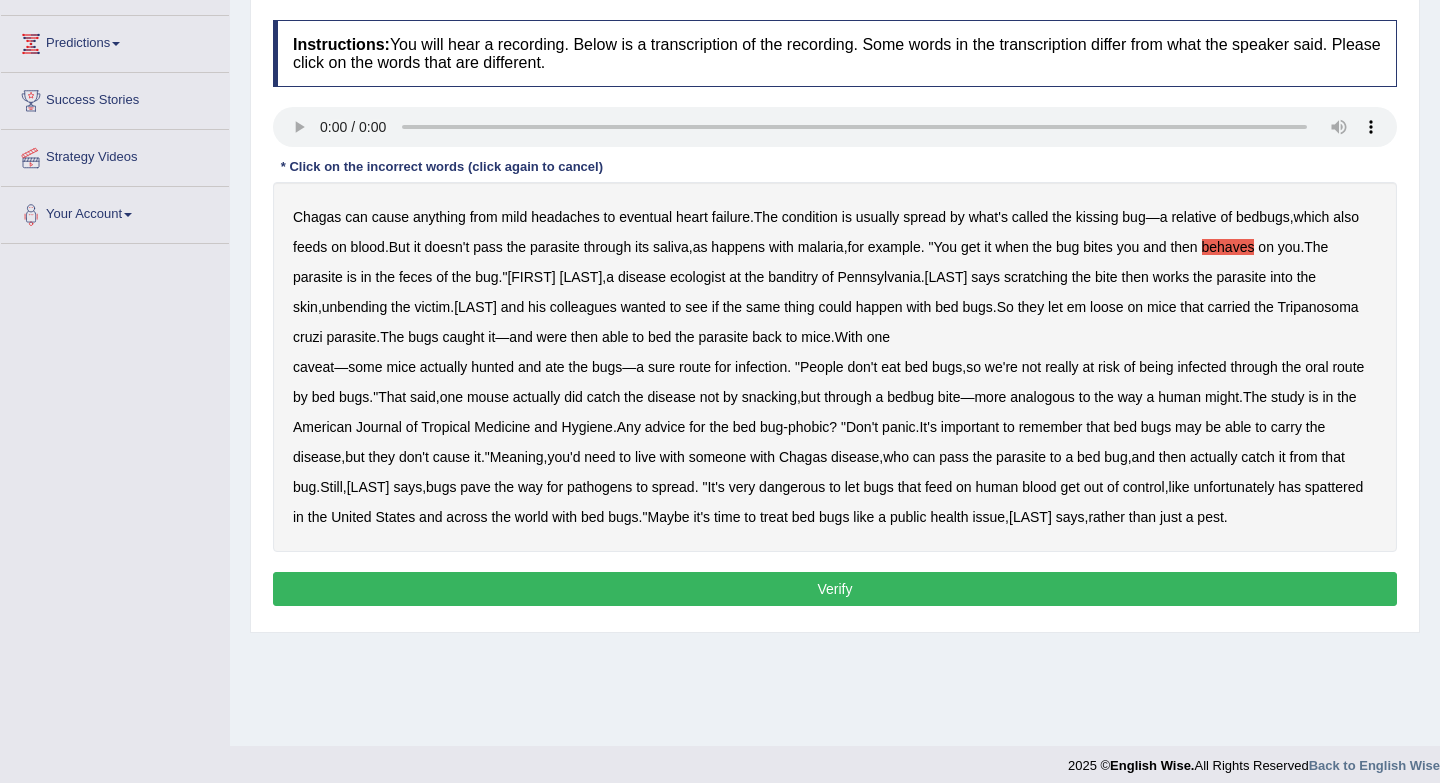 click on "unbending" at bounding box center [354, 307] 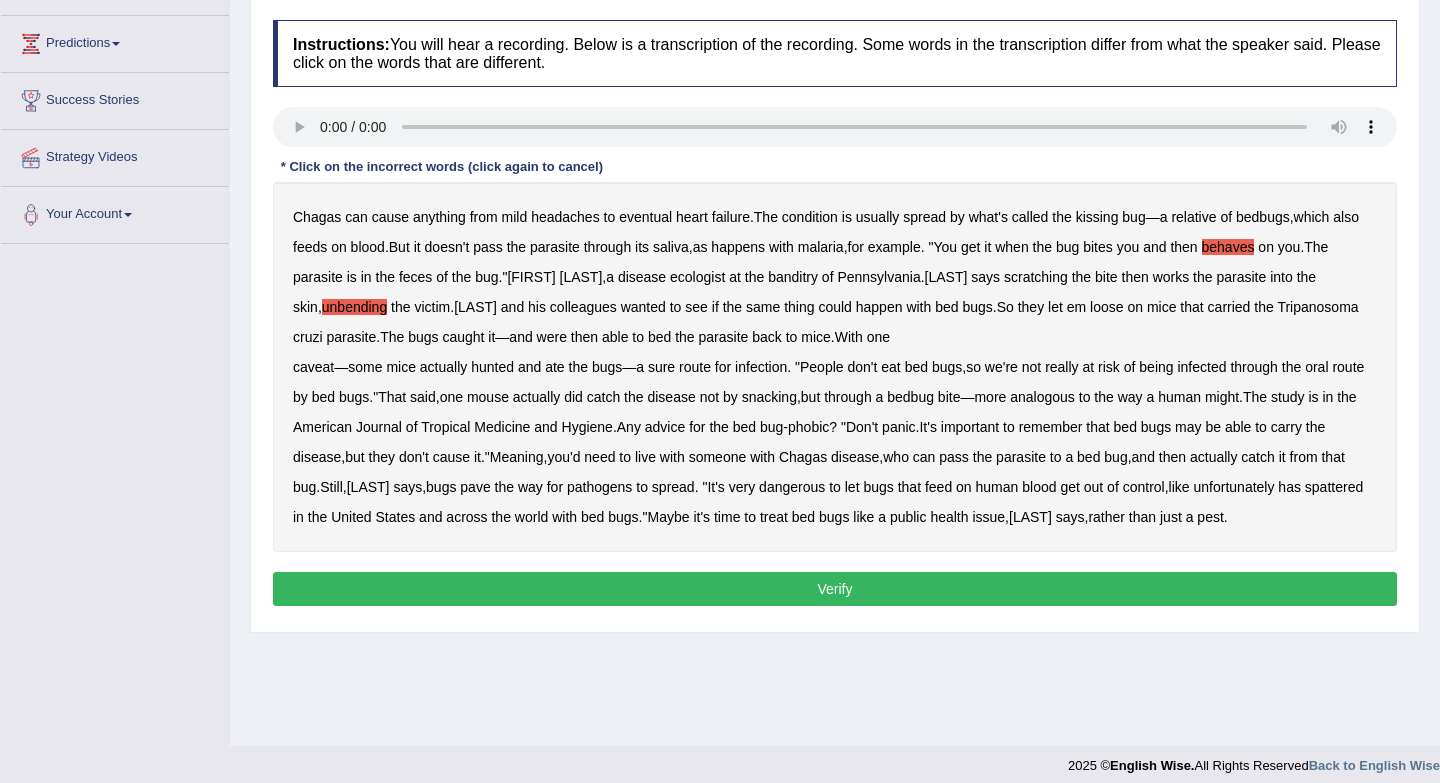 click on "bed" at bounding box center (659, 337) 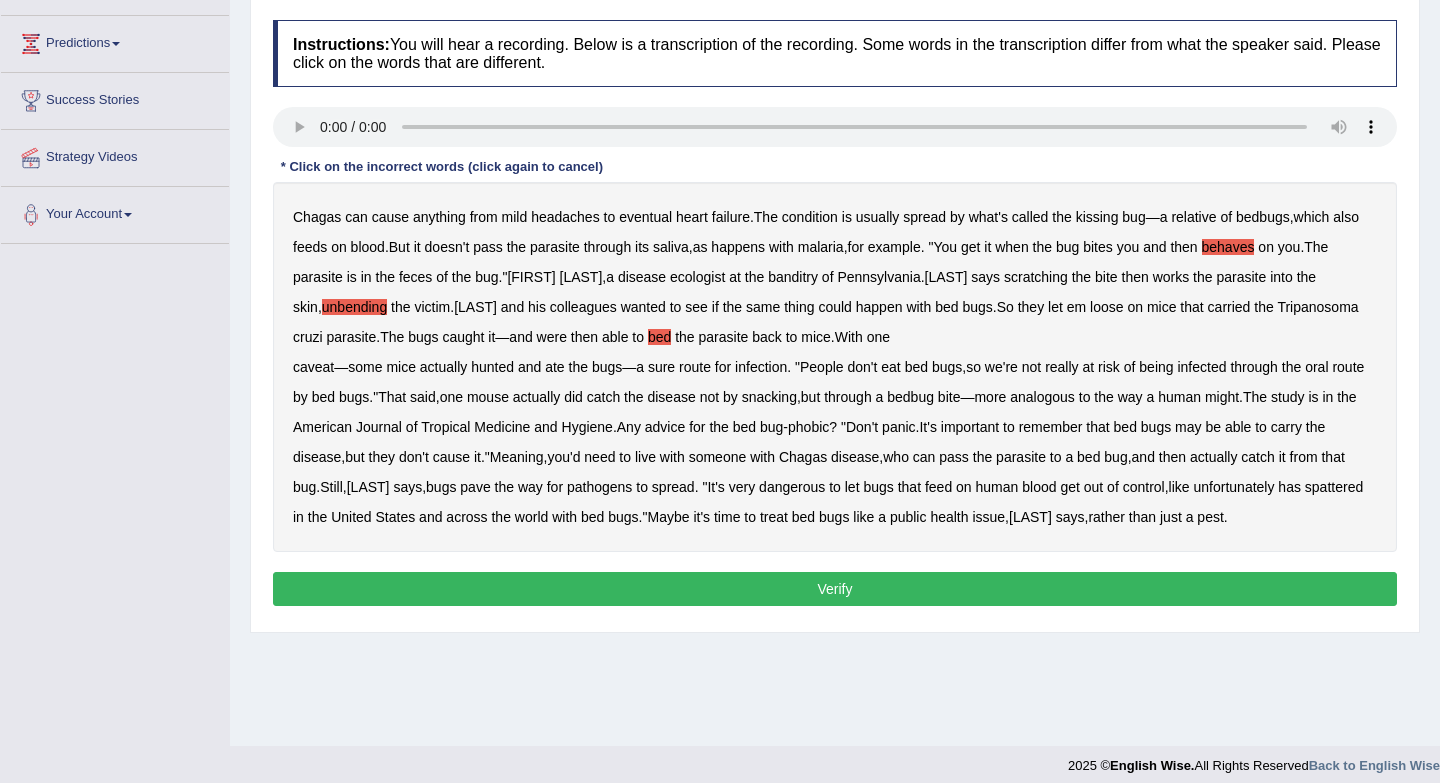 click on "spattered" at bounding box center (1334, 487) 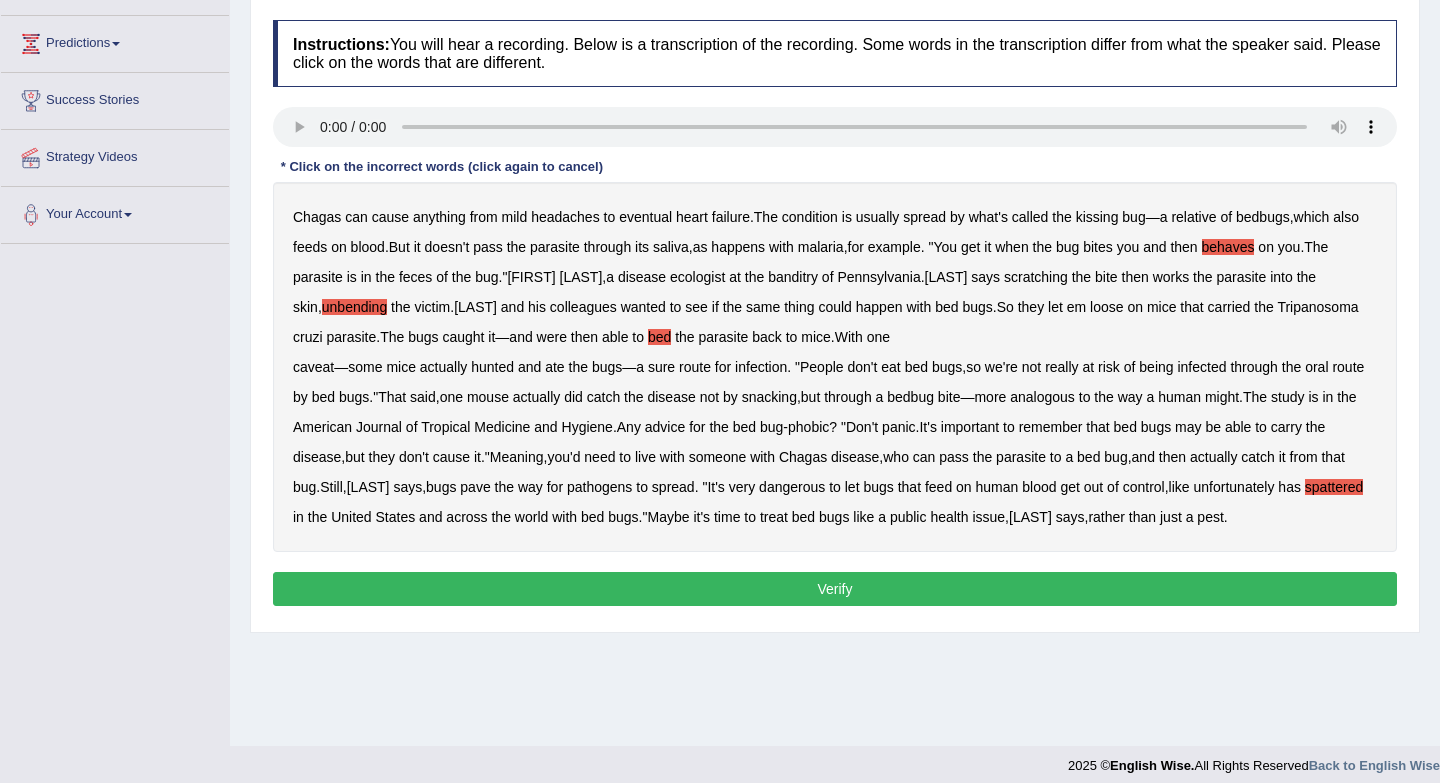 click on "Verify" at bounding box center (835, 589) 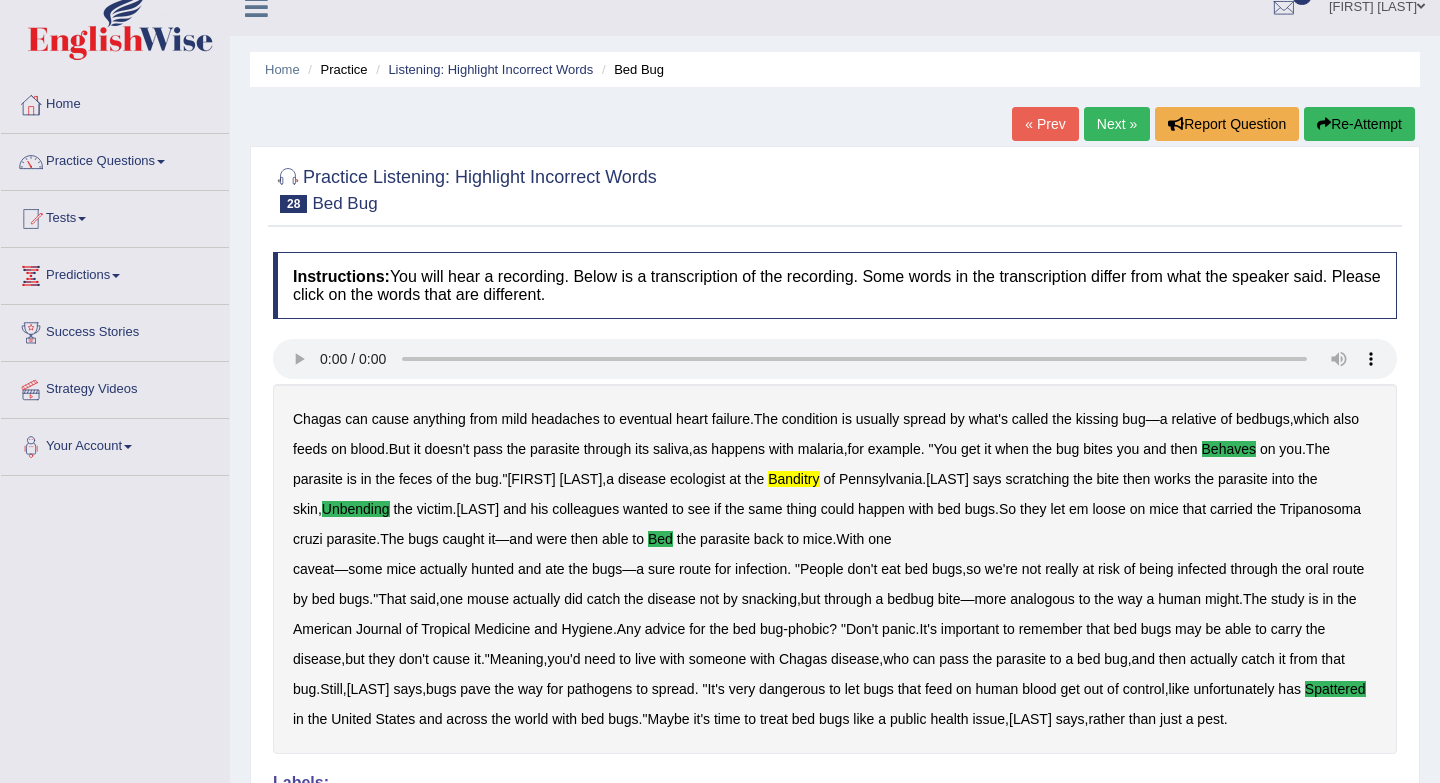 scroll, scrollTop: 20, scrollLeft: 0, axis: vertical 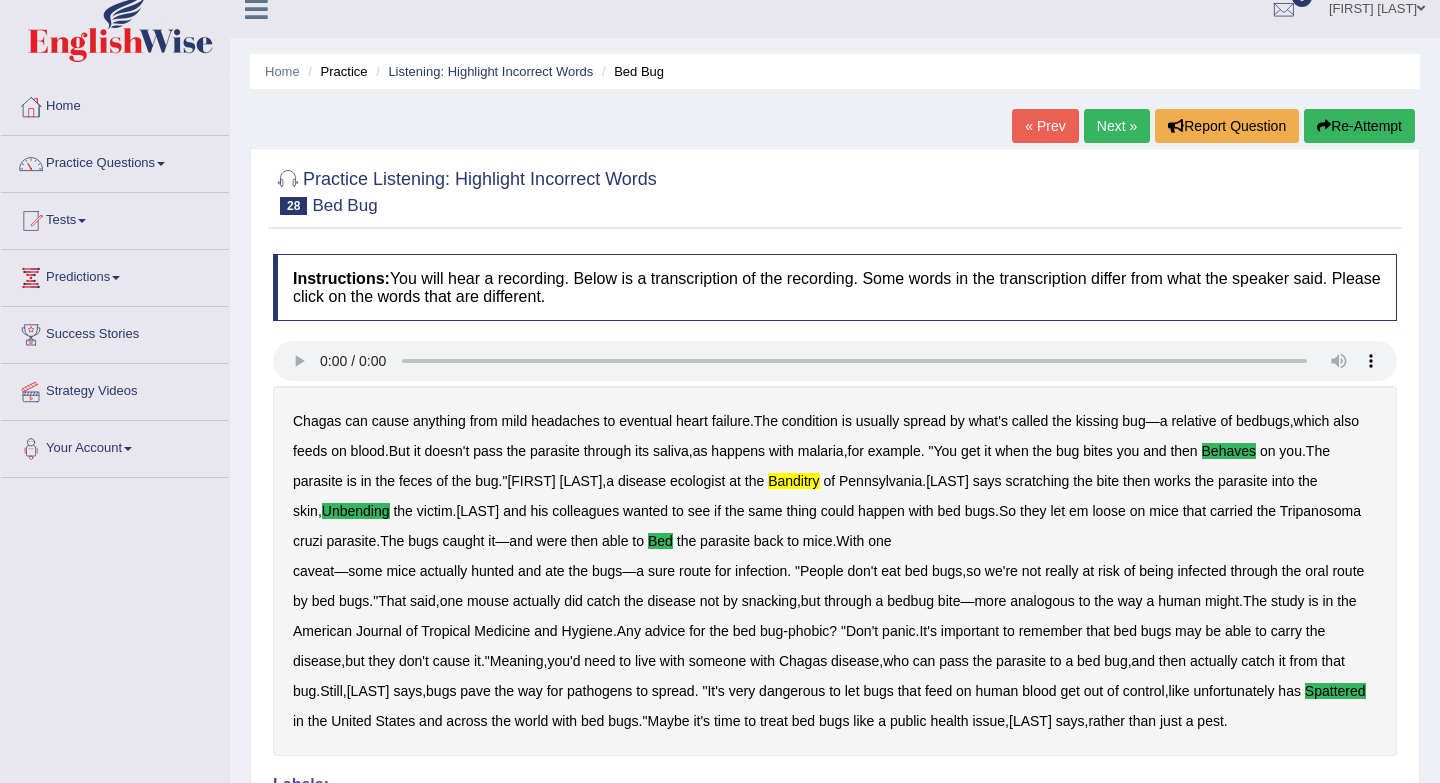 click on "Next »" at bounding box center (1117, 126) 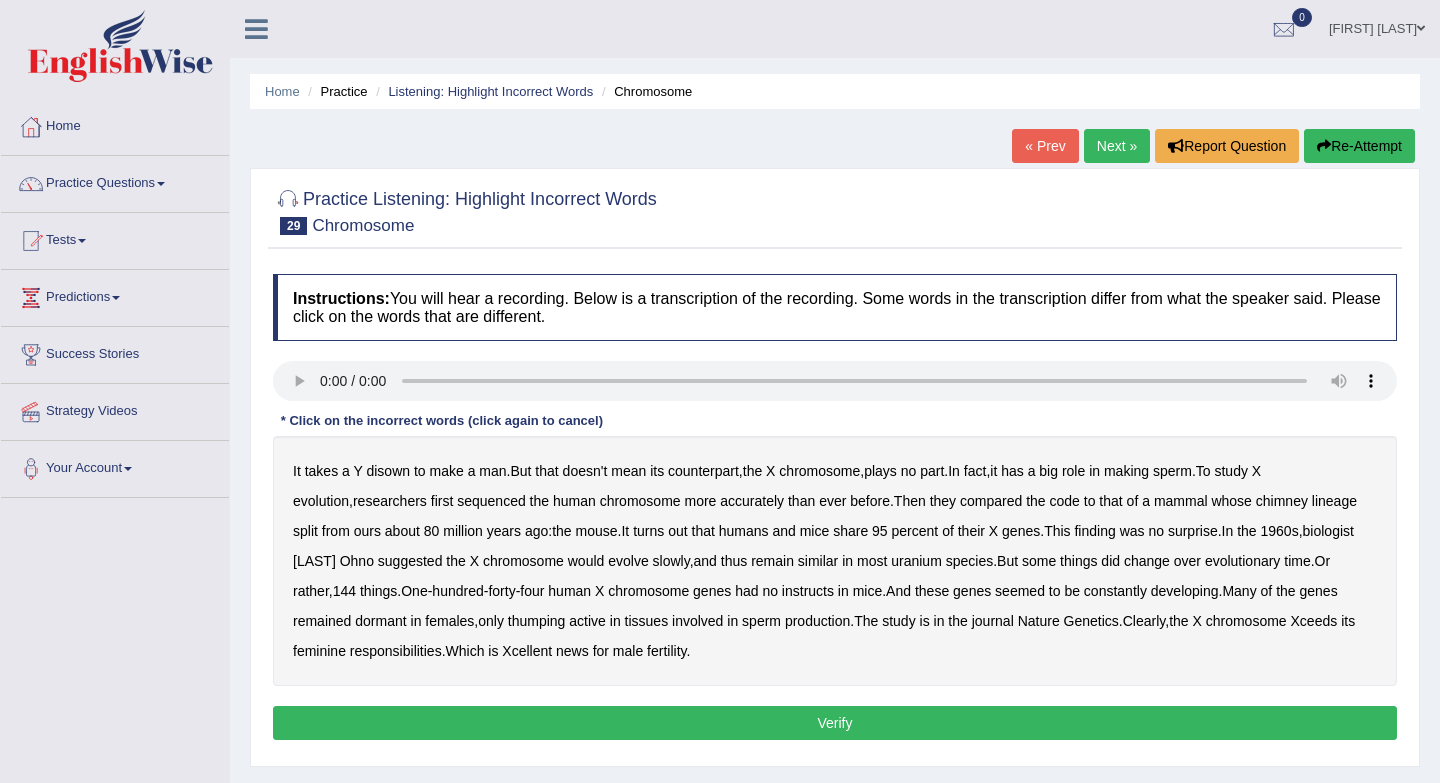 scroll, scrollTop: 187, scrollLeft: 0, axis: vertical 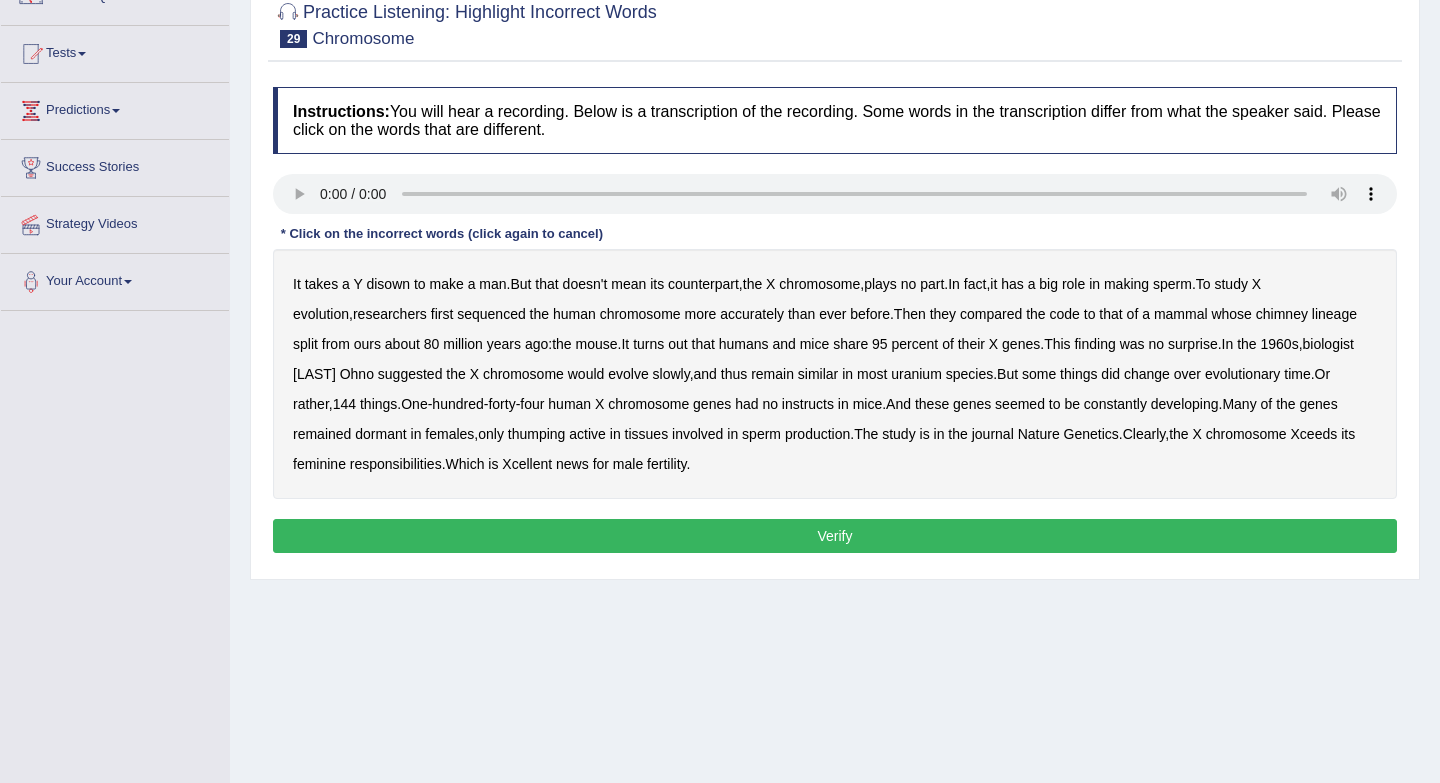click on "disown" at bounding box center [388, 284] 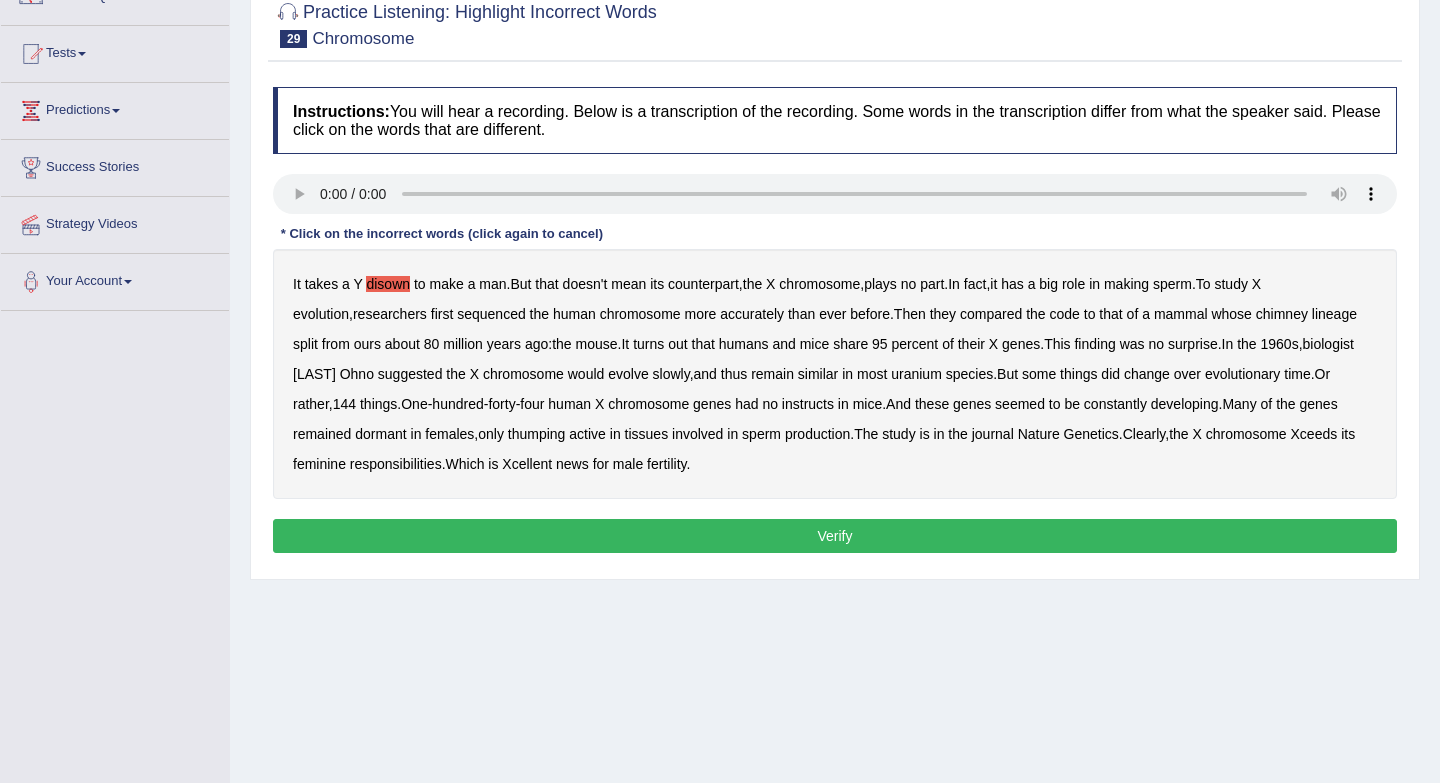 click on "uranium" at bounding box center (916, 374) 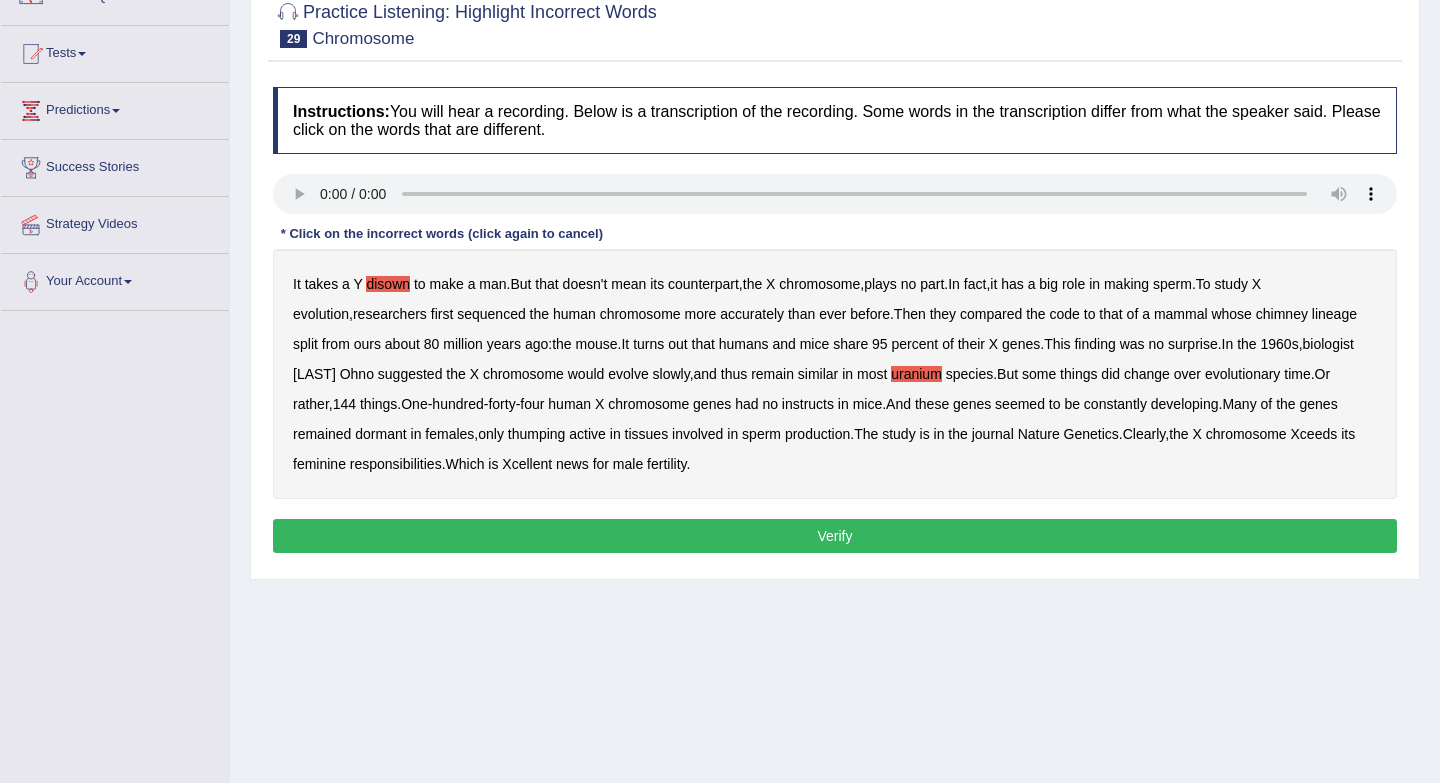 click on "instructs" at bounding box center [808, 404] 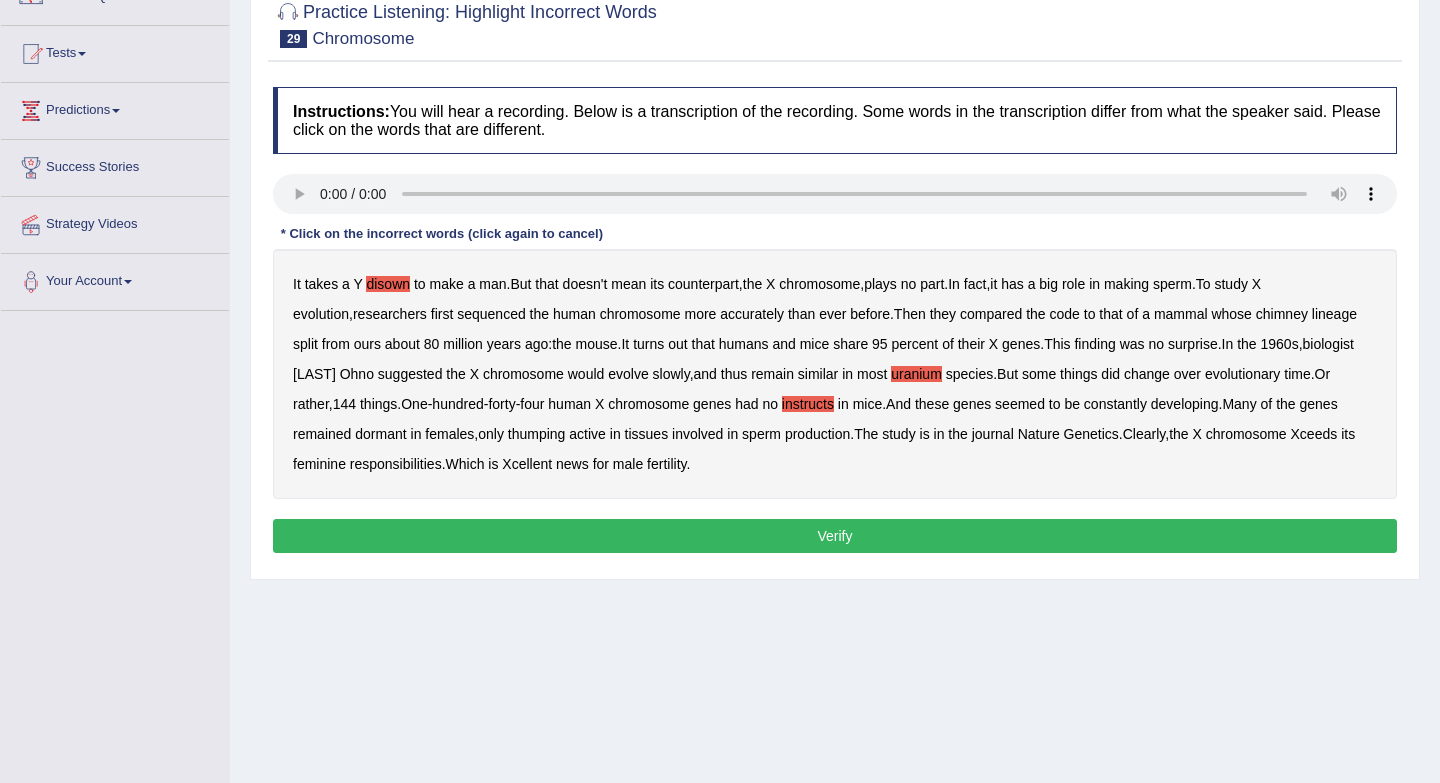 click on "thumping" at bounding box center [537, 434] 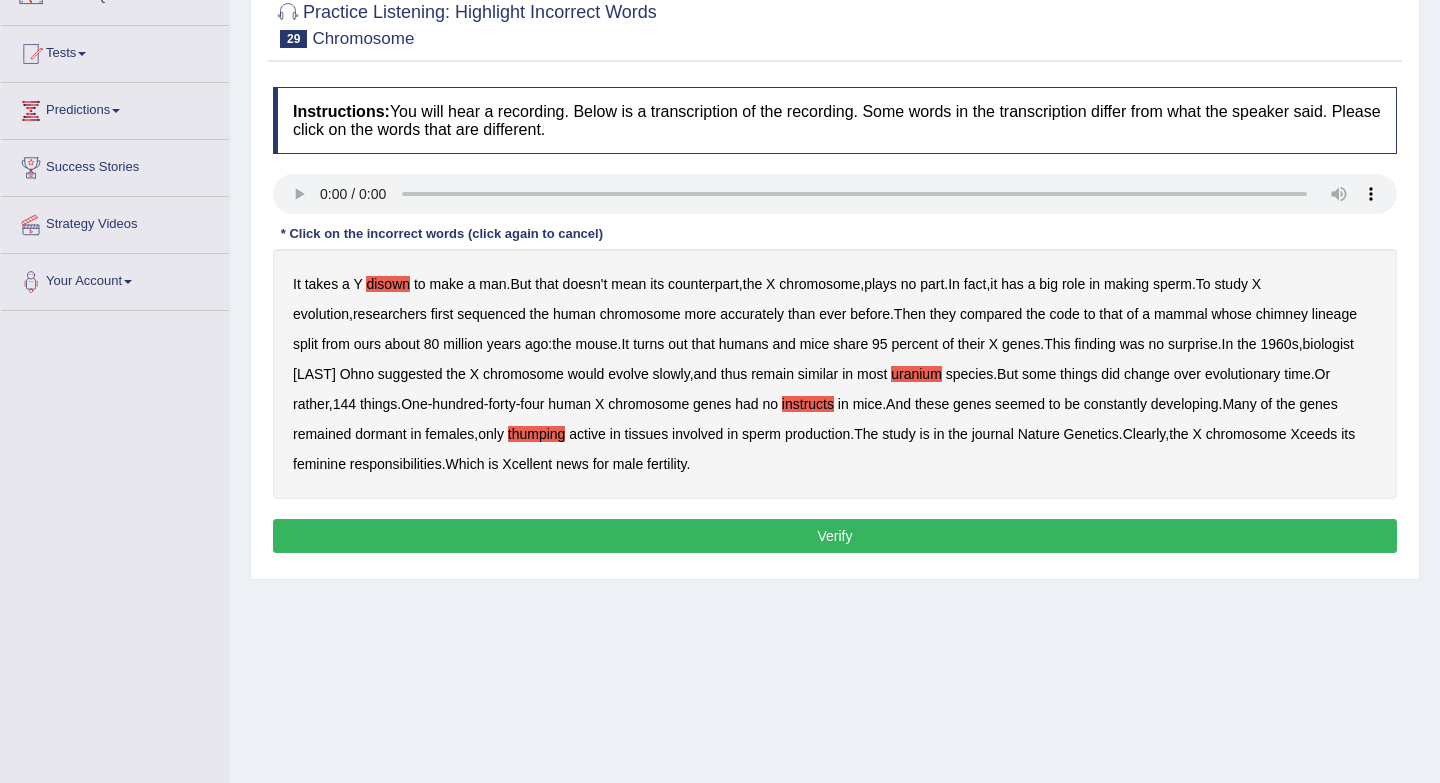 click on "Verify" at bounding box center (835, 536) 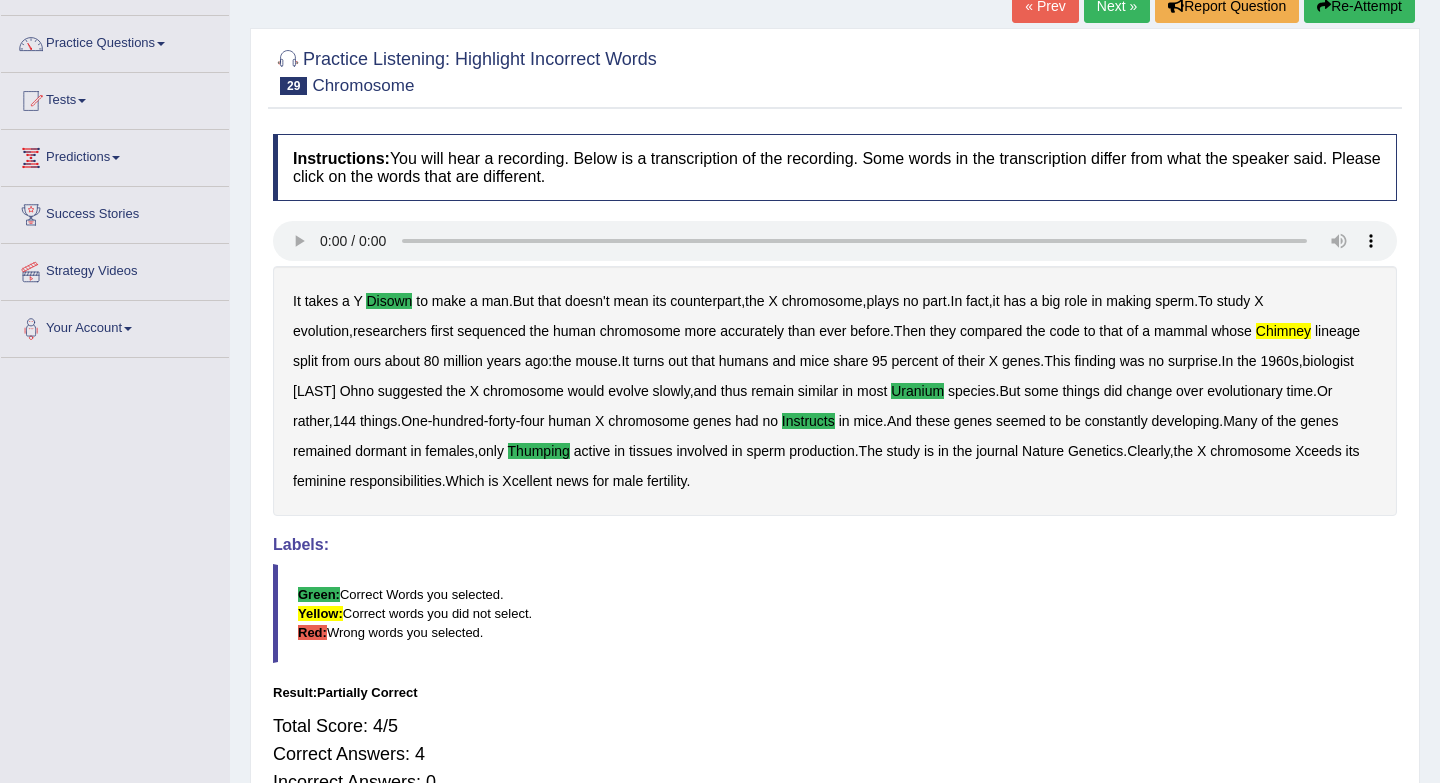 scroll, scrollTop: 138, scrollLeft: 0, axis: vertical 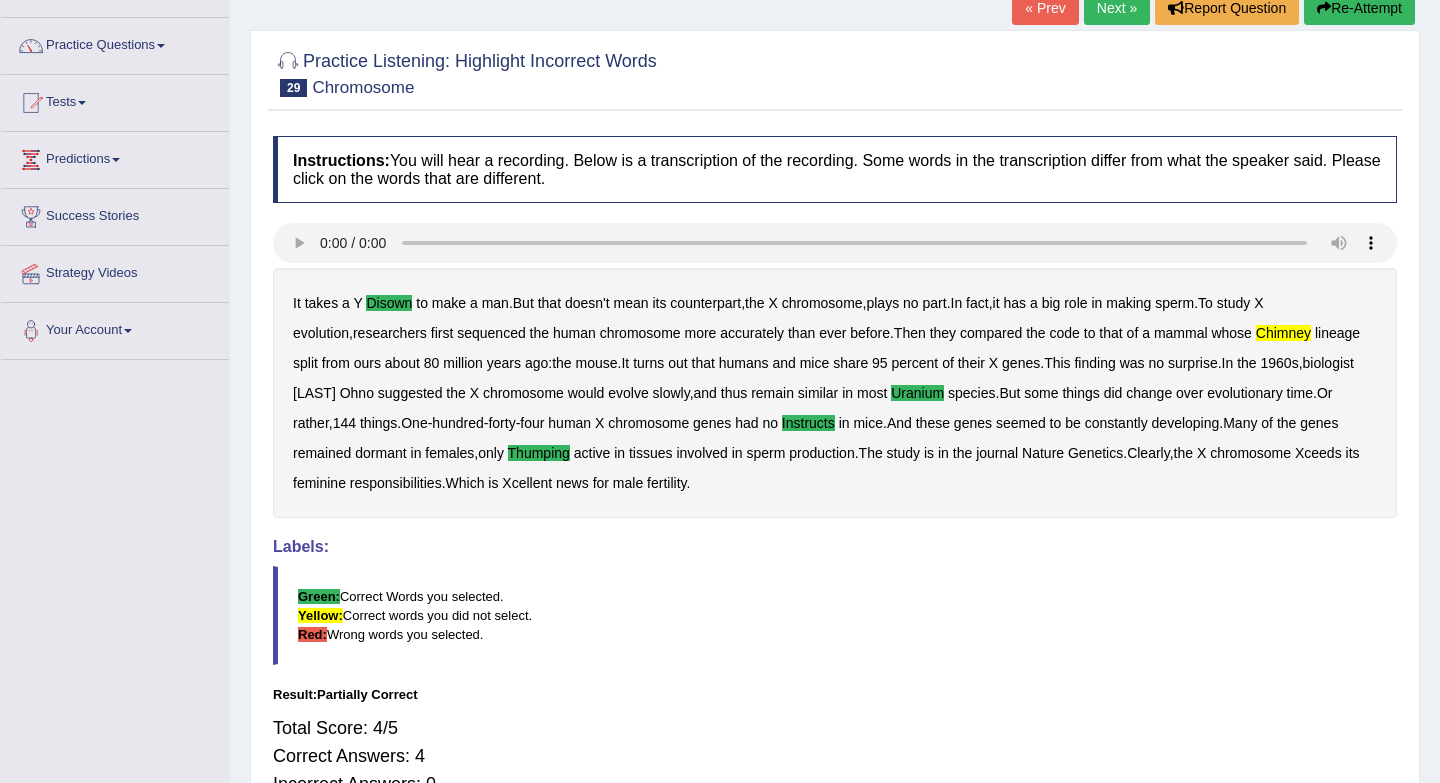 click on "Next »" at bounding box center (1117, 8) 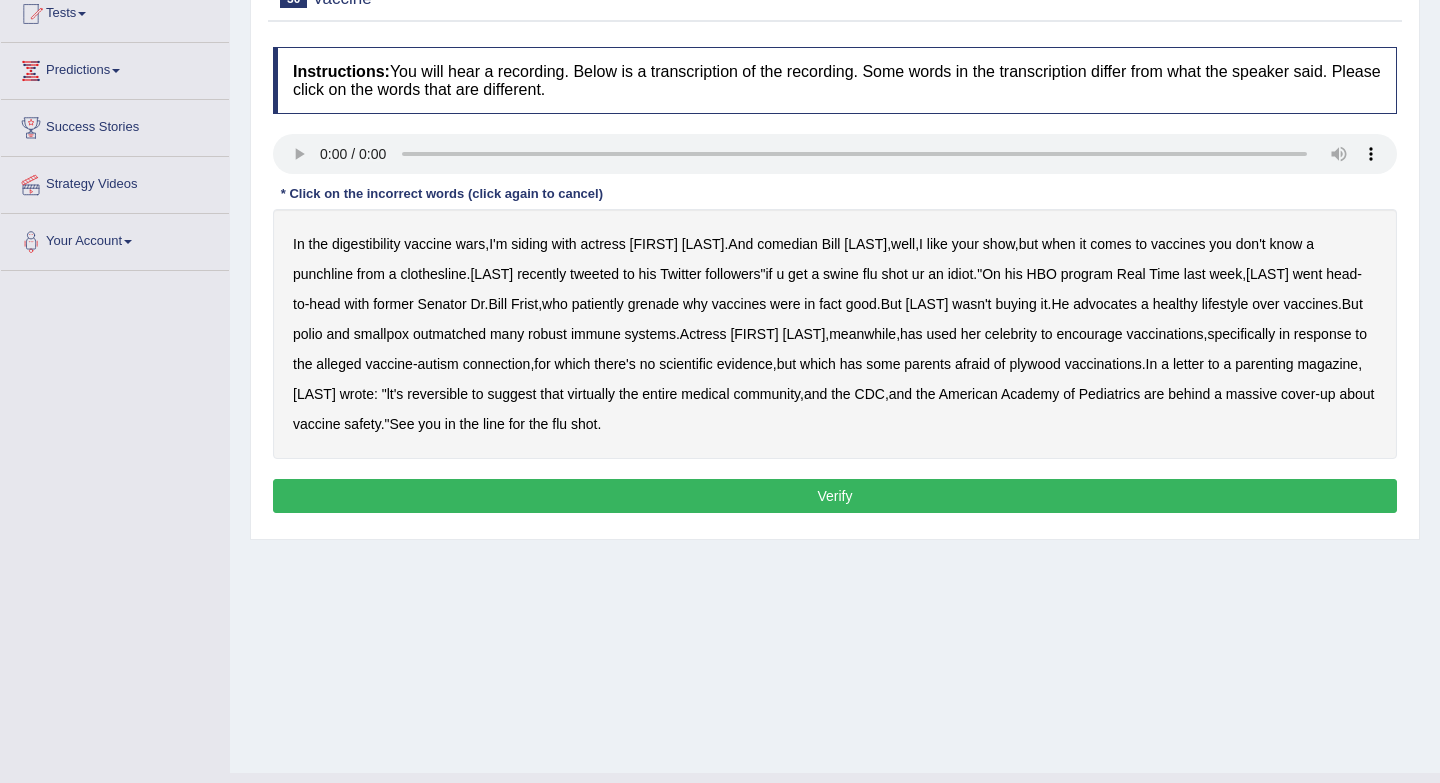 scroll, scrollTop: 227, scrollLeft: 0, axis: vertical 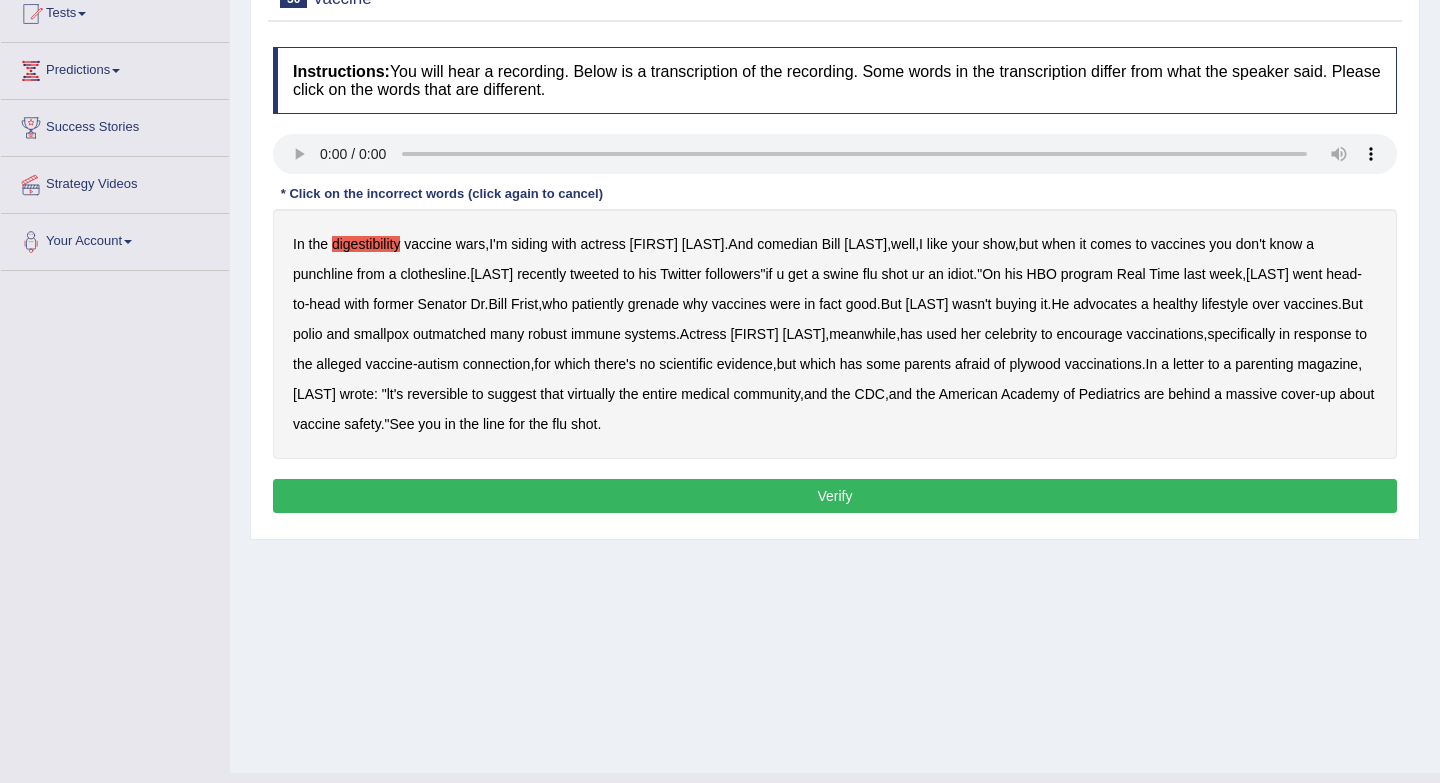 click on "grenade" at bounding box center [653, 304] 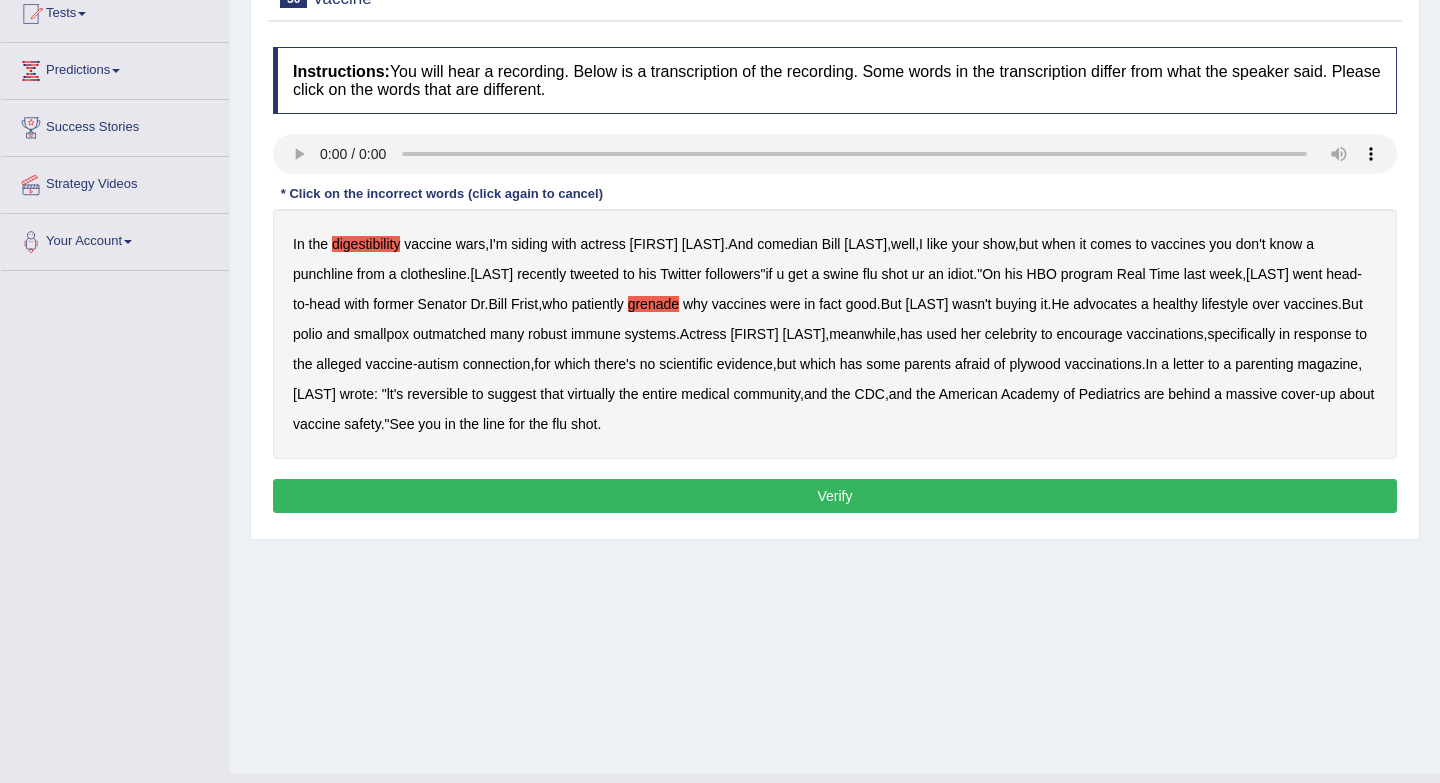 click on "plywood" at bounding box center [1034, 364] 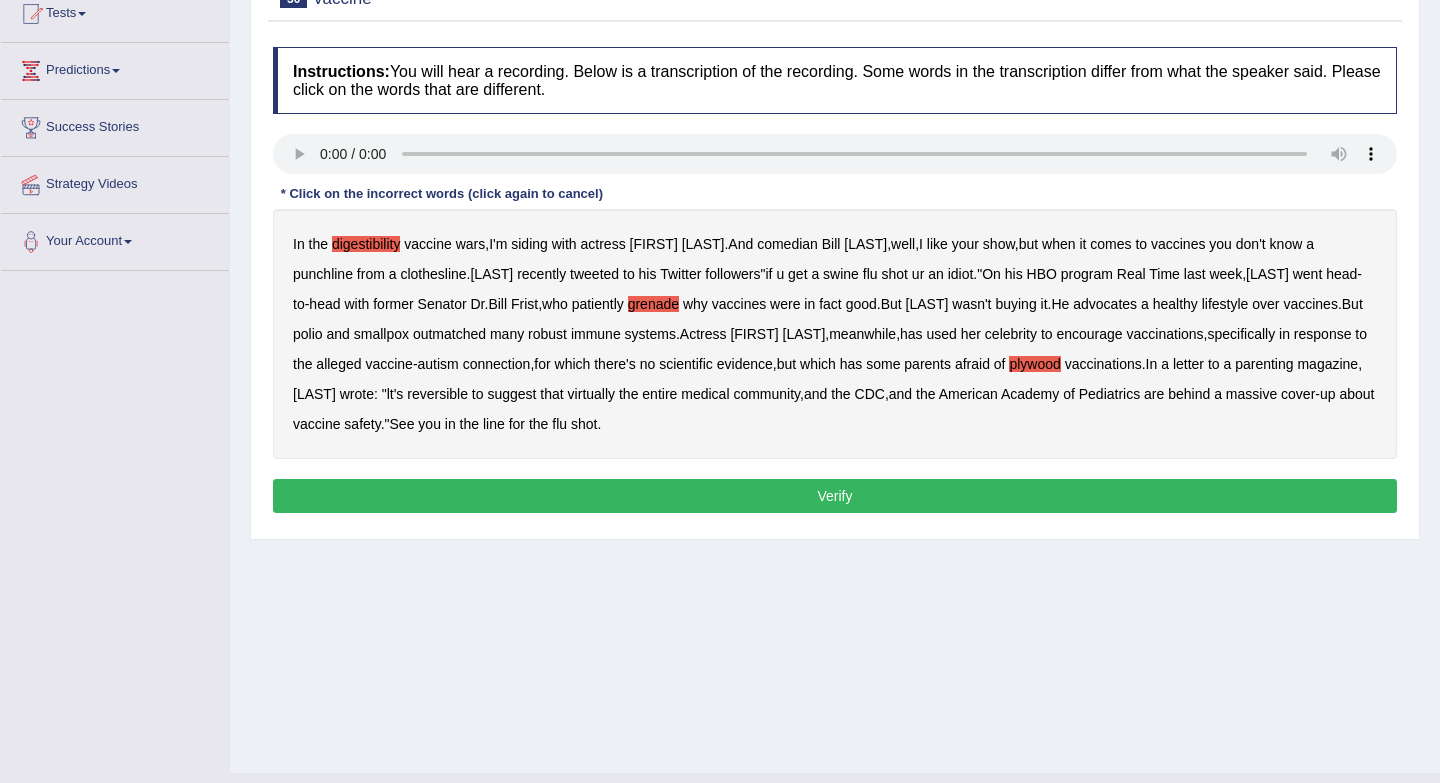 click on "reversible" at bounding box center [437, 394] 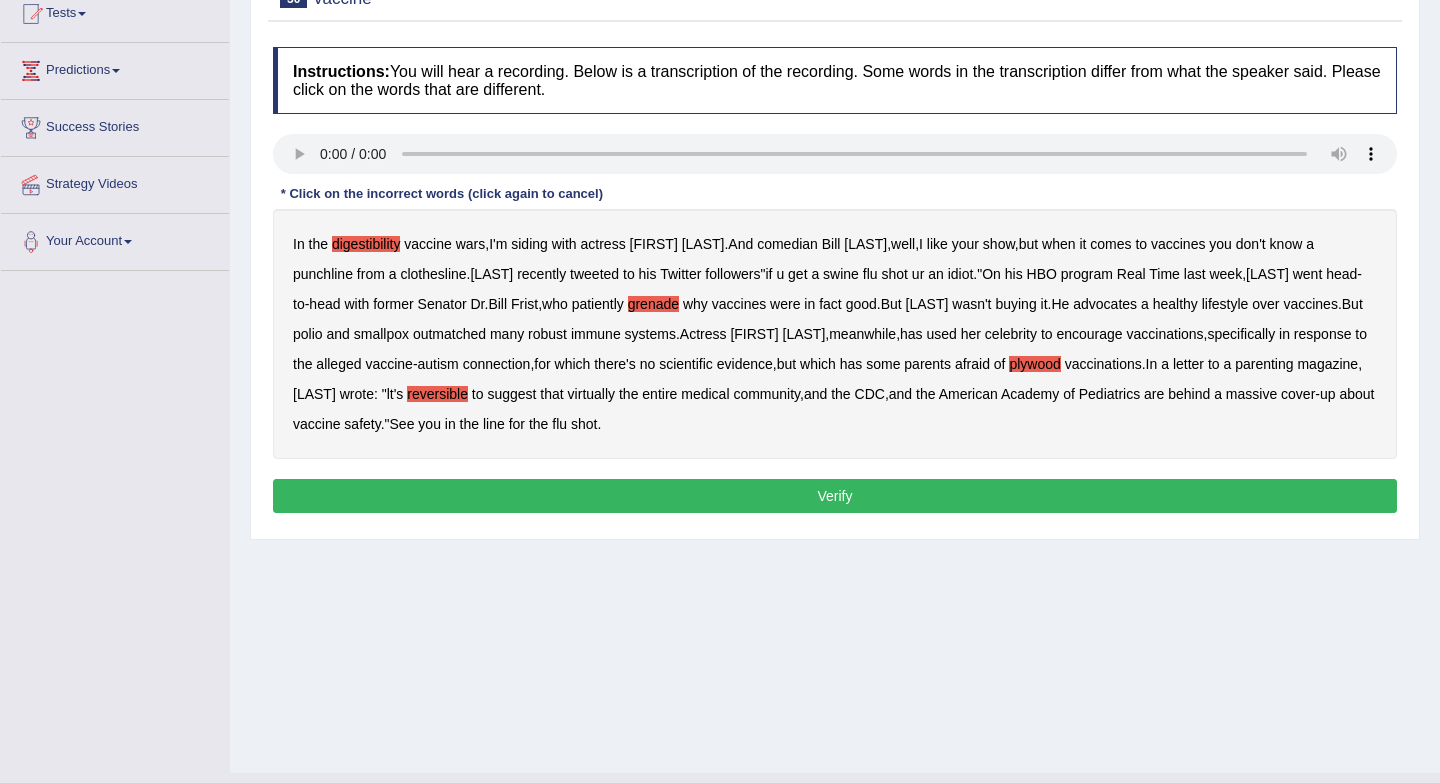click on "Verify" at bounding box center (835, 496) 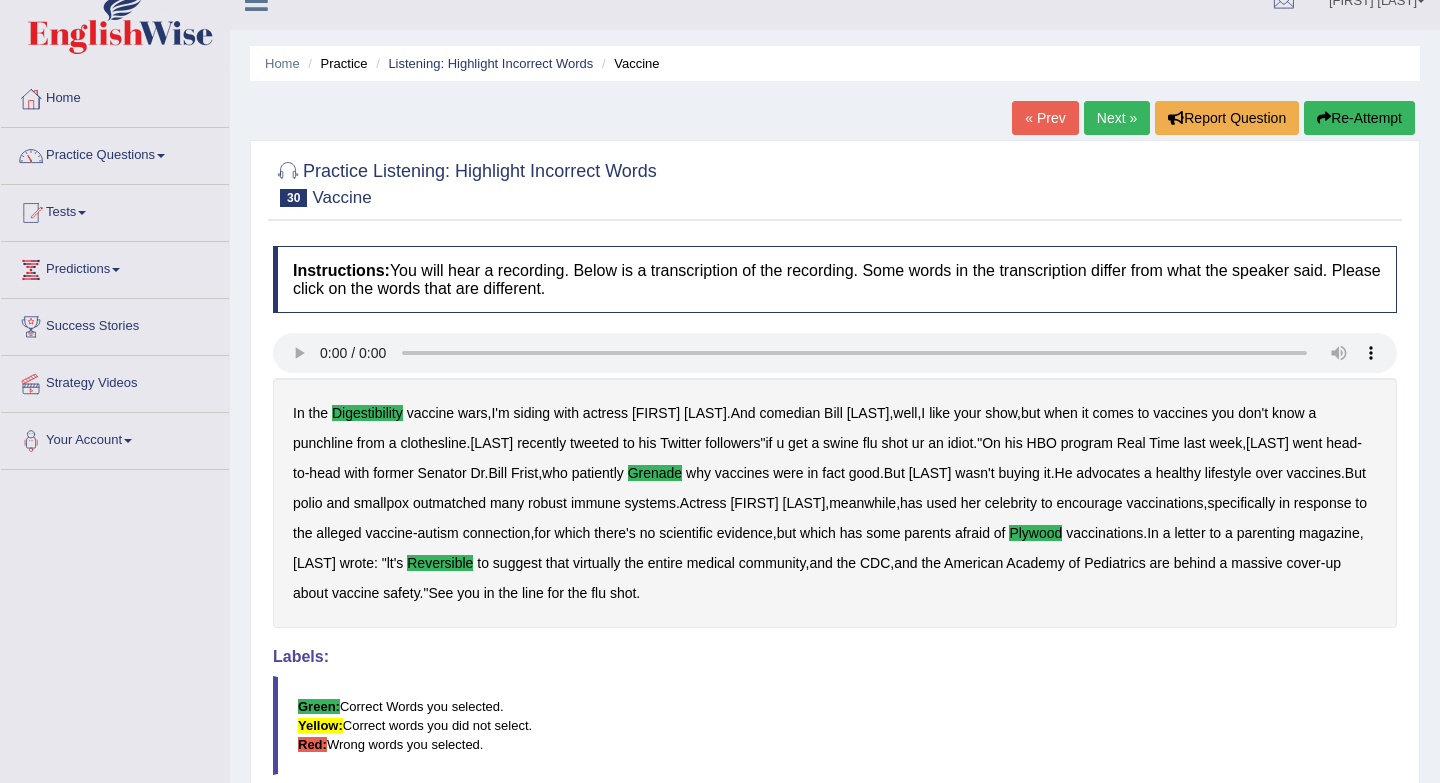 scroll, scrollTop: 25, scrollLeft: 0, axis: vertical 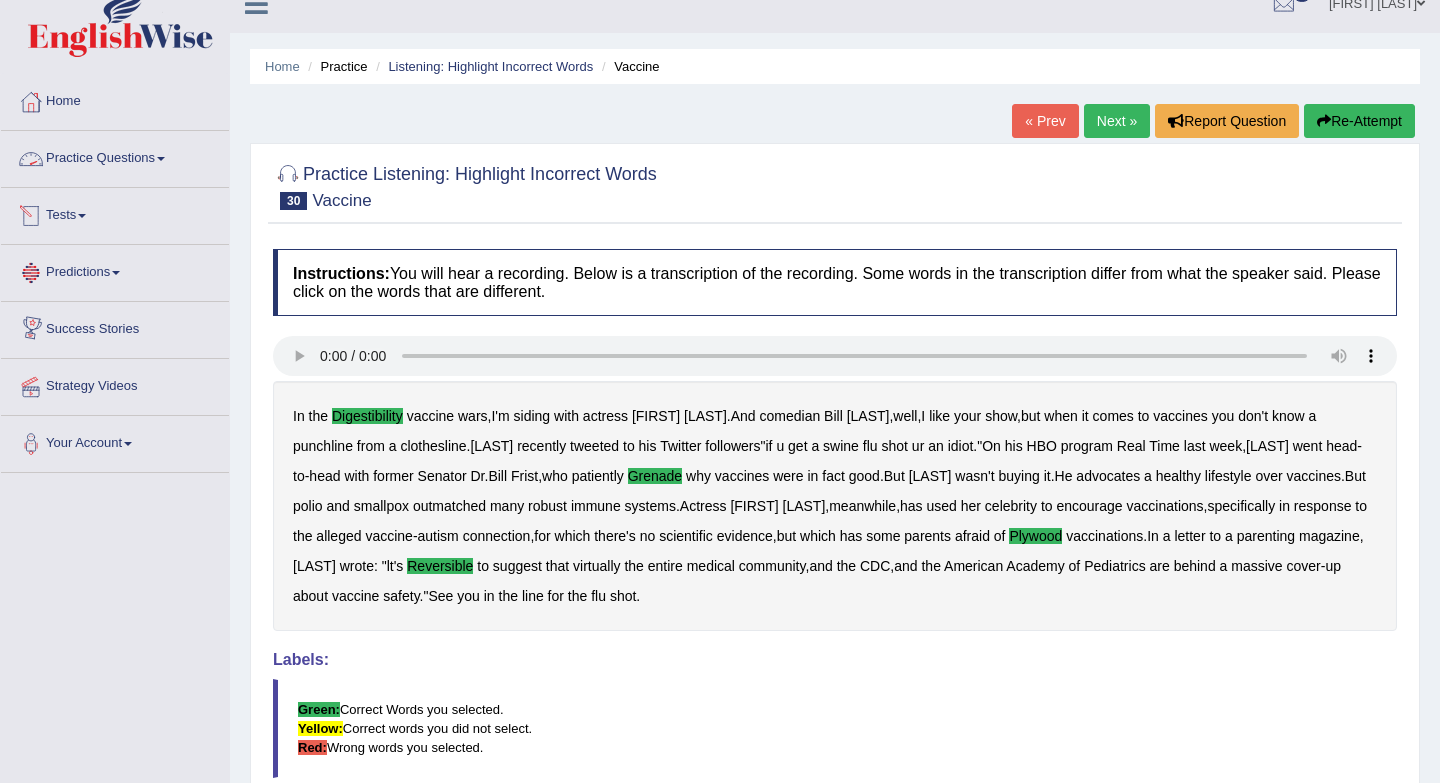 click on "Practice Questions" at bounding box center (115, 156) 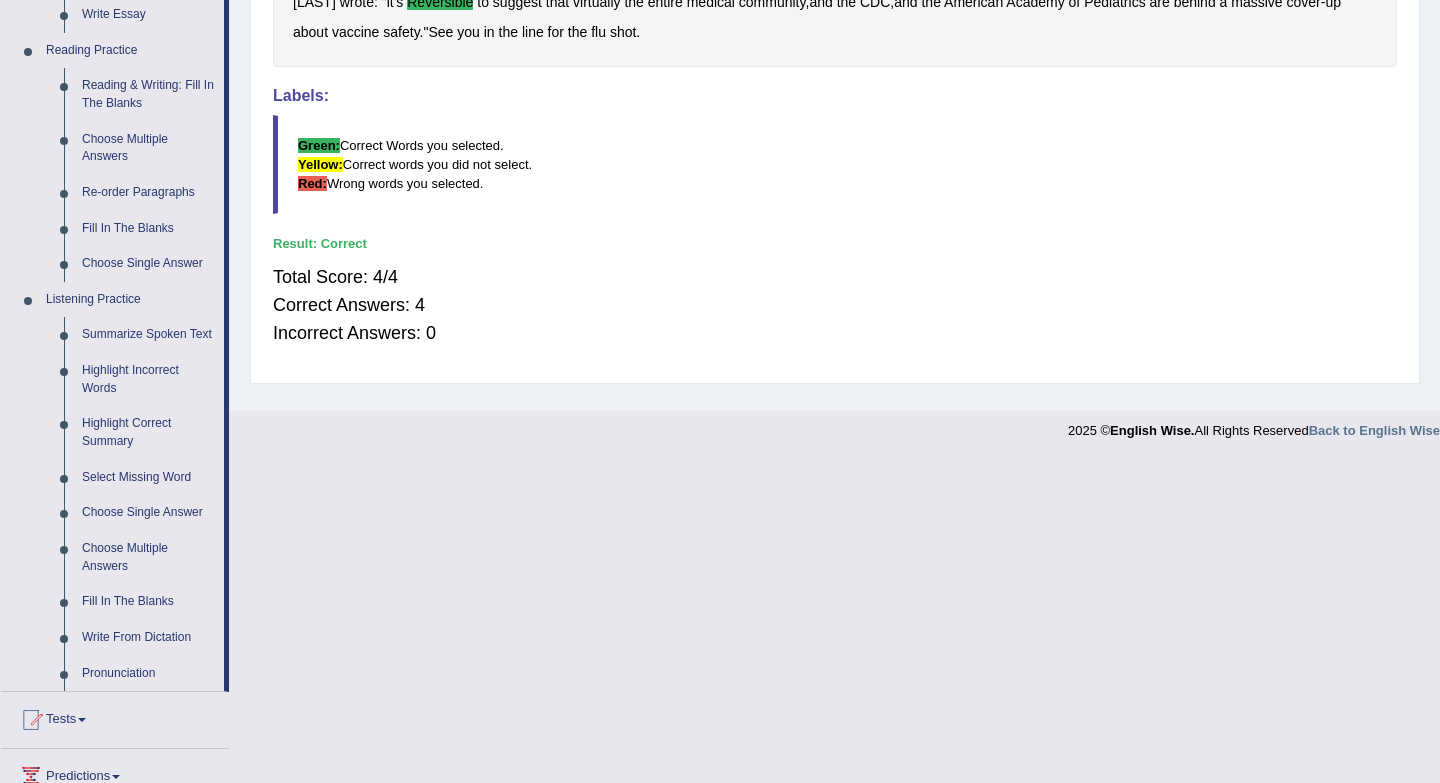 scroll, scrollTop: 655, scrollLeft: 0, axis: vertical 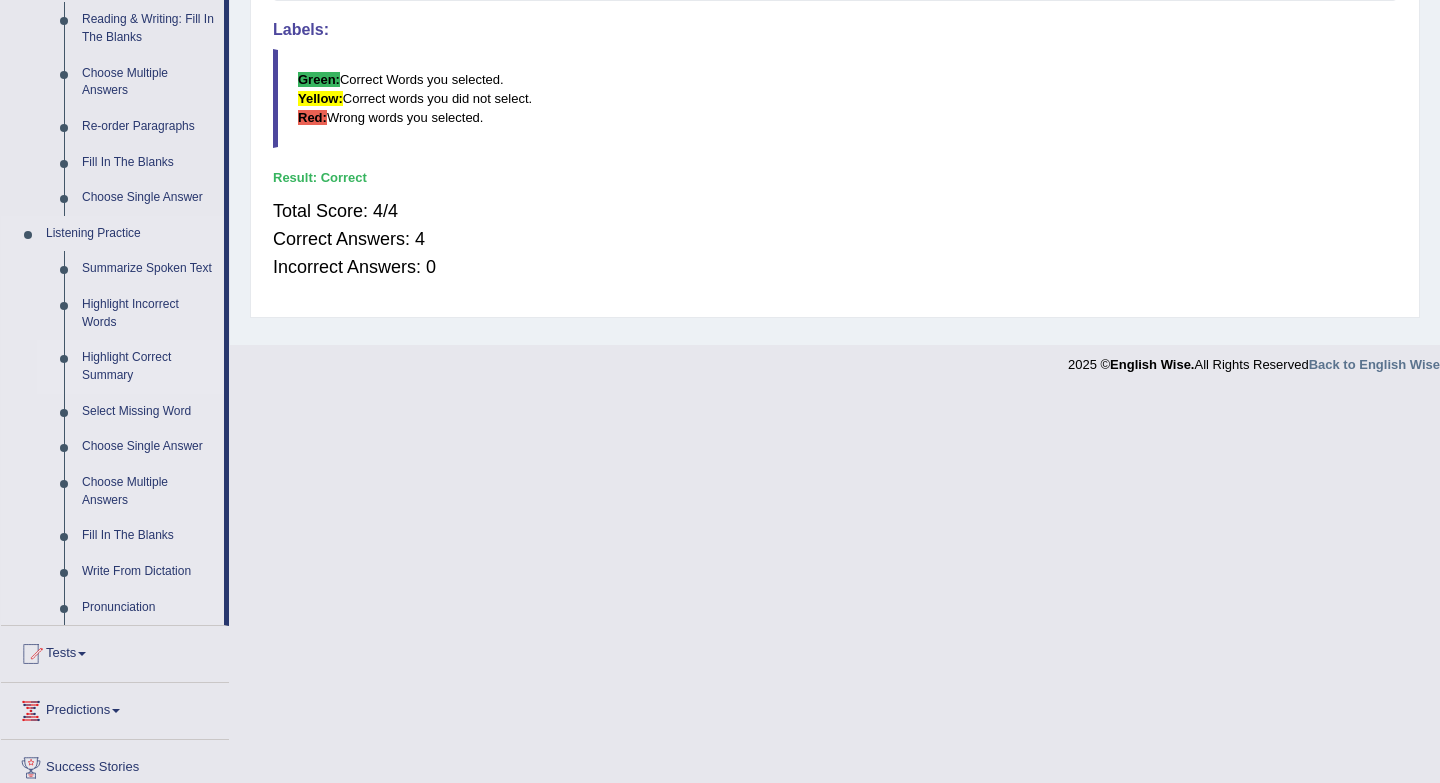 click on "Highlight Correct Summary" at bounding box center [148, 366] 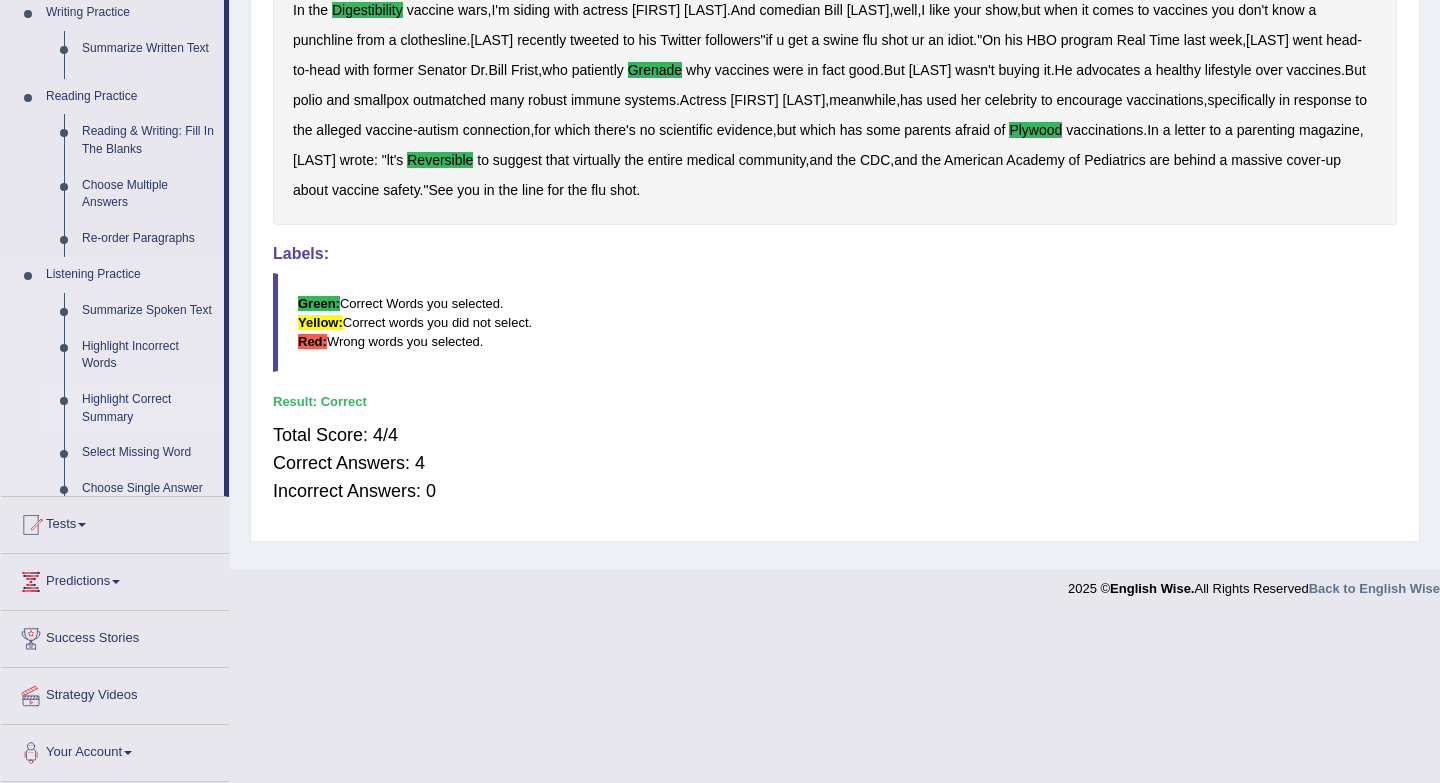 scroll, scrollTop: 267, scrollLeft: 0, axis: vertical 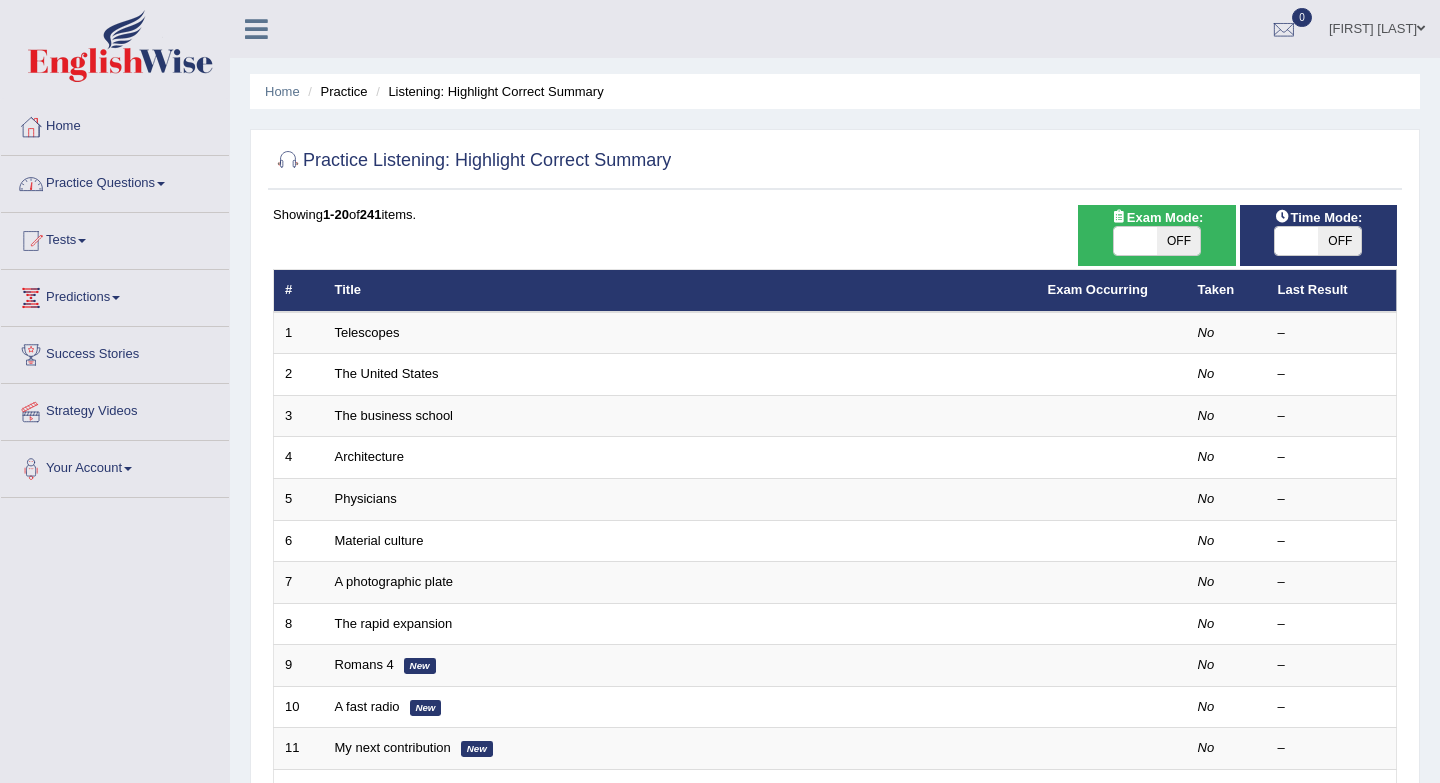click on "Practice Questions" at bounding box center [115, 181] 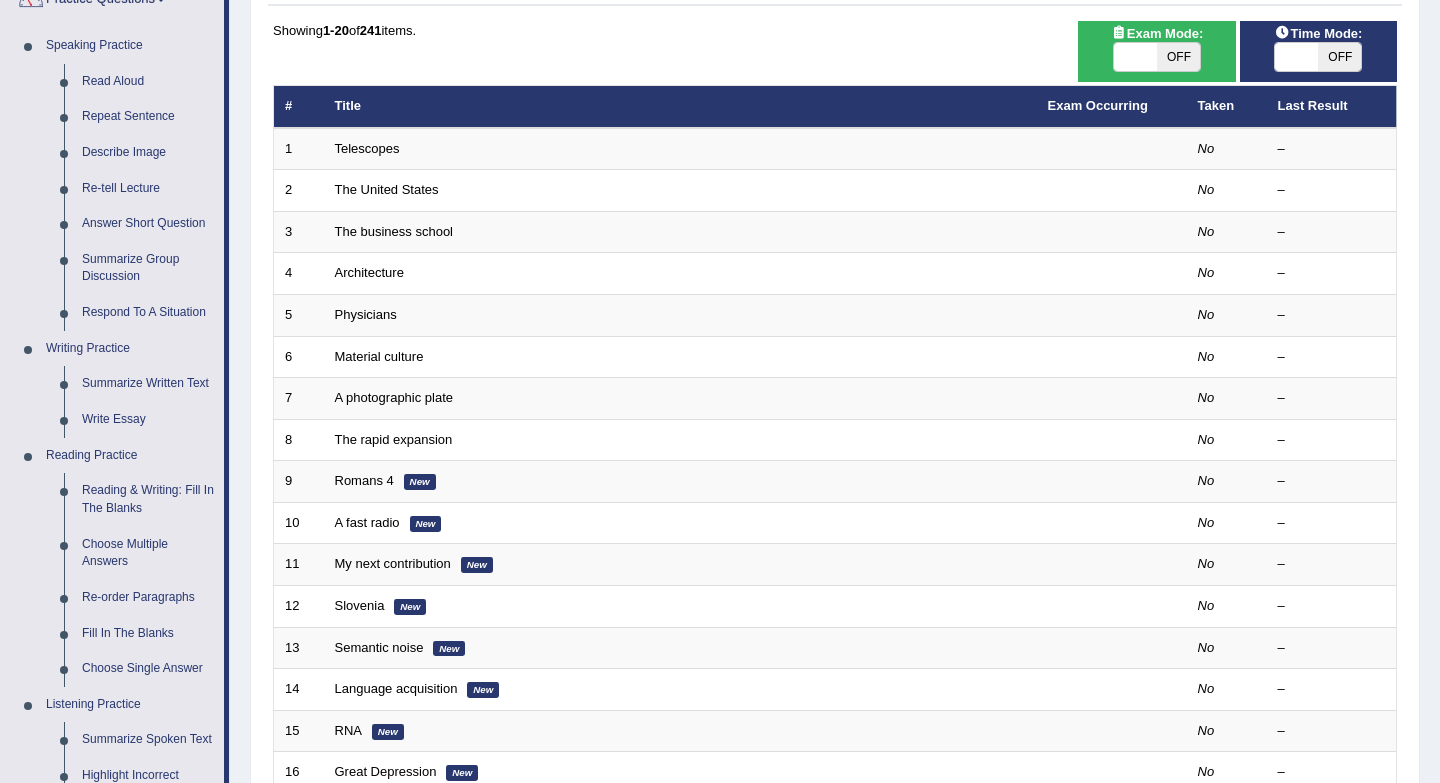 scroll, scrollTop: 0, scrollLeft: 0, axis: both 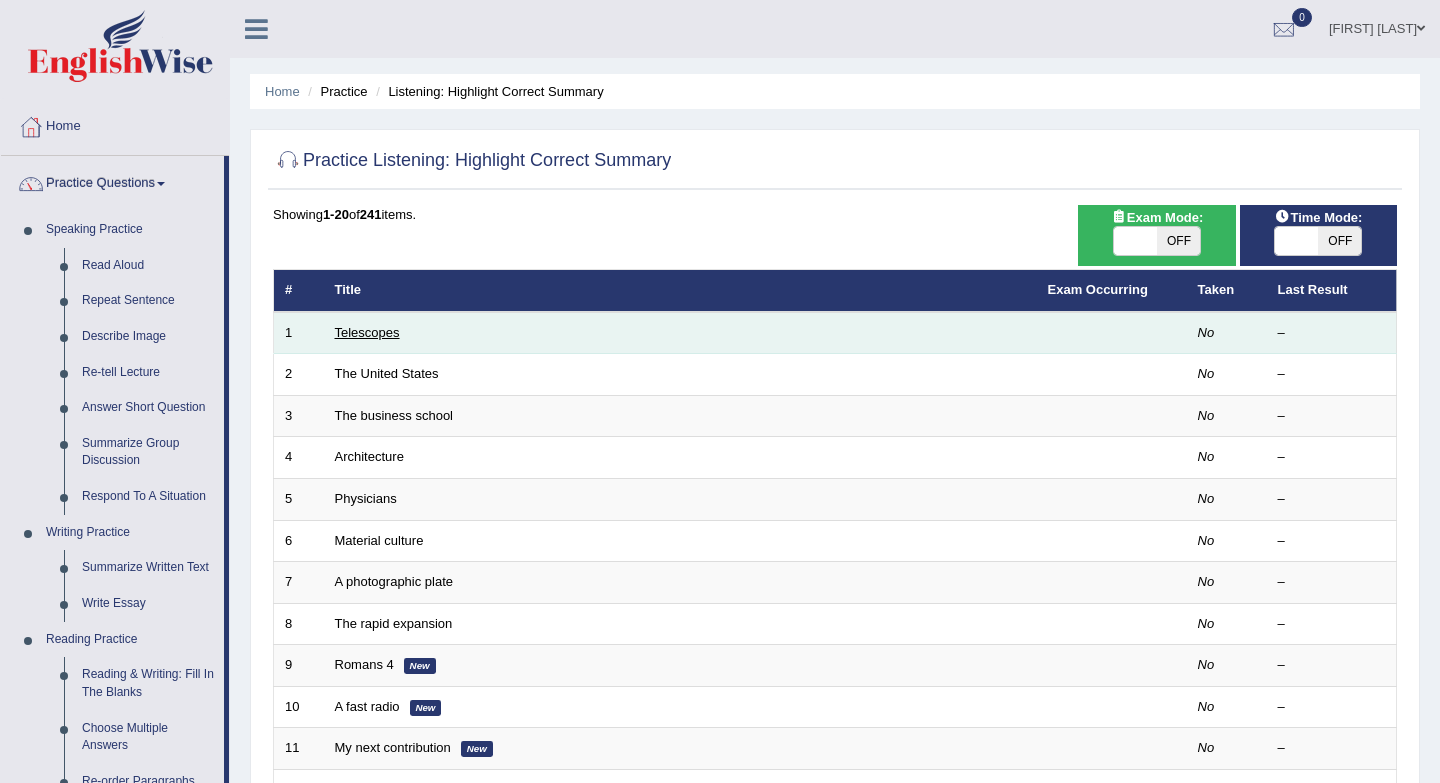 click on "Telescopes" at bounding box center (367, 332) 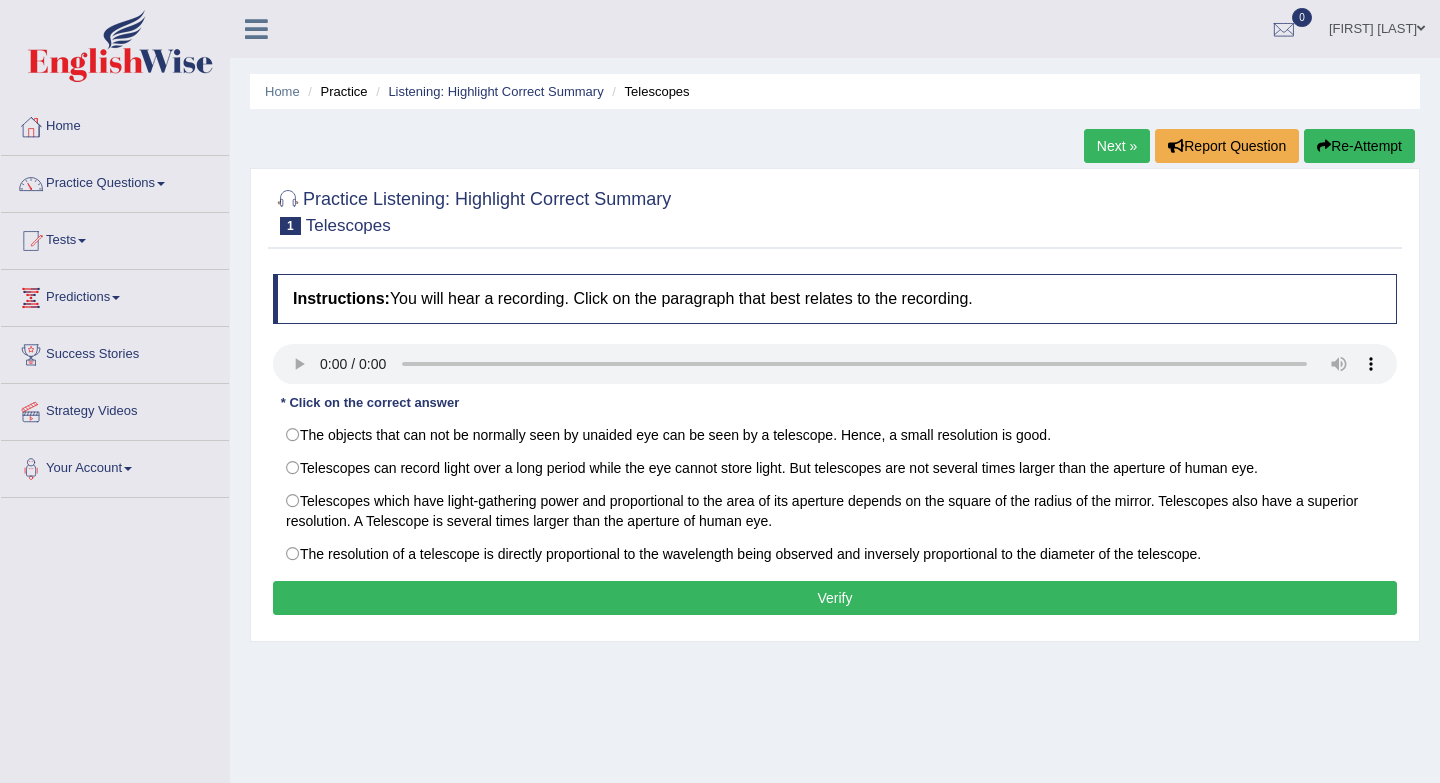 scroll, scrollTop: 0, scrollLeft: 0, axis: both 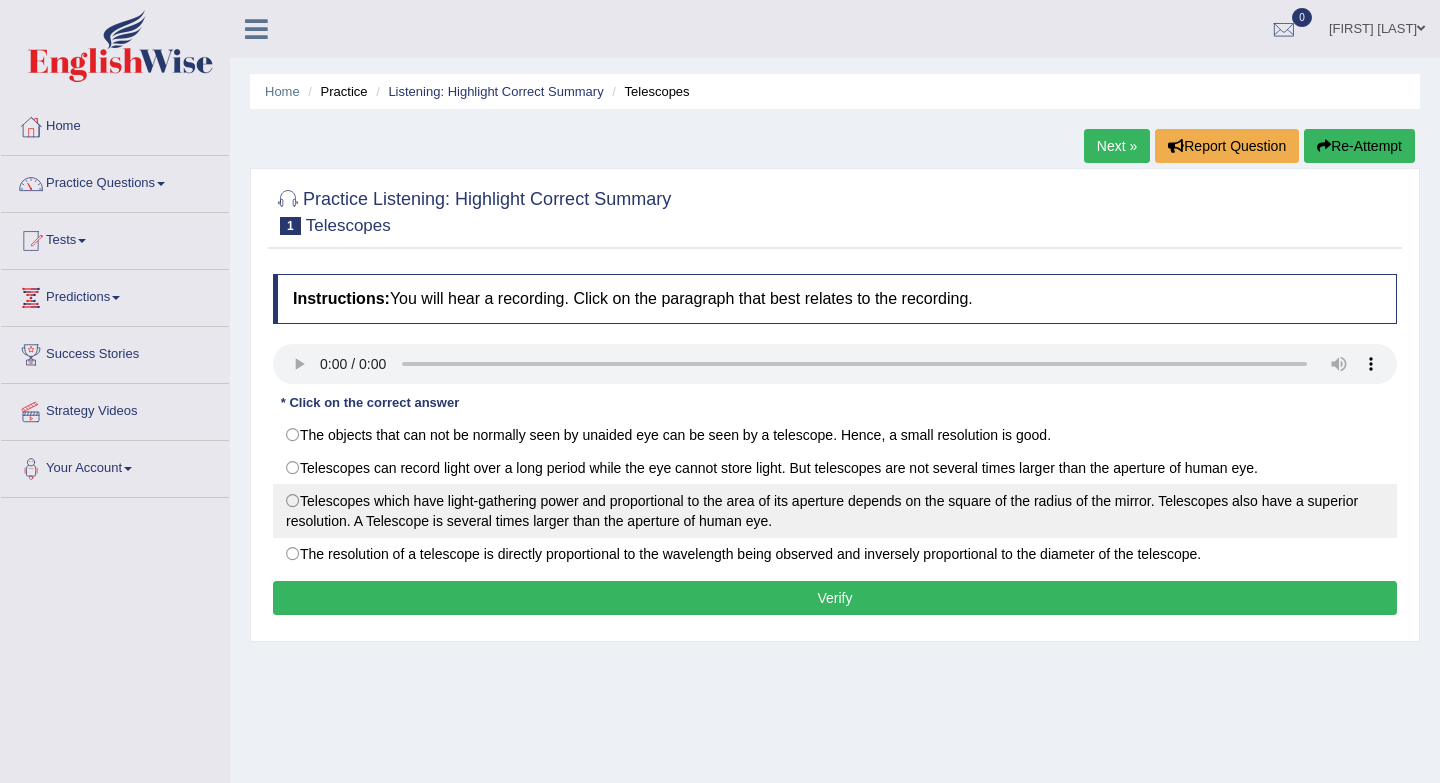 click on "Telescopes which have light-gathering power and proportional to the area of its aperture depends on the square of the radius of the mirror. Telescopes also have a superior resolution. A Telescope is several times larger than the aperture of human eye." at bounding box center [835, 511] 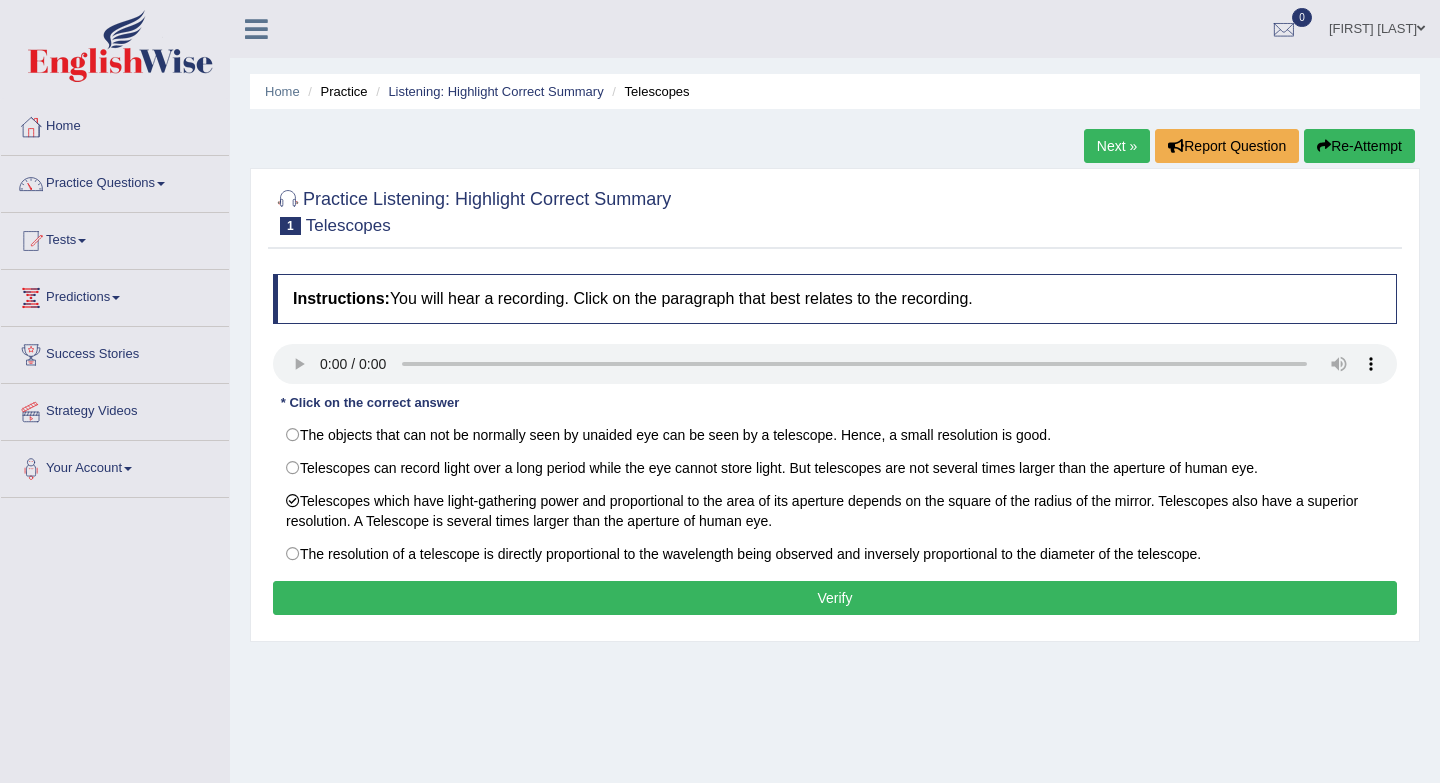 click on "Verify" at bounding box center (835, 598) 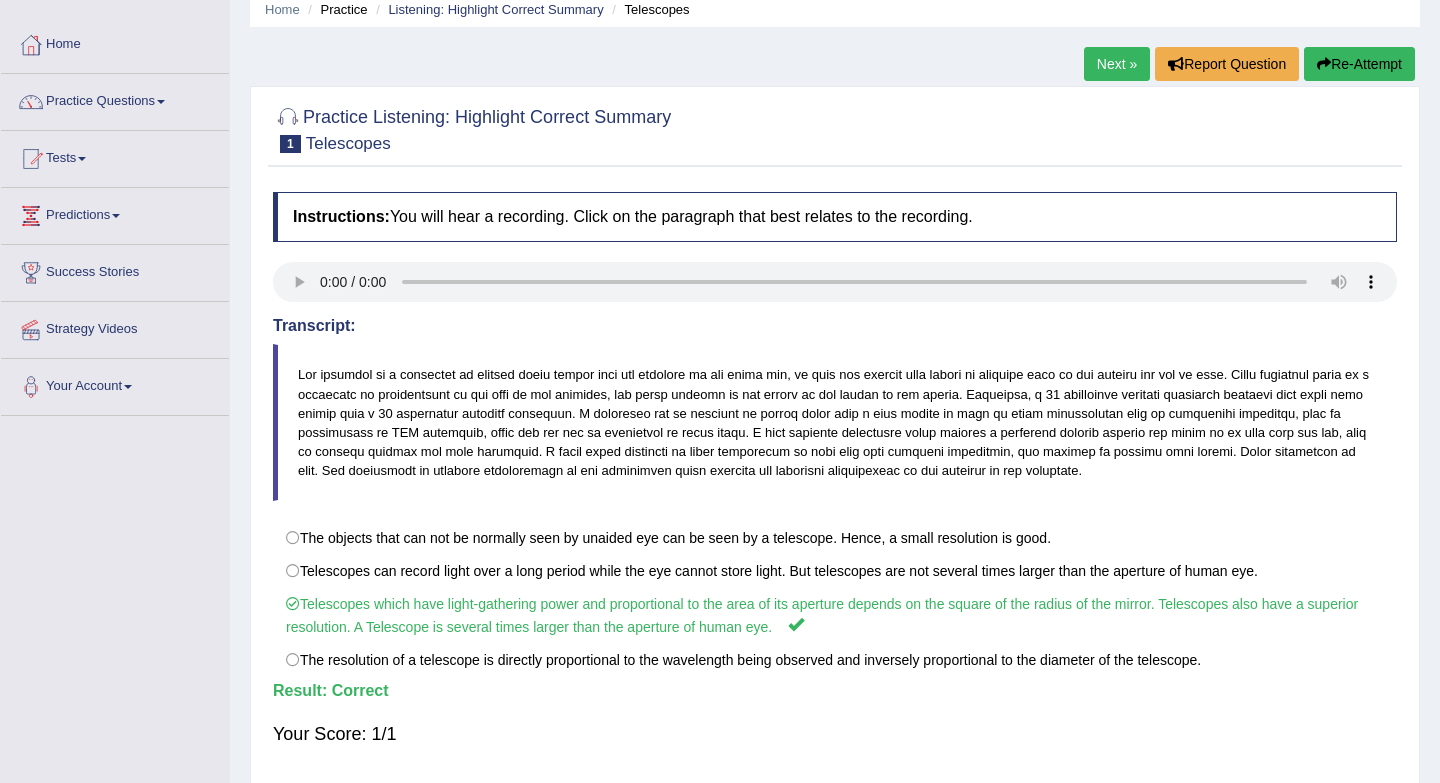 scroll, scrollTop: 77, scrollLeft: 0, axis: vertical 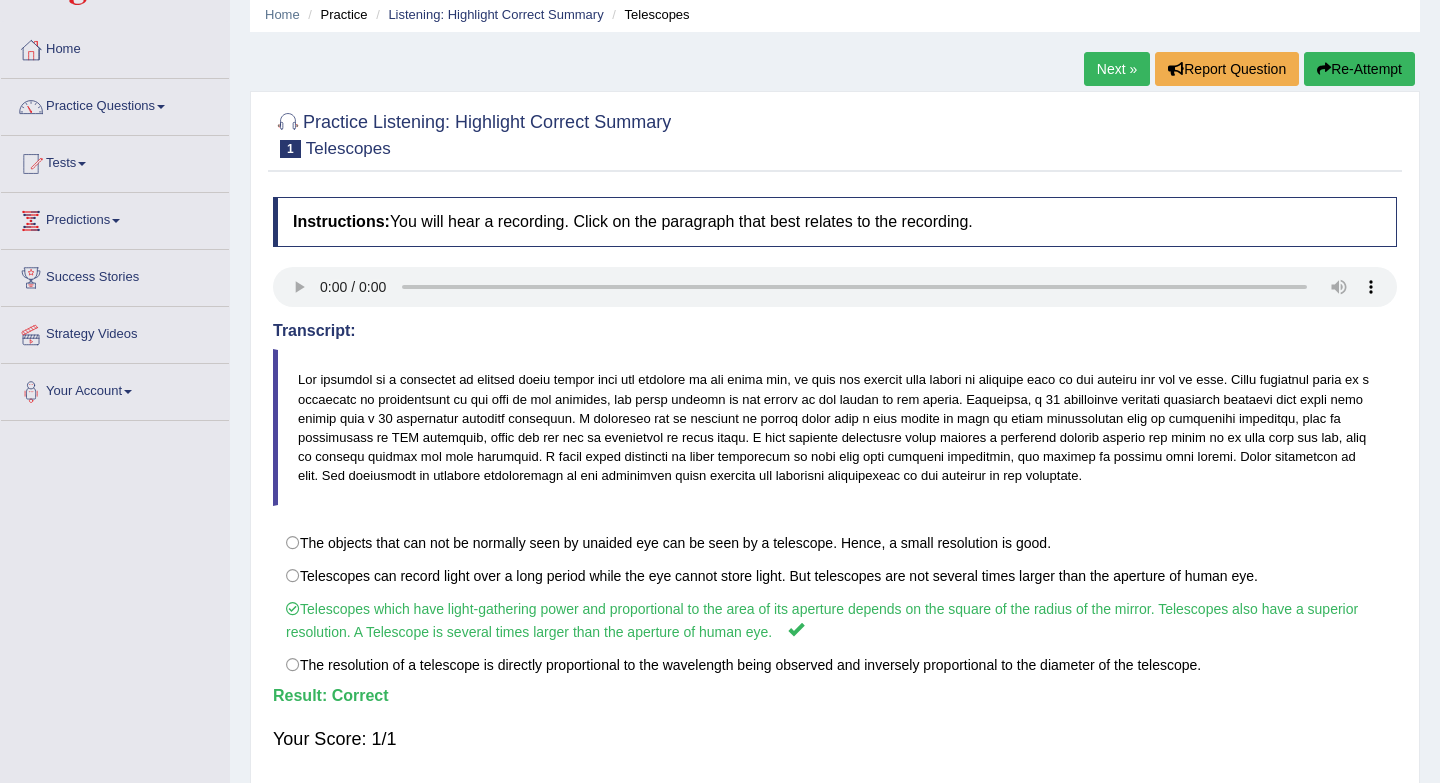 click on "Next »" at bounding box center (1117, 69) 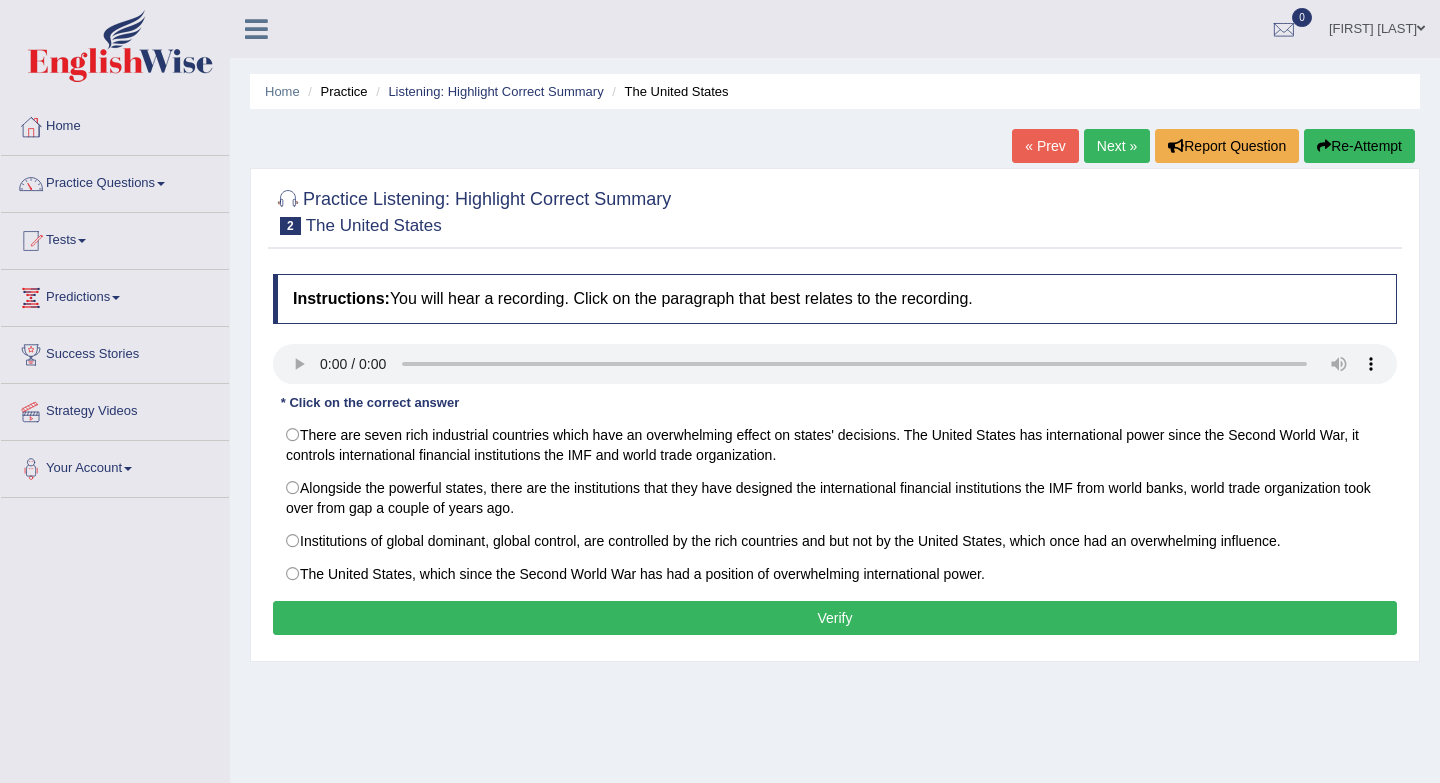 scroll, scrollTop: 0, scrollLeft: 0, axis: both 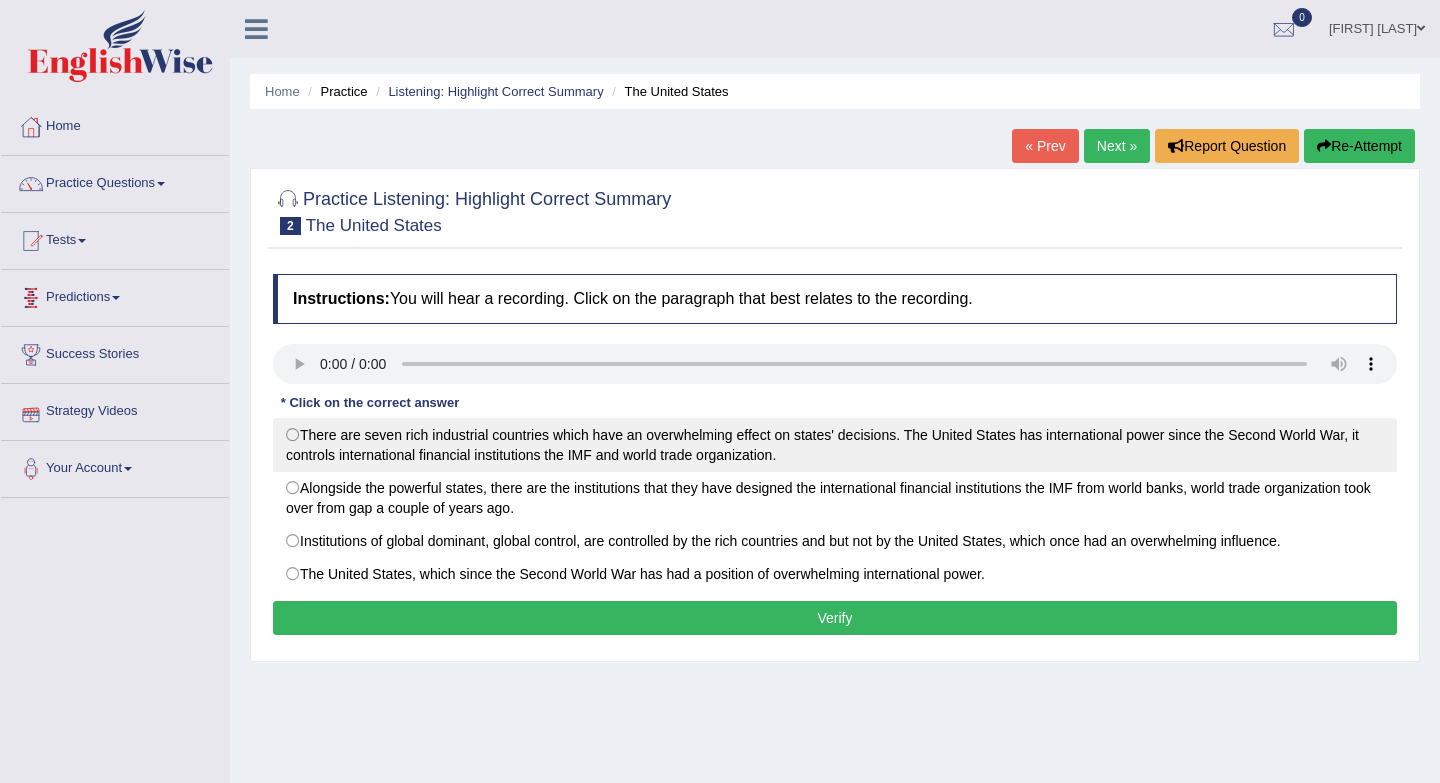 click on "There are seven rich industrial countries which have an overwhelming effect on states' decisions. The United States has international power since the Second World War, it controls international financial institutions the IMF and world trade organization." at bounding box center (835, 445) 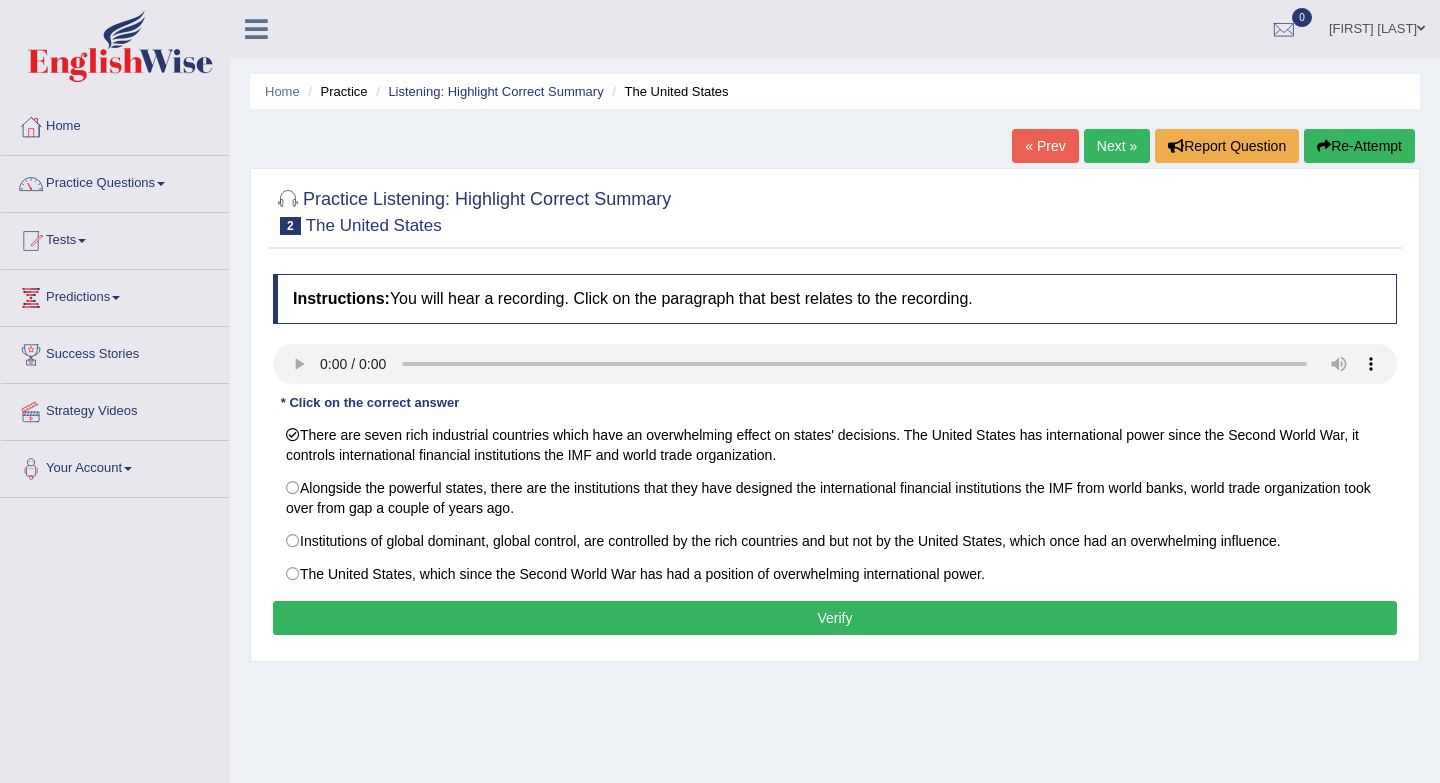 click on "Verify" at bounding box center [835, 618] 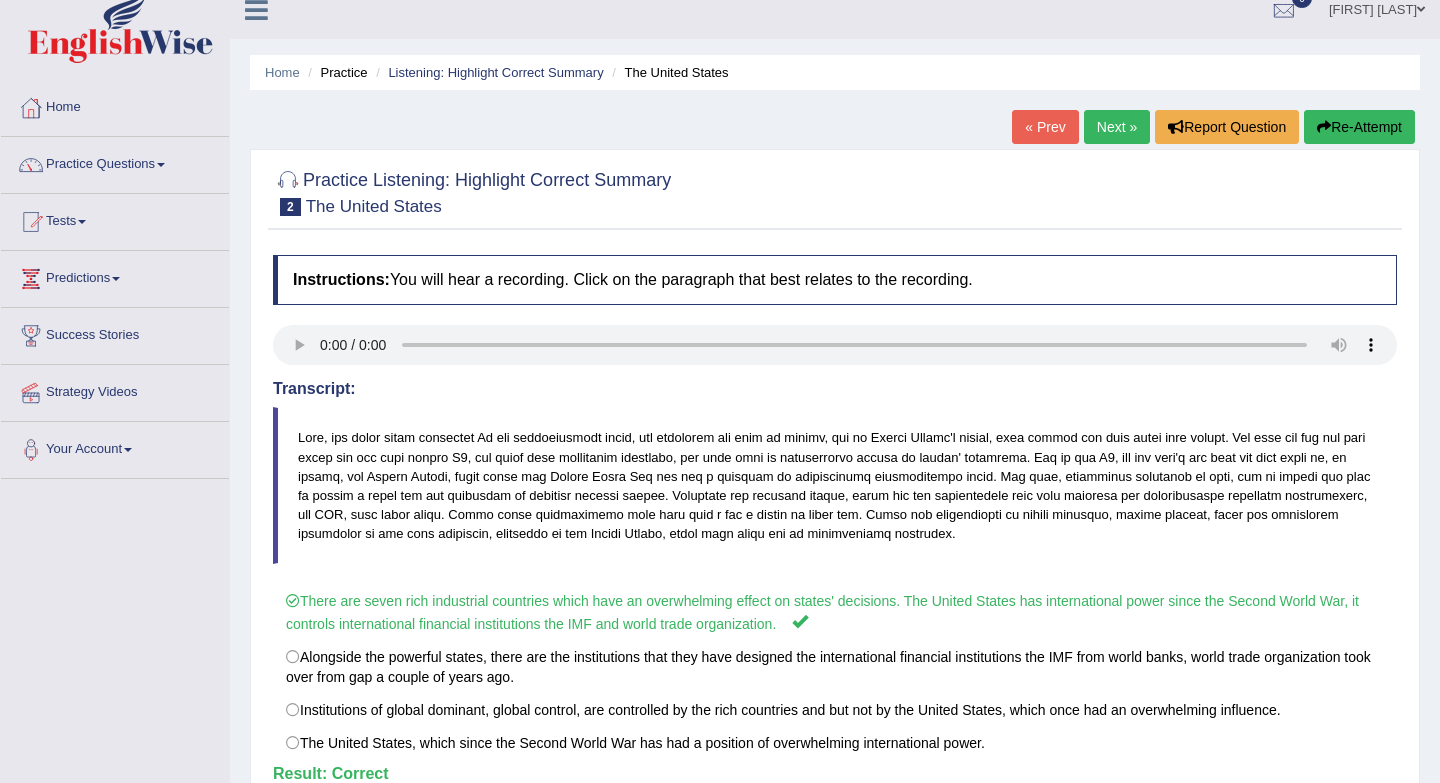 scroll, scrollTop: 0, scrollLeft: 0, axis: both 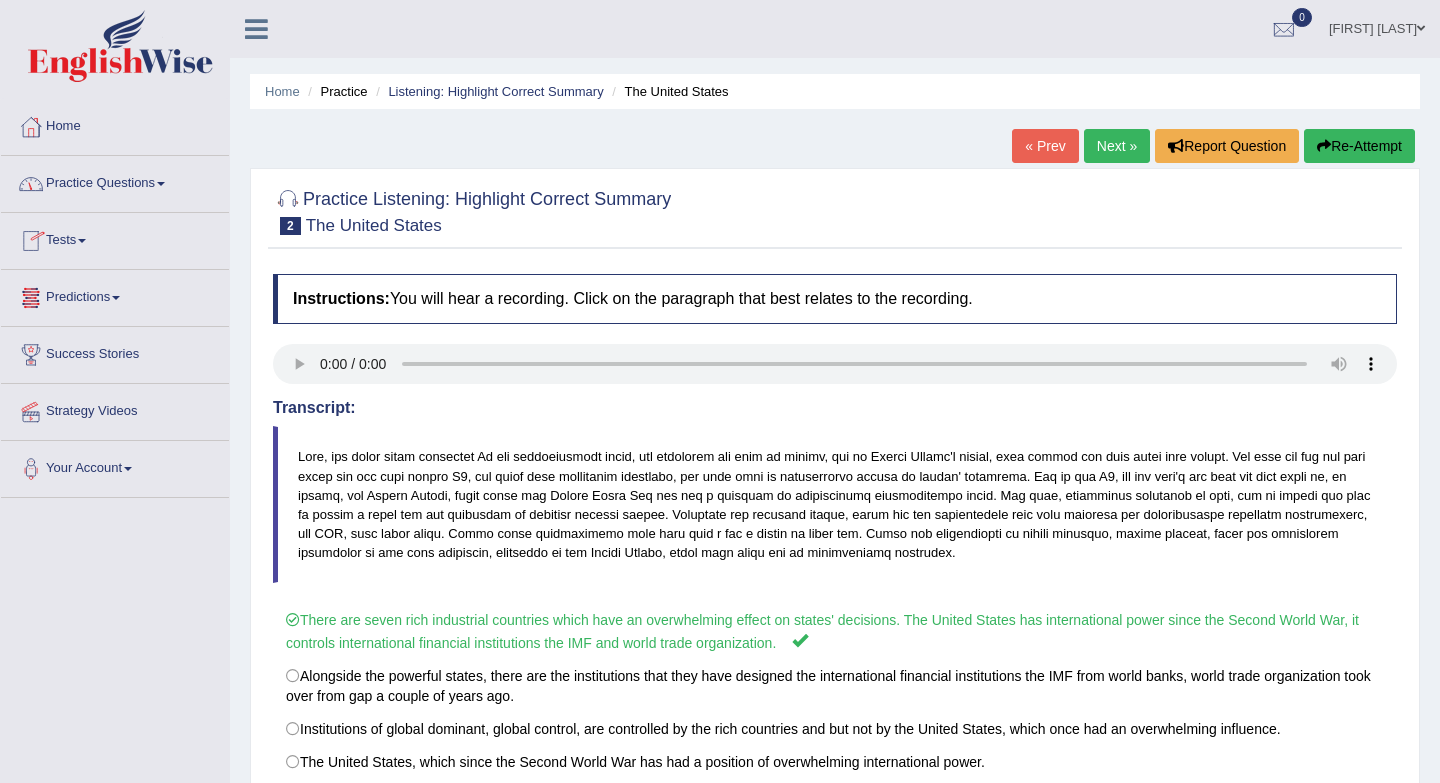 click on "Practice Questions" at bounding box center [115, 181] 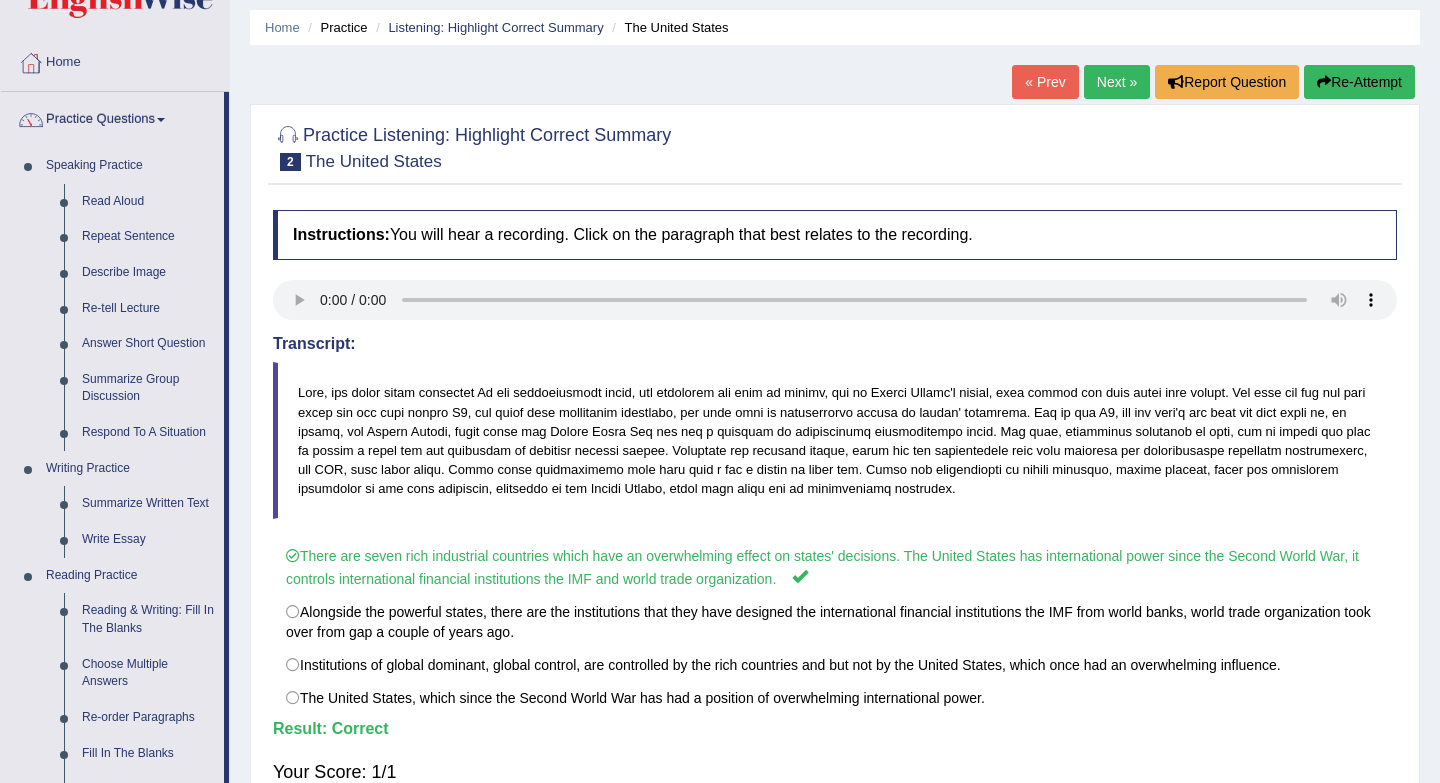 scroll, scrollTop: 0, scrollLeft: 0, axis: both 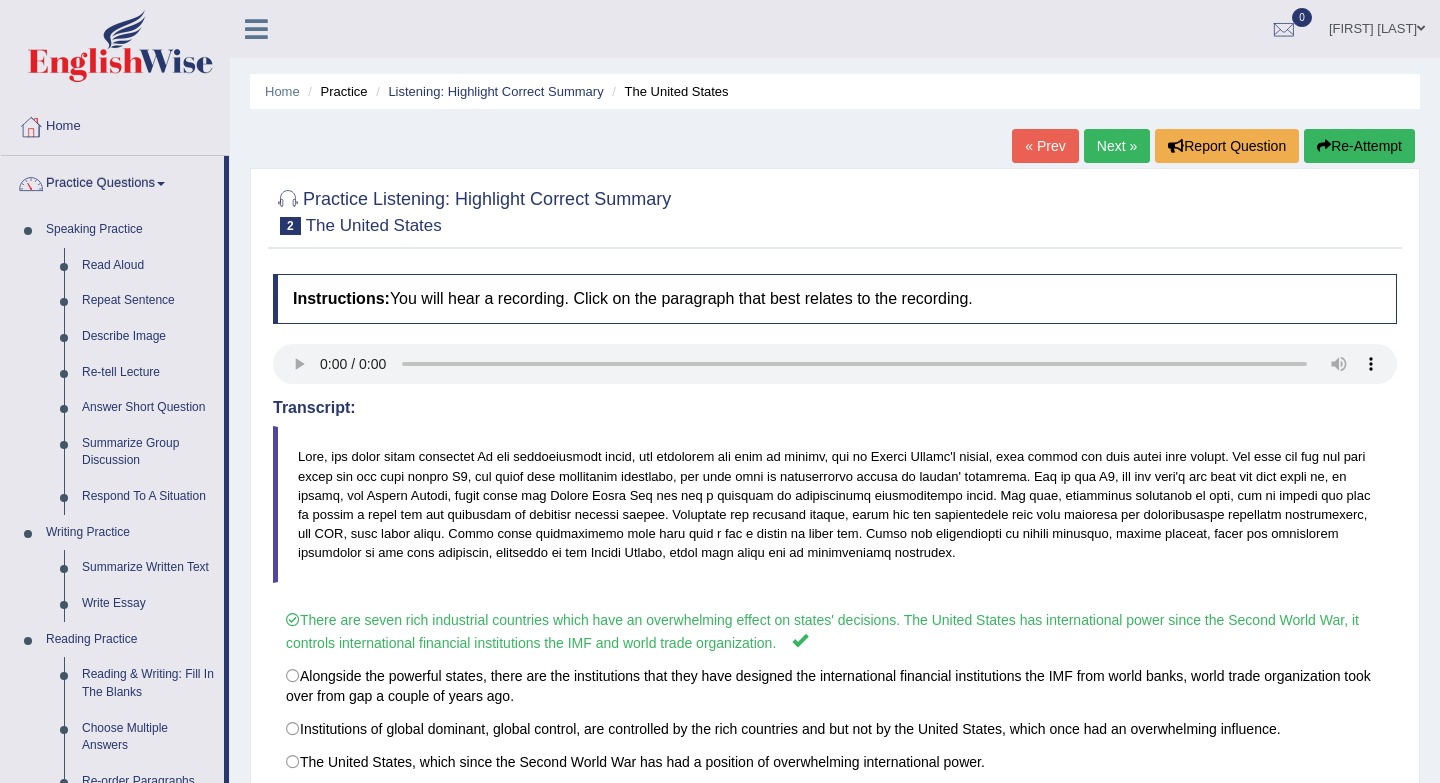 click on "Next »" at bounding box center (1117, 146) 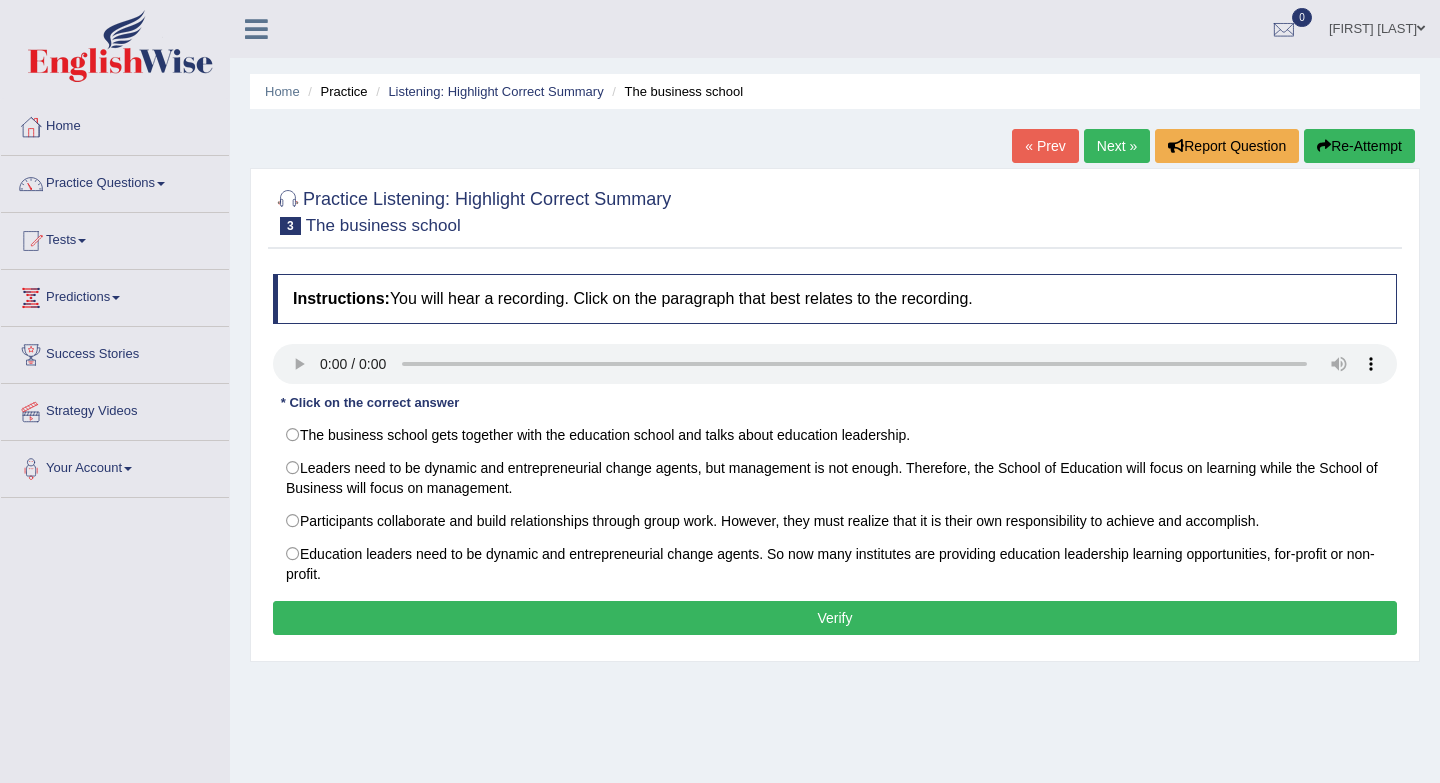 scroll, scrollTop: 0, scrollLeft: 0, axis: both 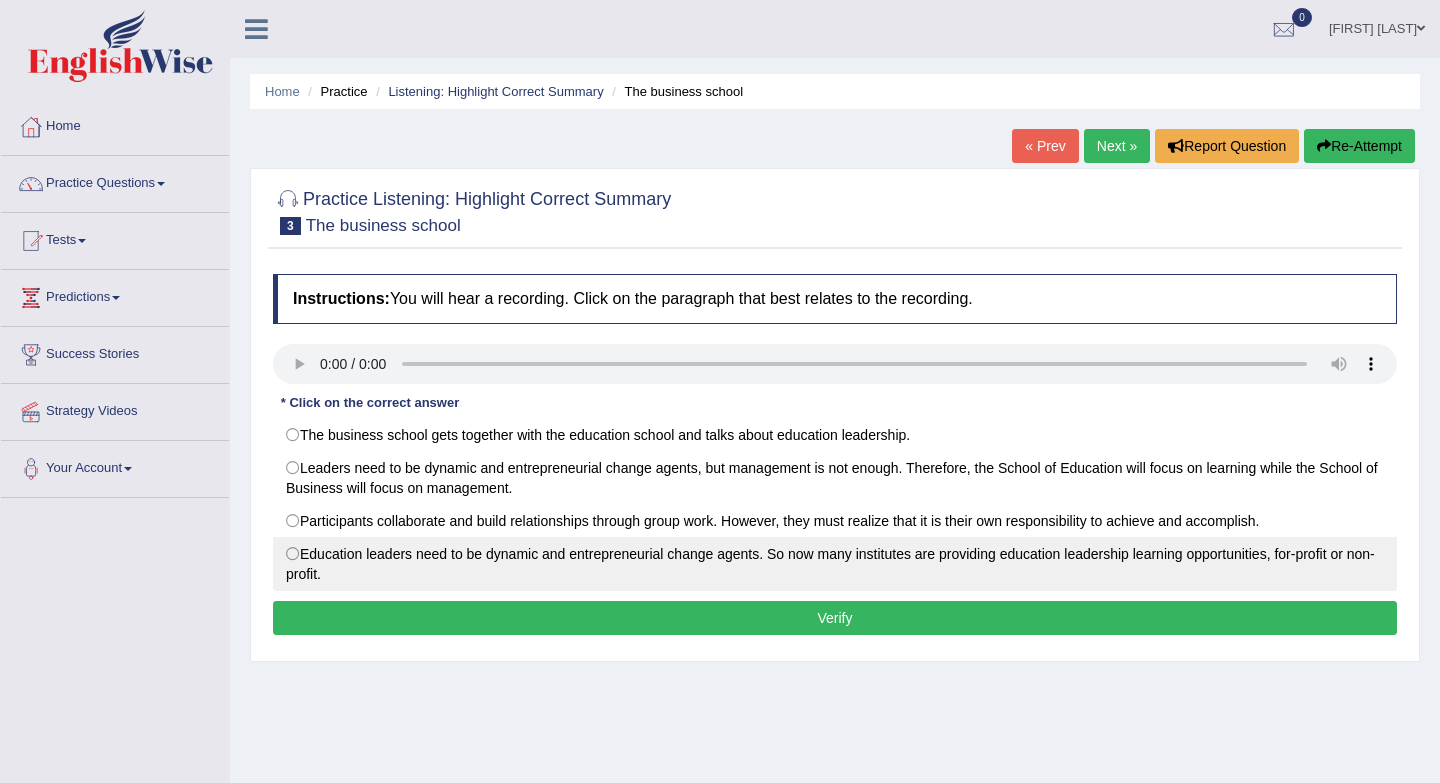 click on "Education leaders need to be dynamic and entrepreneurial change agents. So now many institutes are providing education leadership learning opportunities, for-profit or non-profit." at bounding box center (835, 564) 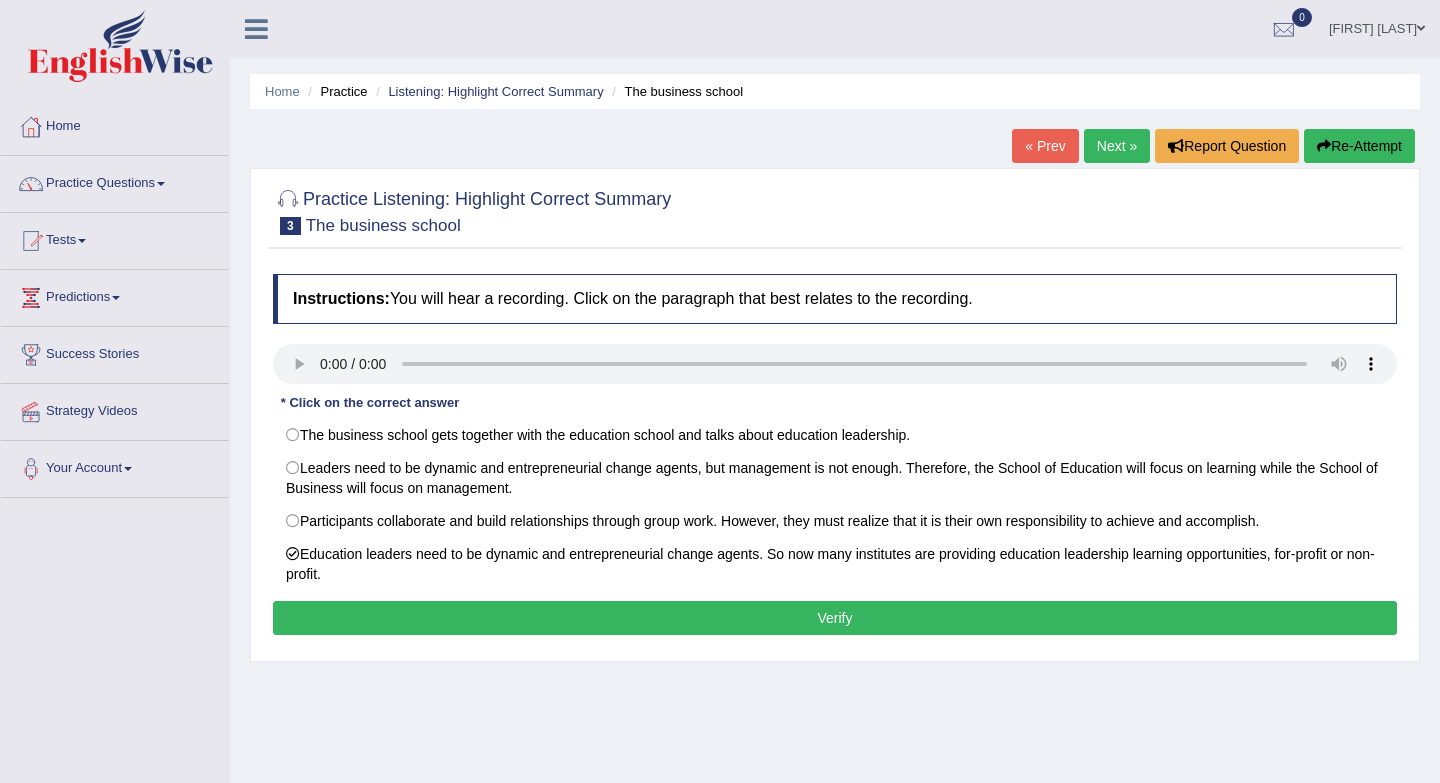 click on "Verify" at bounding box center [835, 618] 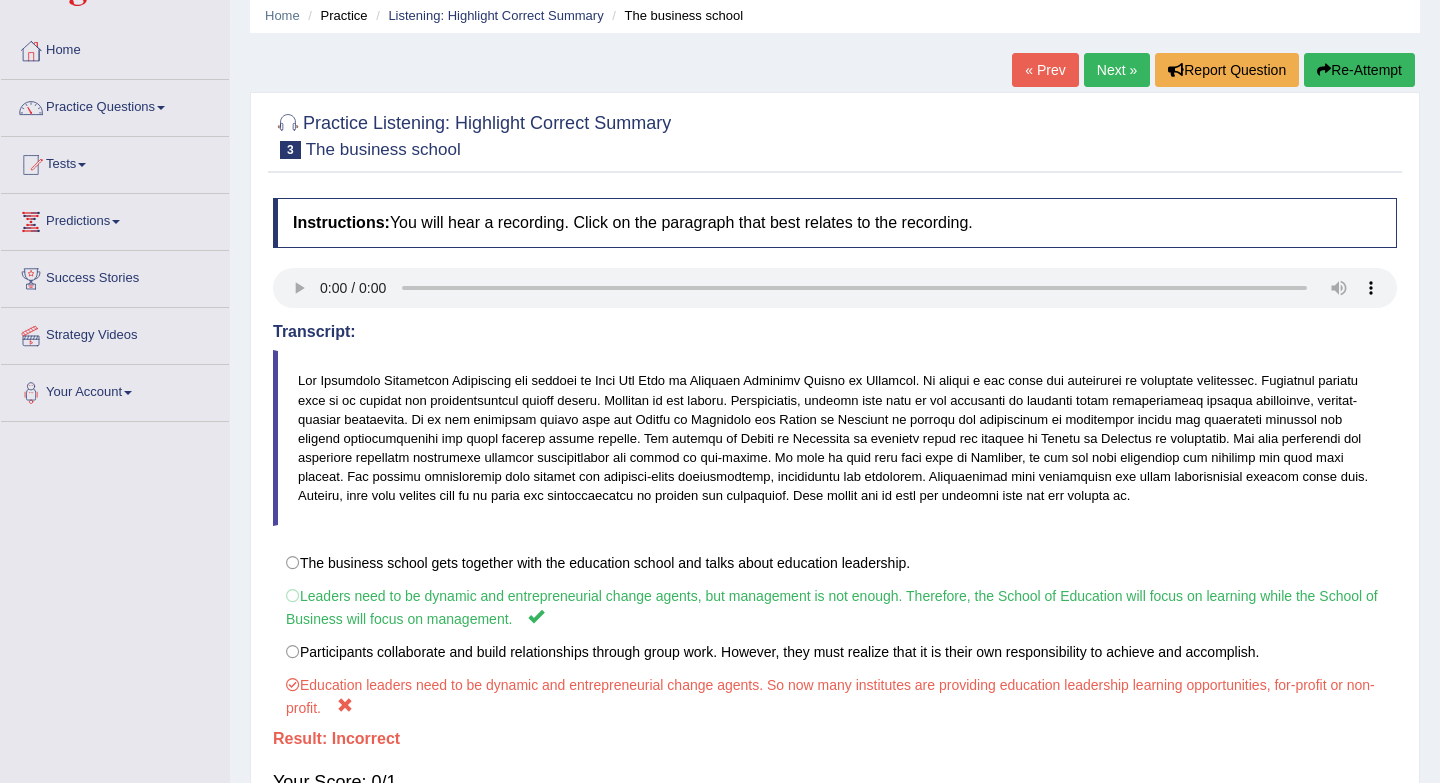 scroll, scrollTop: 58, scrollLeft: 0, axis: vertical 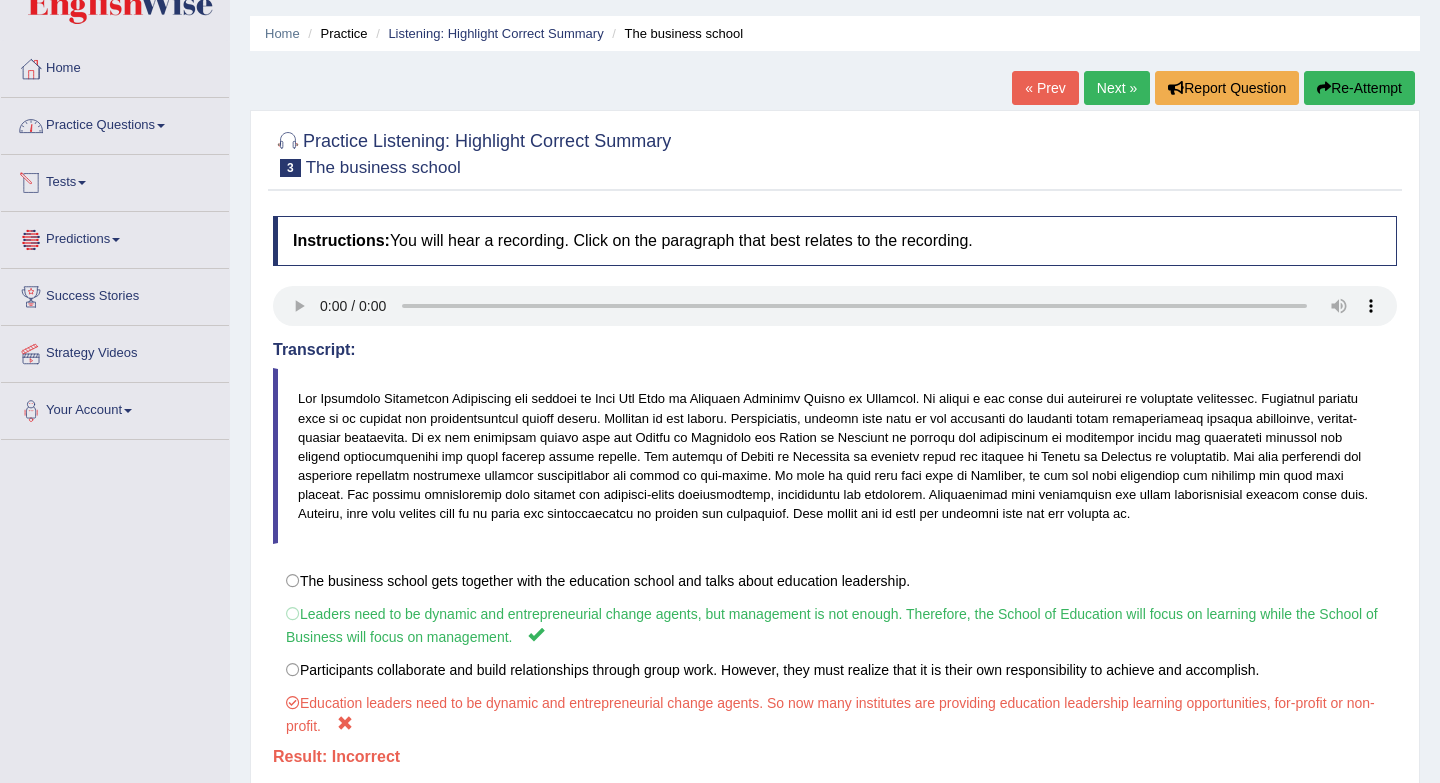 click on "Practice Questions" at bounding box center (115, 123) 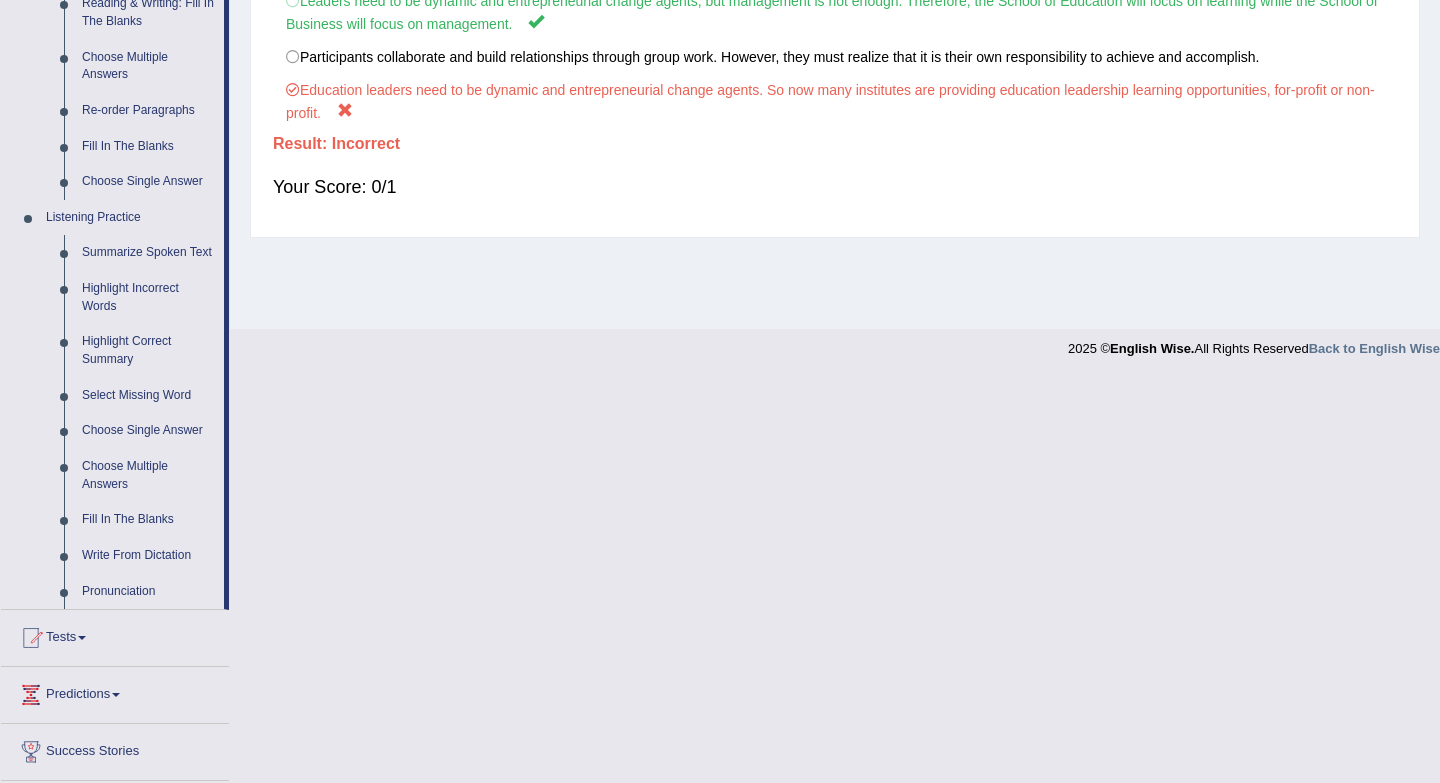 scroll, scrollTop: 672, scrollLeft: 0, axis: vertical 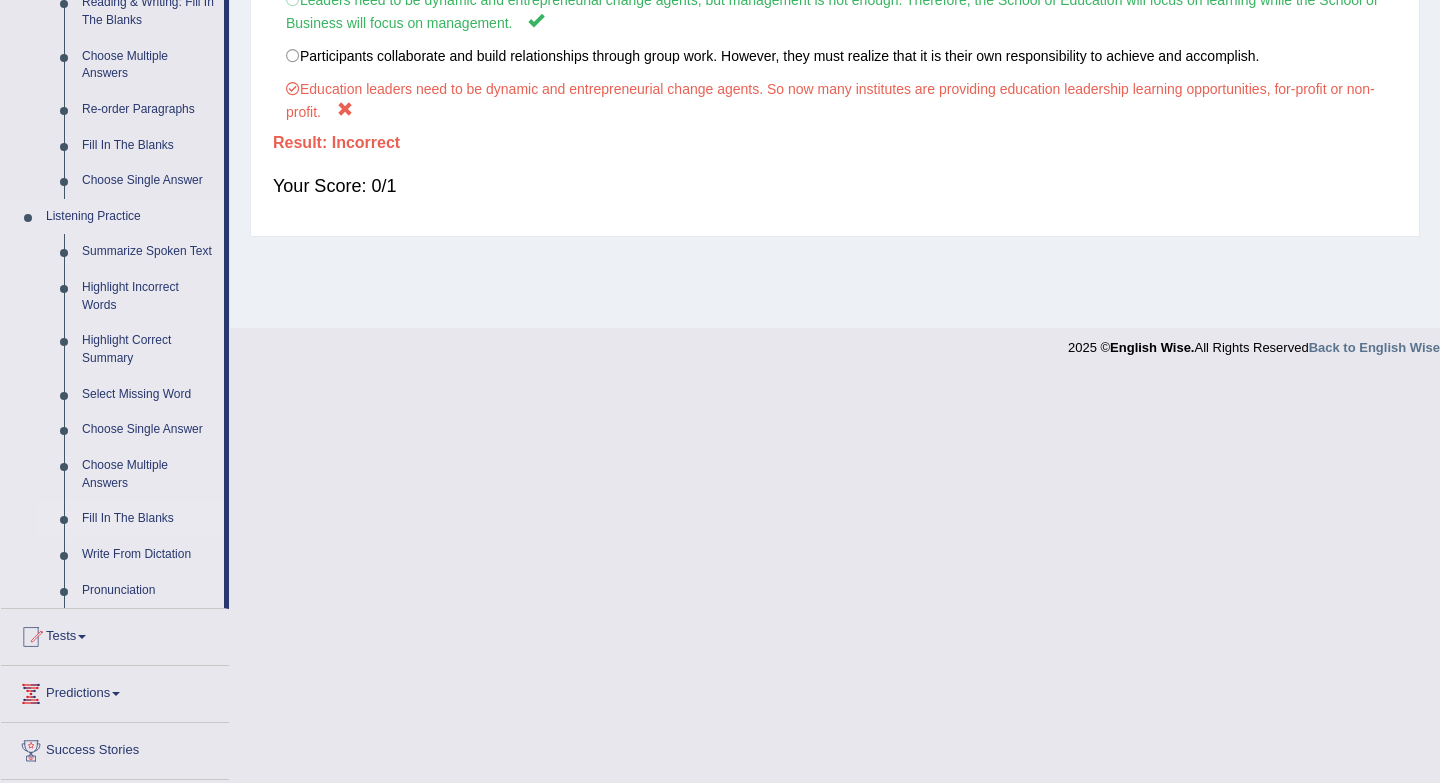 click on "Fill In The Blanks" at bounding box center [148, 519] 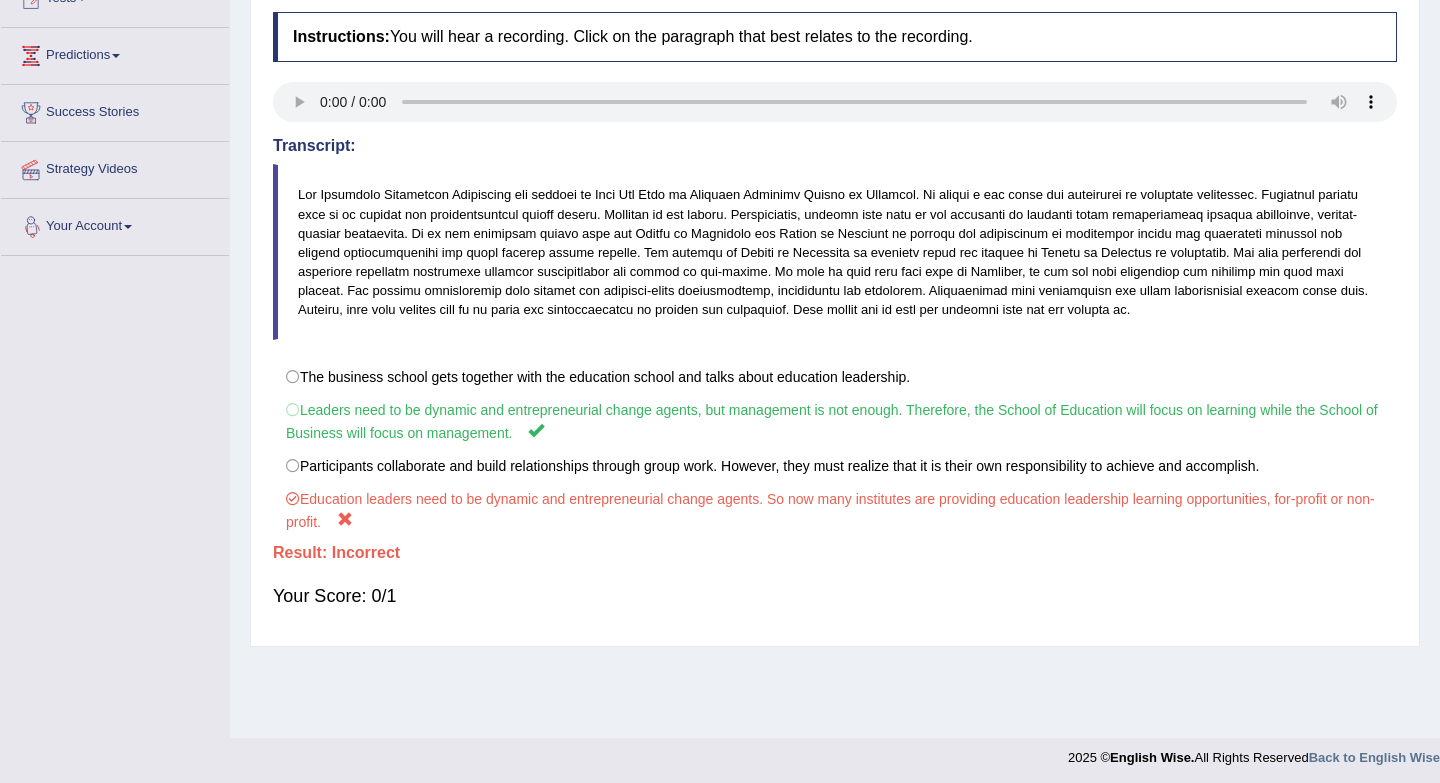 scroll, scrollTop: 267, scrollLeft: 0, axis: vertical 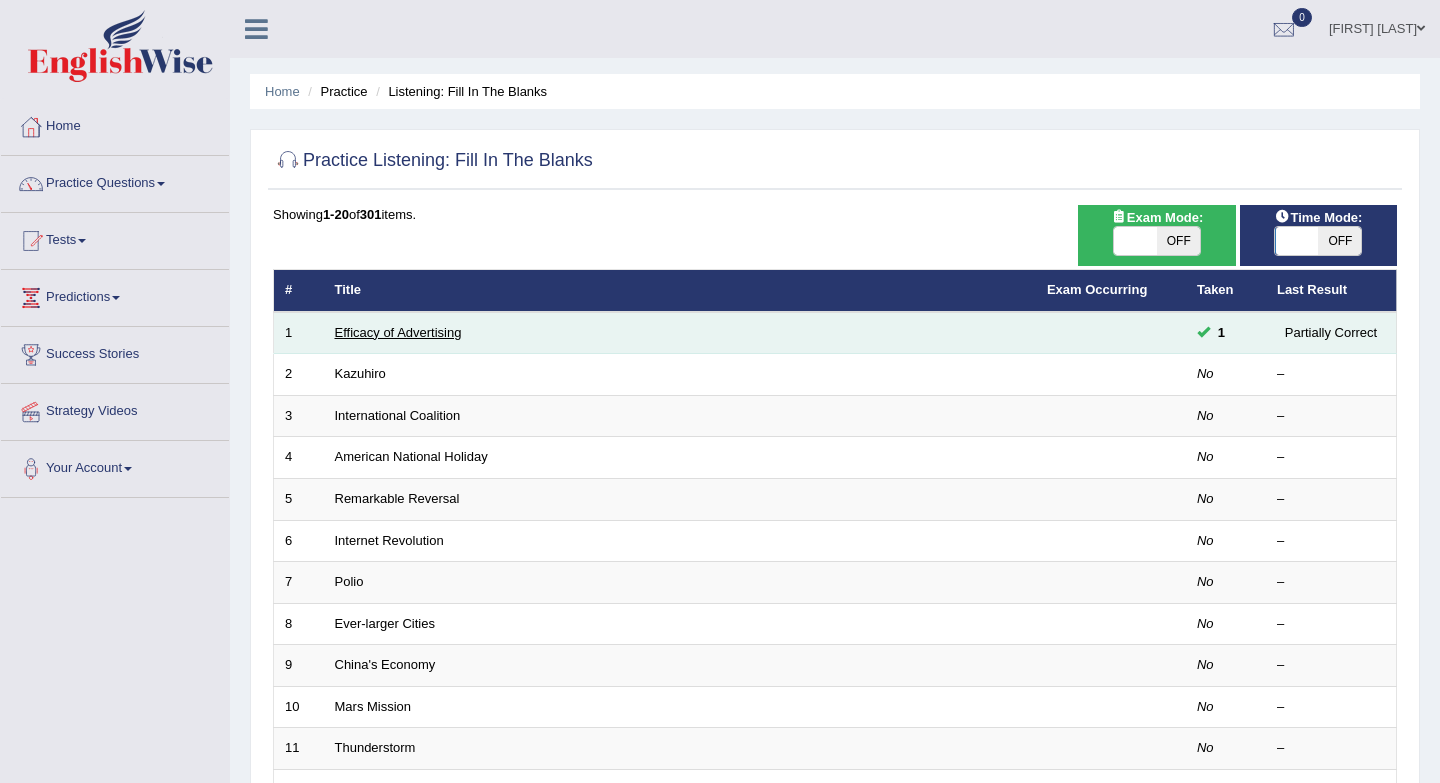 click on "Efficacy of Advertising" at bounding box center (398, 332) 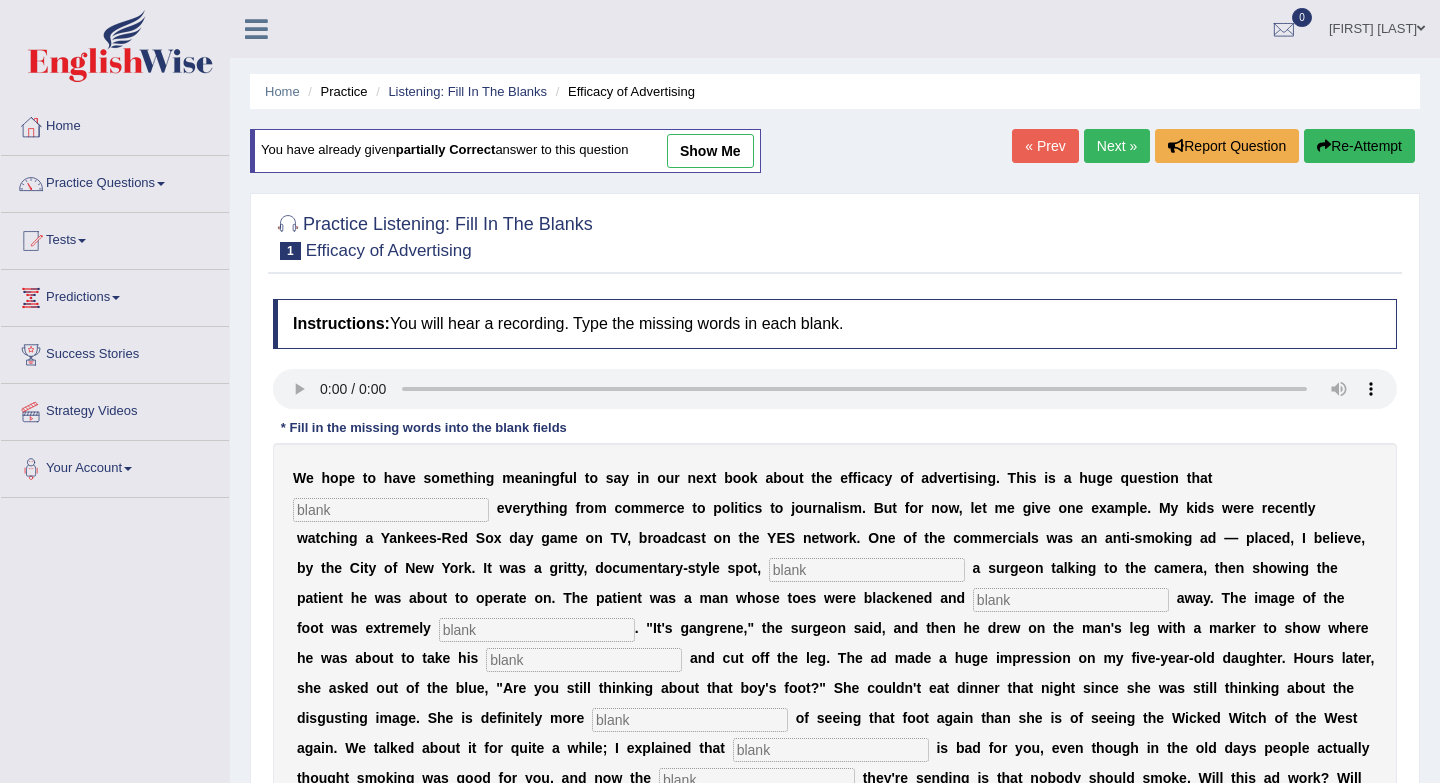 scroll, scrollTop: 0, scrollLeft: 0, axis: both 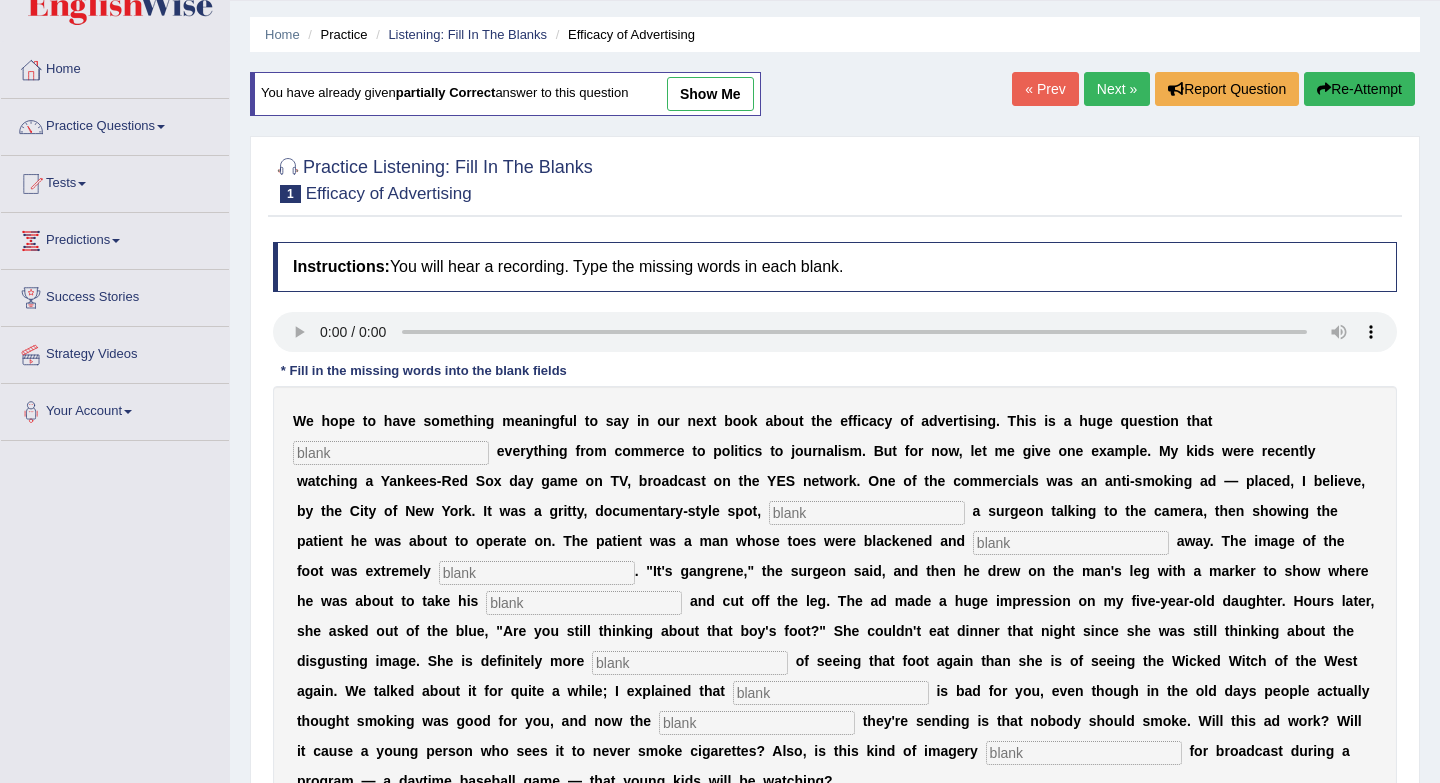 click on "show me" at bounding box center (710, 94) 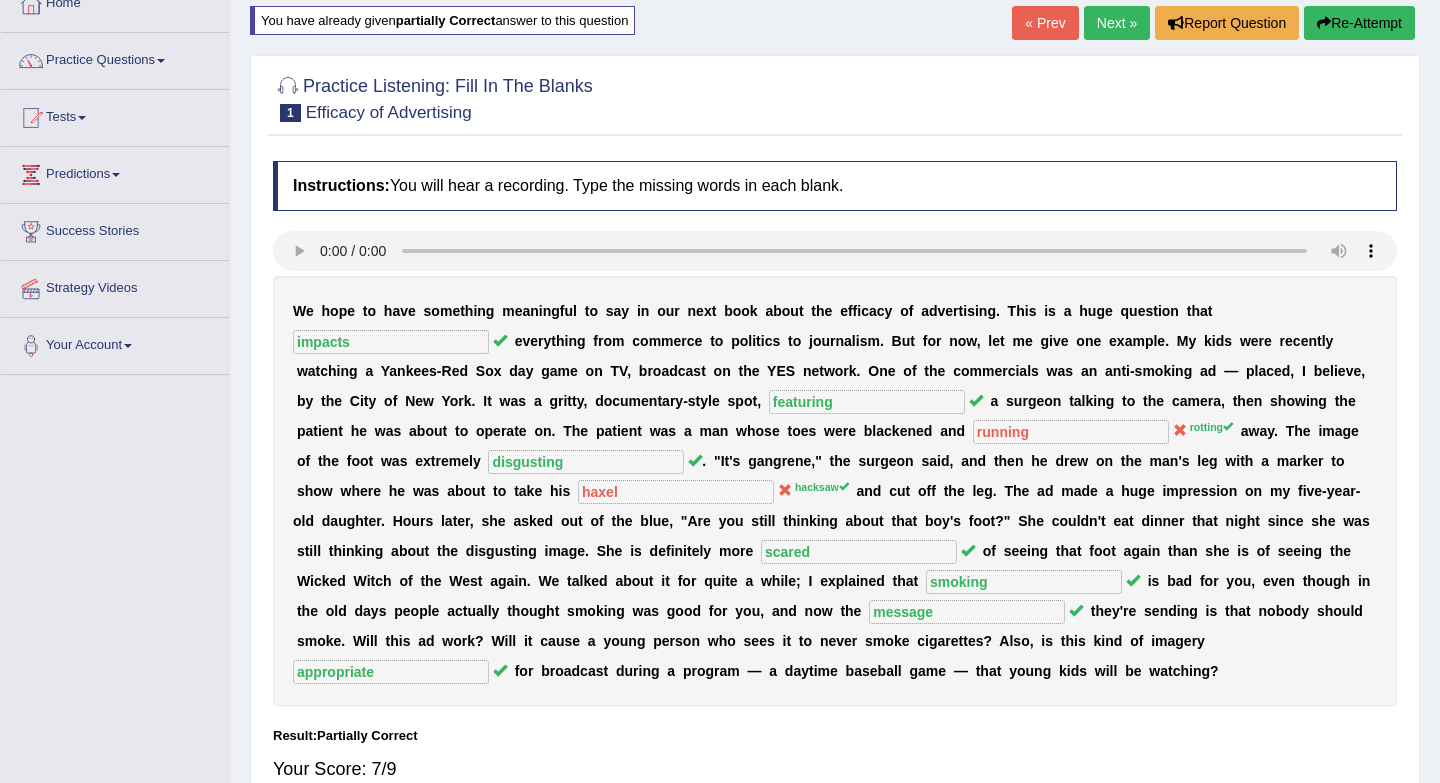 scroll, scrollTop: 0, scrollLeft: 0, axis: both 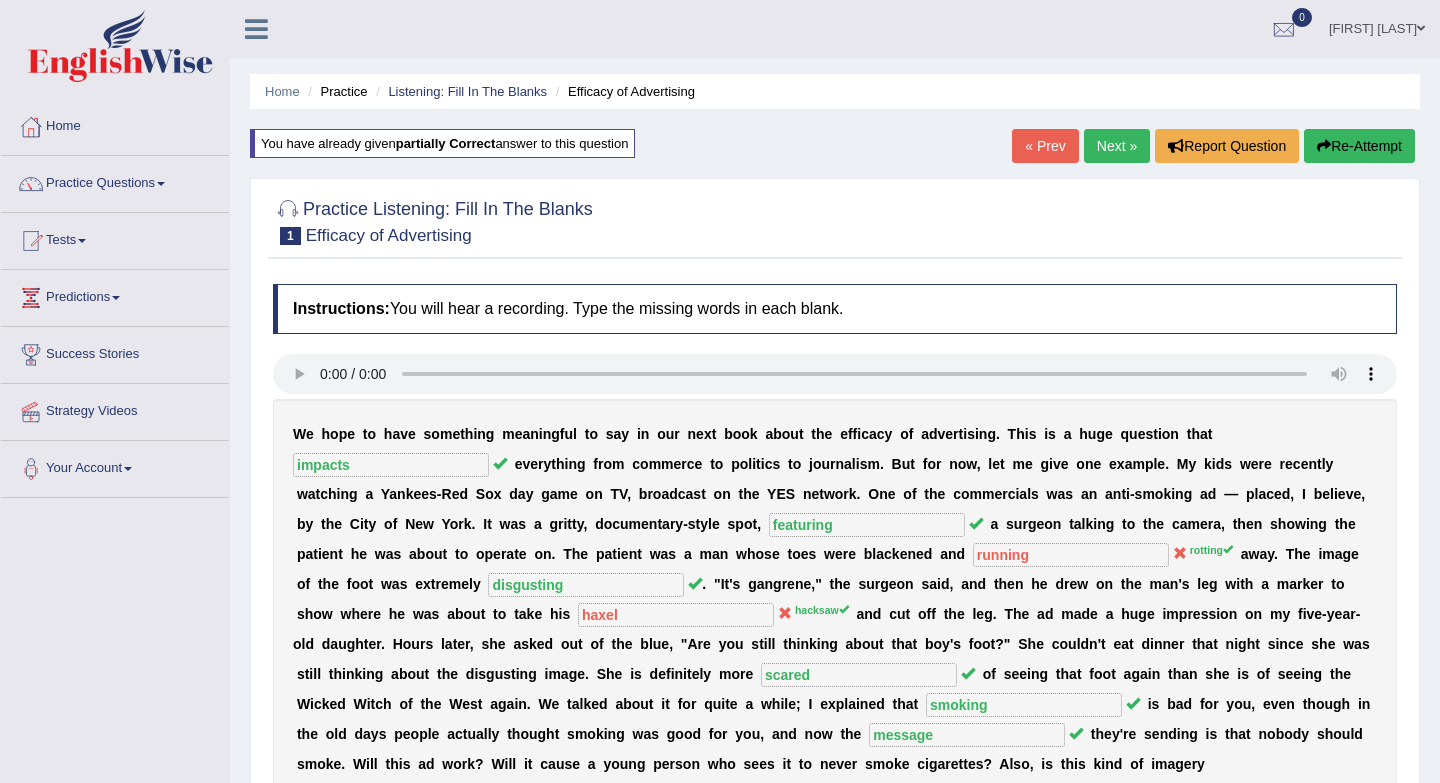 click on "Next »" at bounding box center (1117, 146) 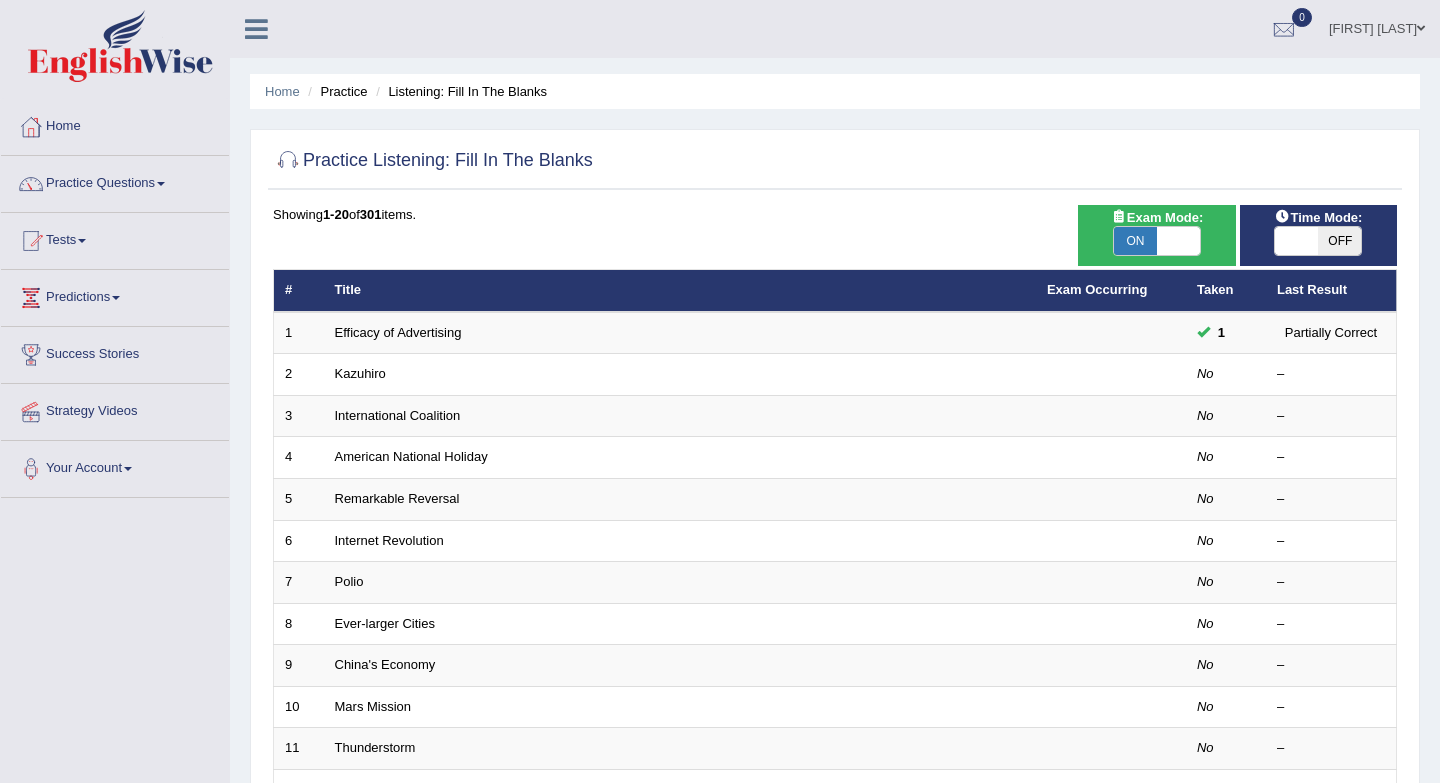 scroll, scrollTop: 0, scrollLeft: 0, axis: both 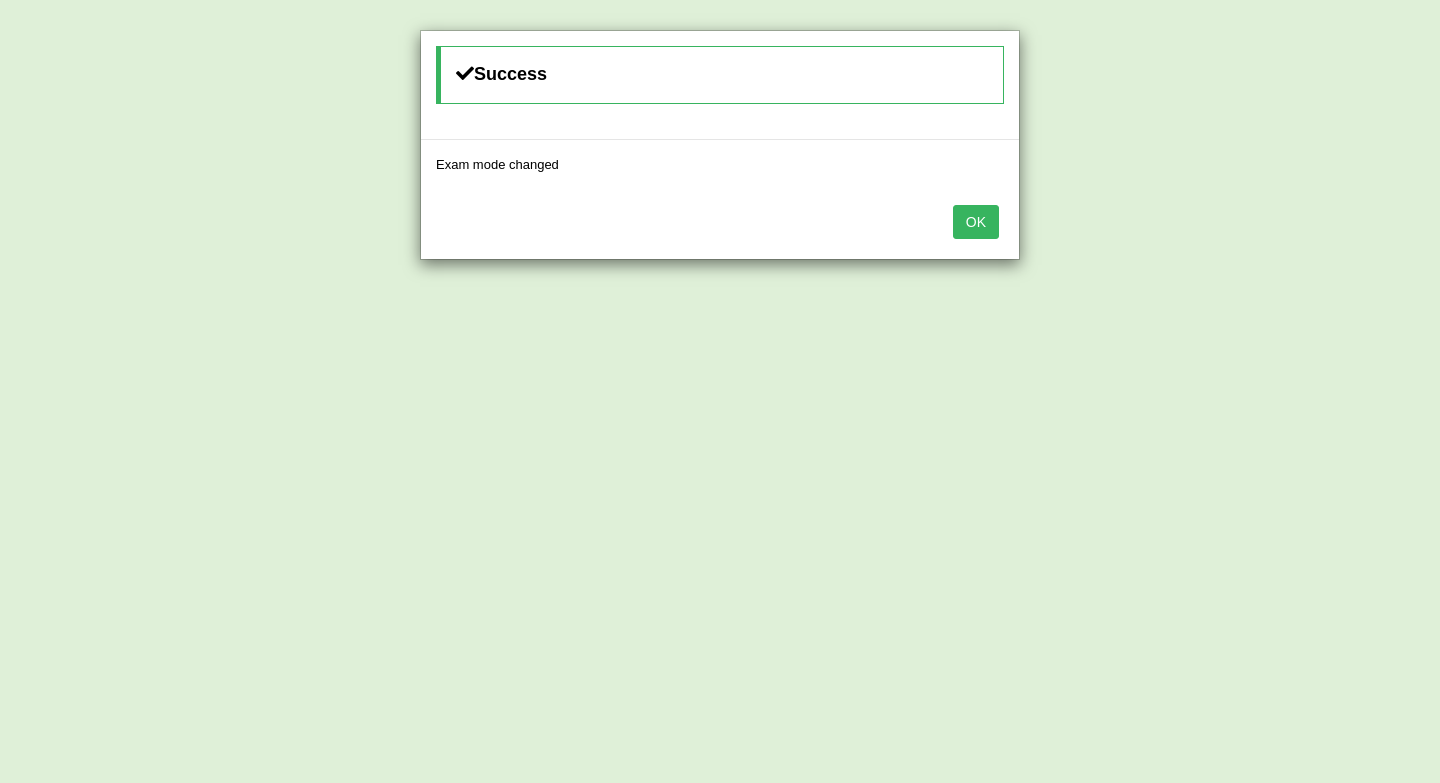 click on "OK" at bounding box center (976, 222) 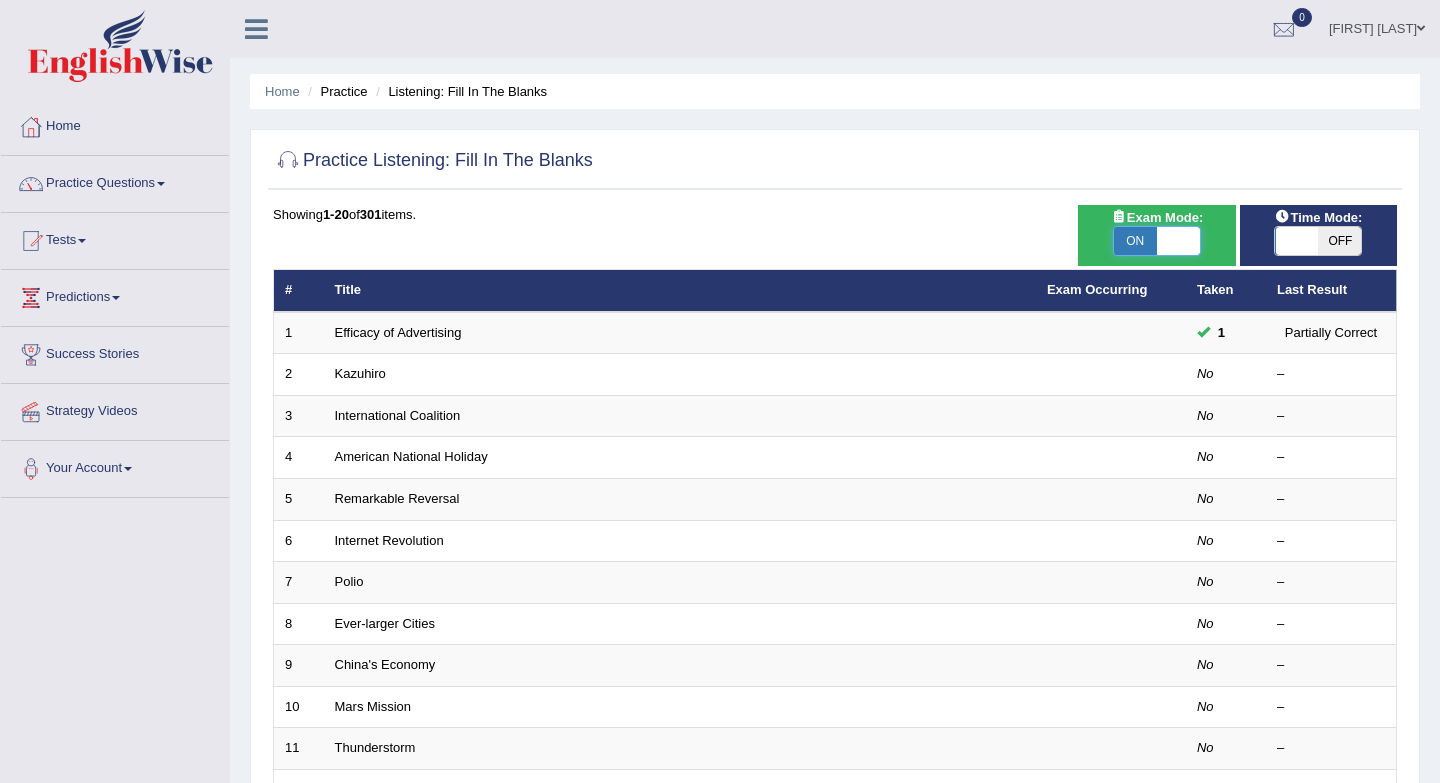 scroll, scrollTop: 0, scrollLeft: 0, axis: both 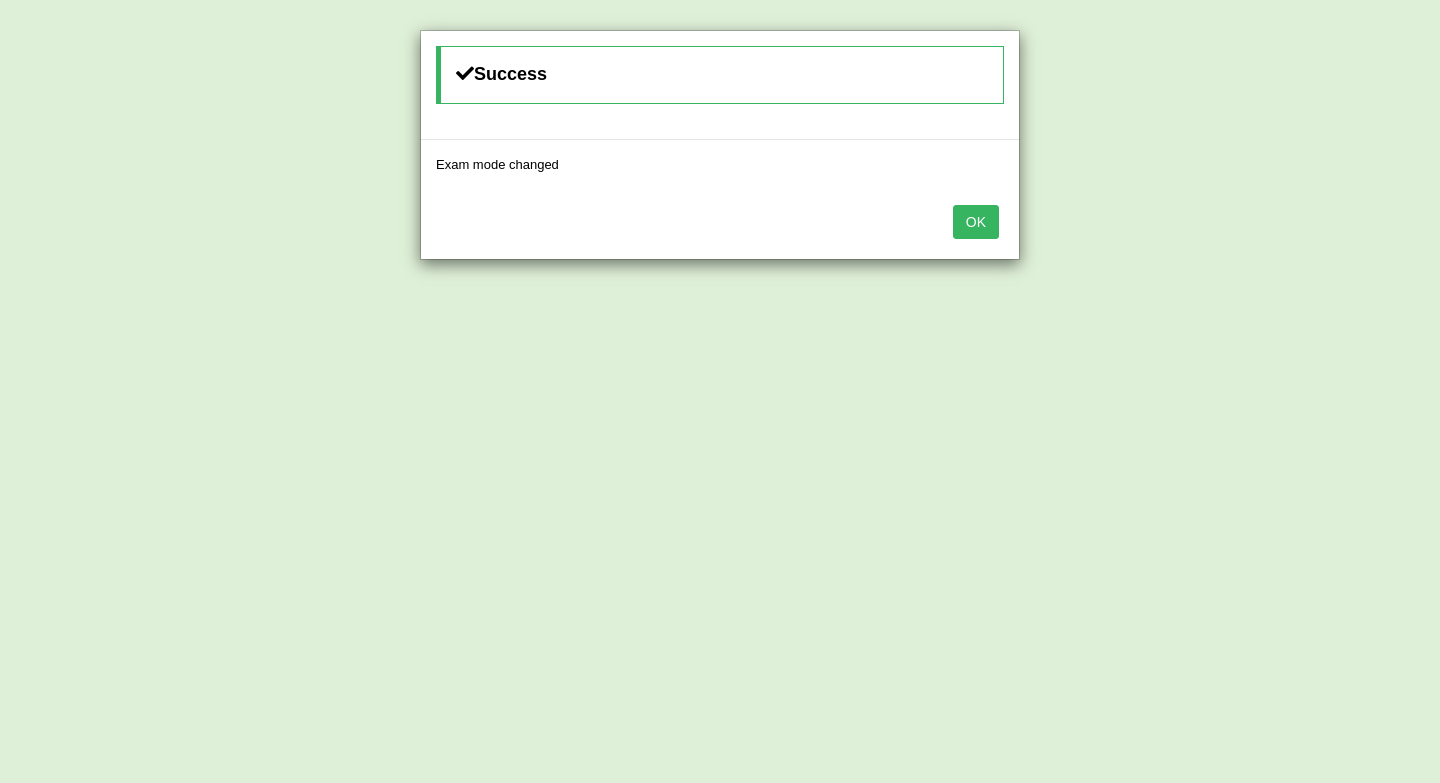 click on "OK" at bounding box center [976, 222] 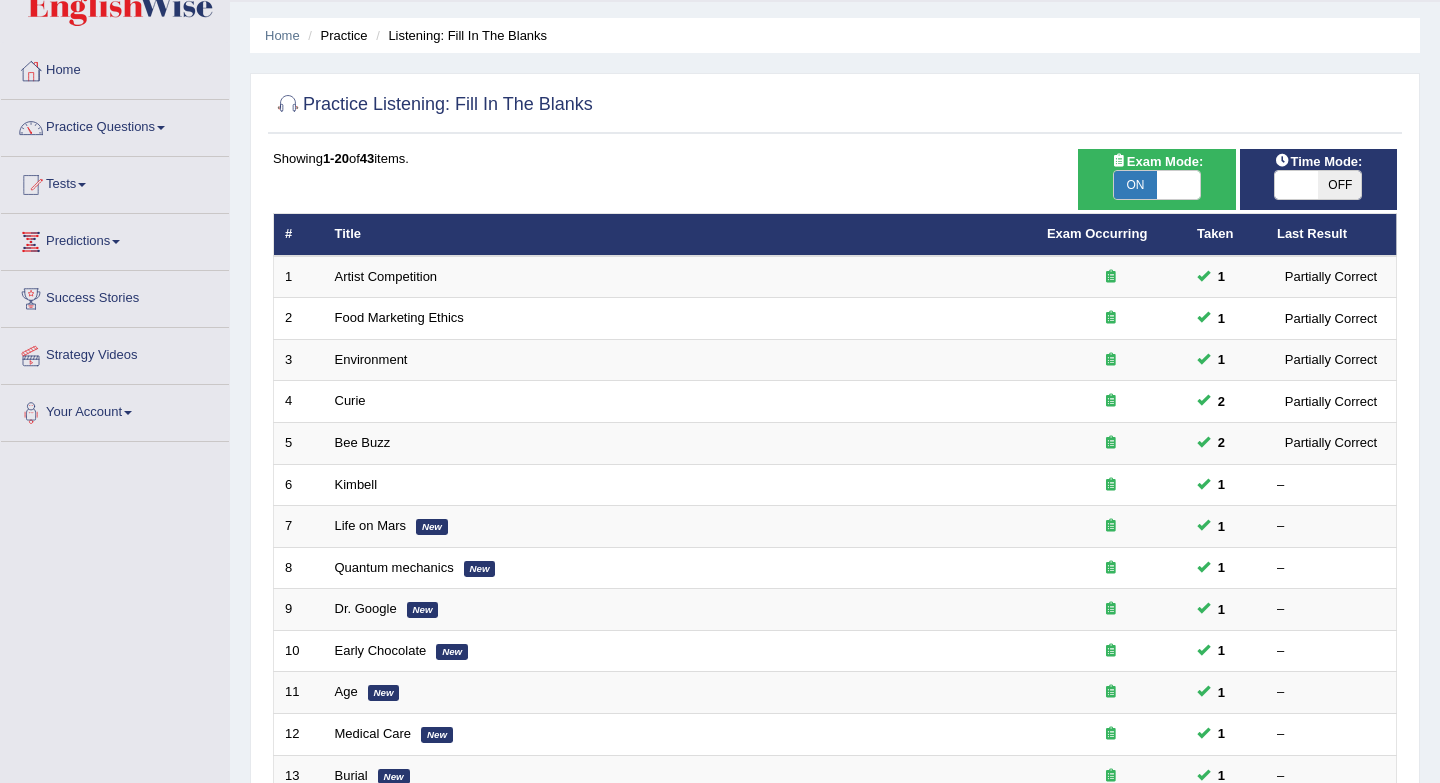 scroll, scrollTop: 56, scrollLeft: 0, axis: vertical 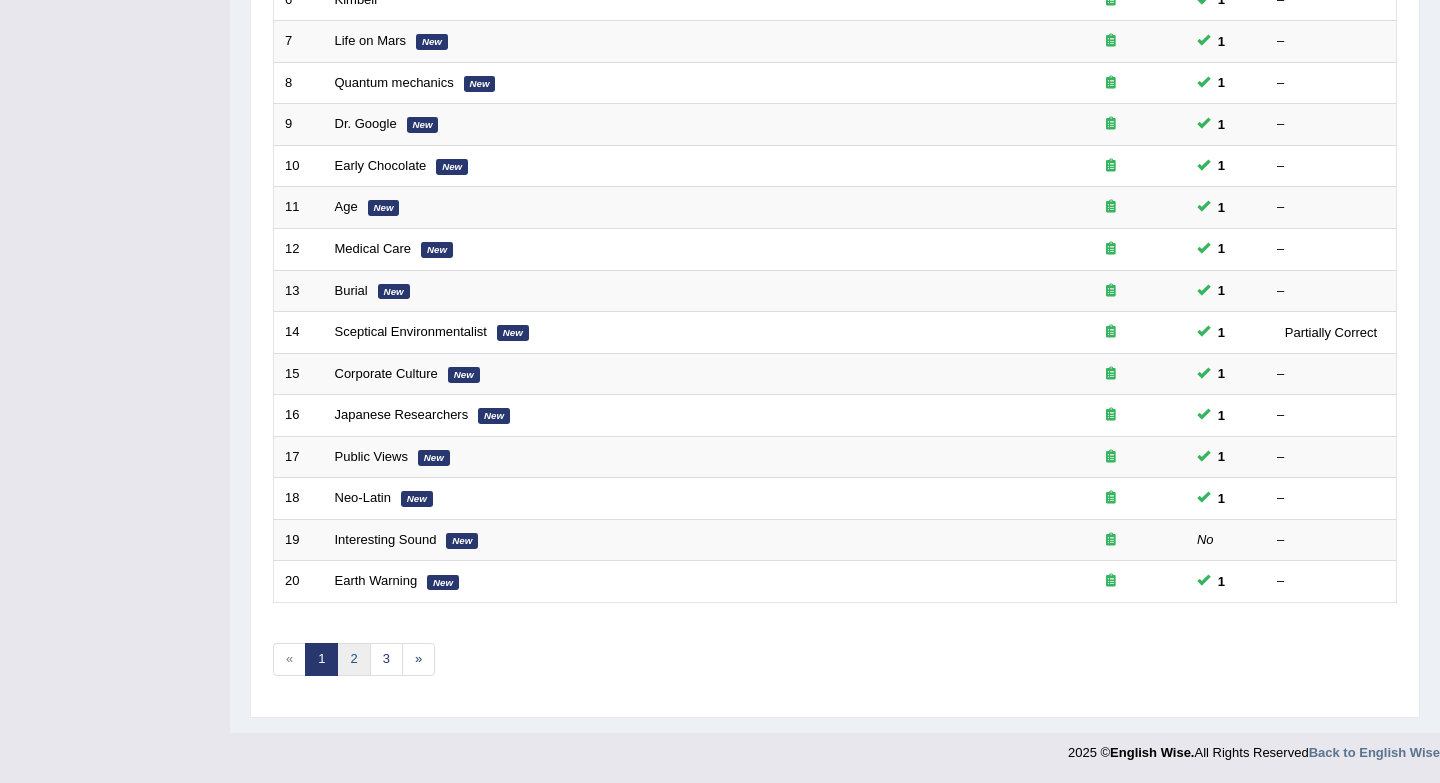 click on "2" at bounding box center (353, 659) 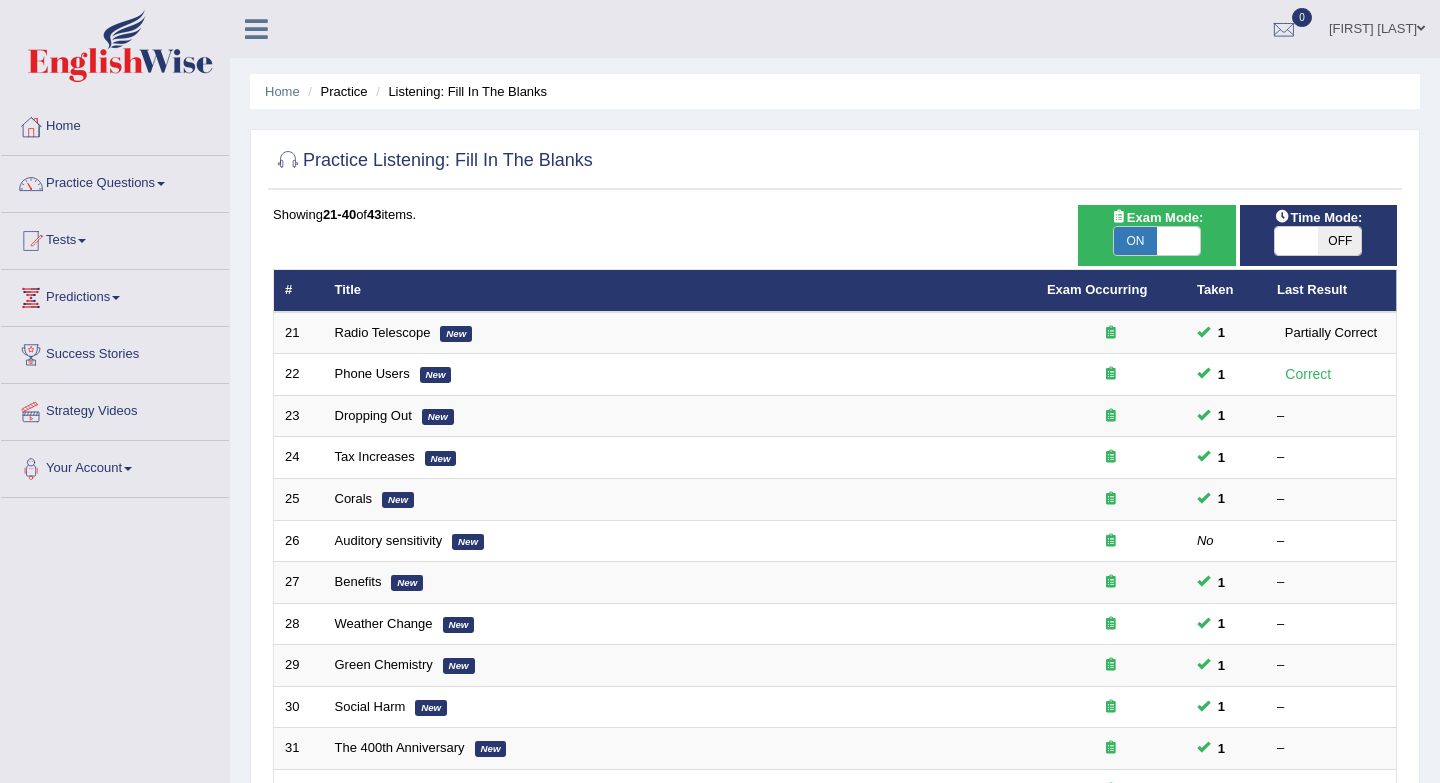 scroll, scrollTop: 1, scrollLeft: 0, axis: vertical 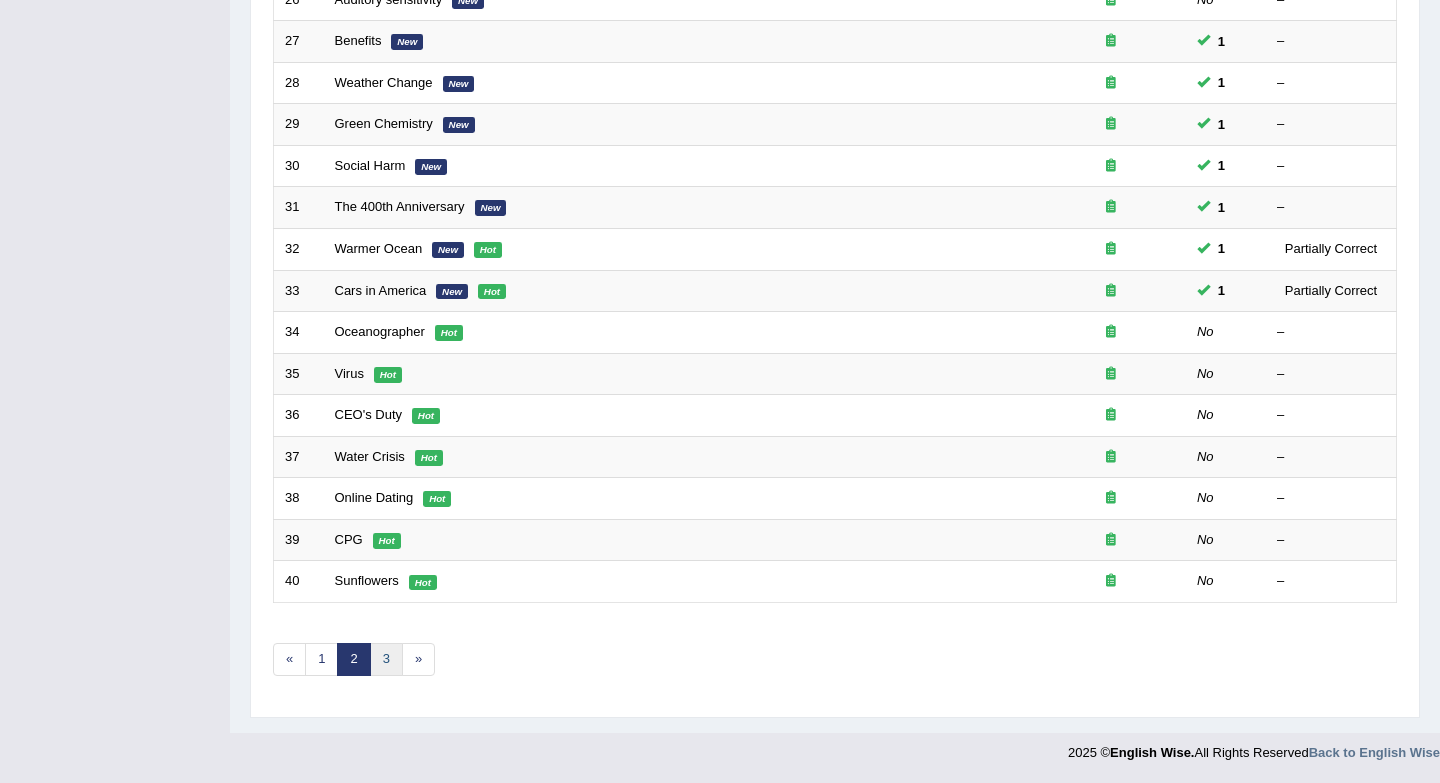 click on "3" at bounding box center [386, 659] 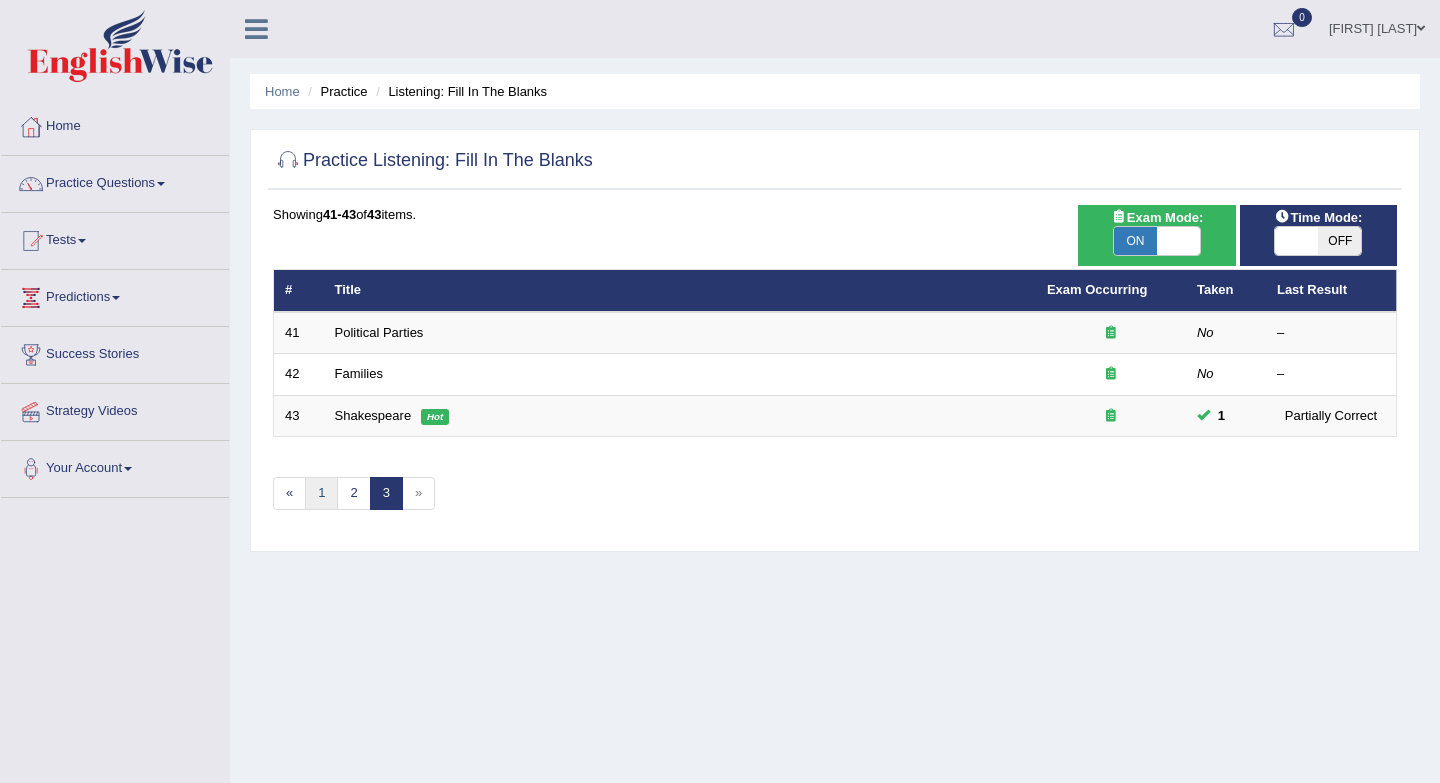 click on "1" at bounding box center [321, 493] 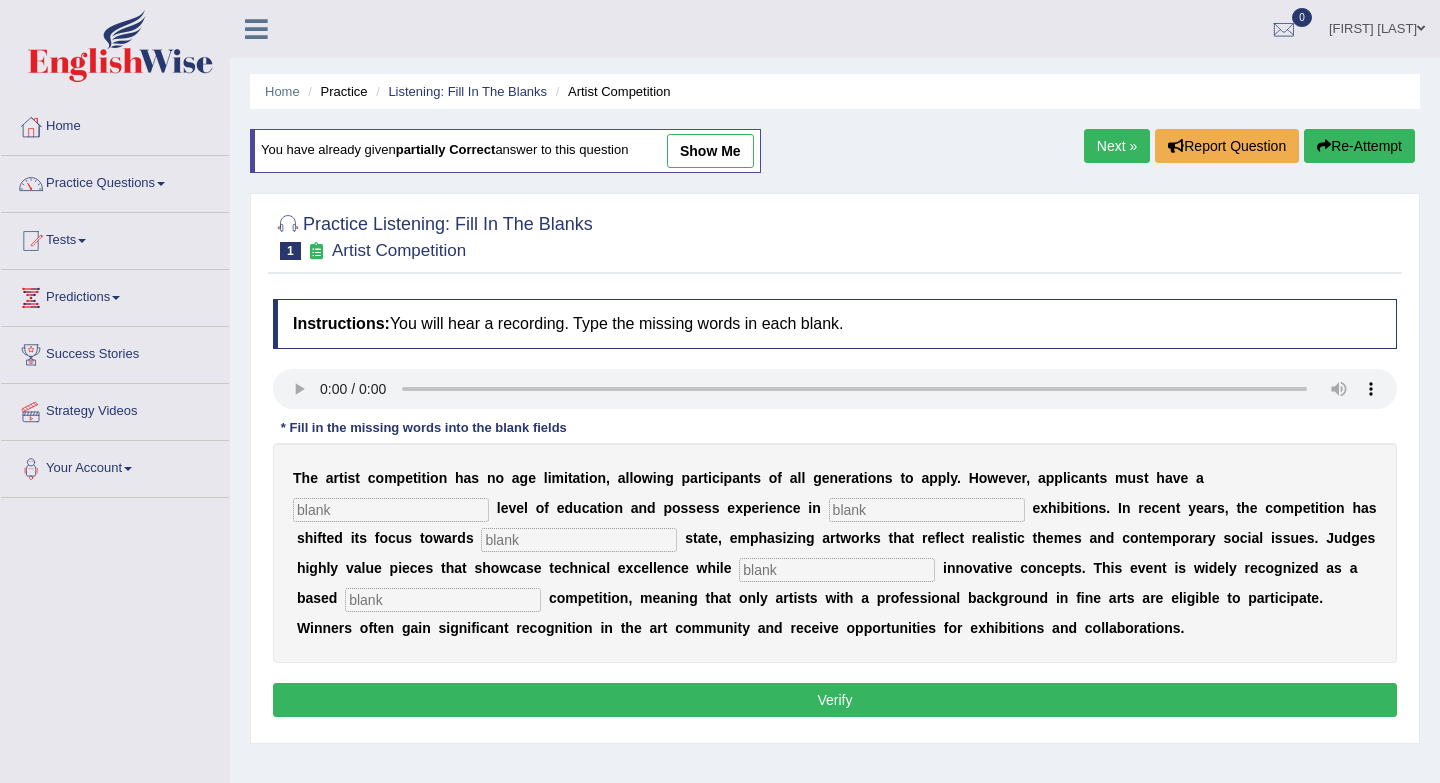 scroll, scrollTop: 0, scrollLeft: 0, axis: both 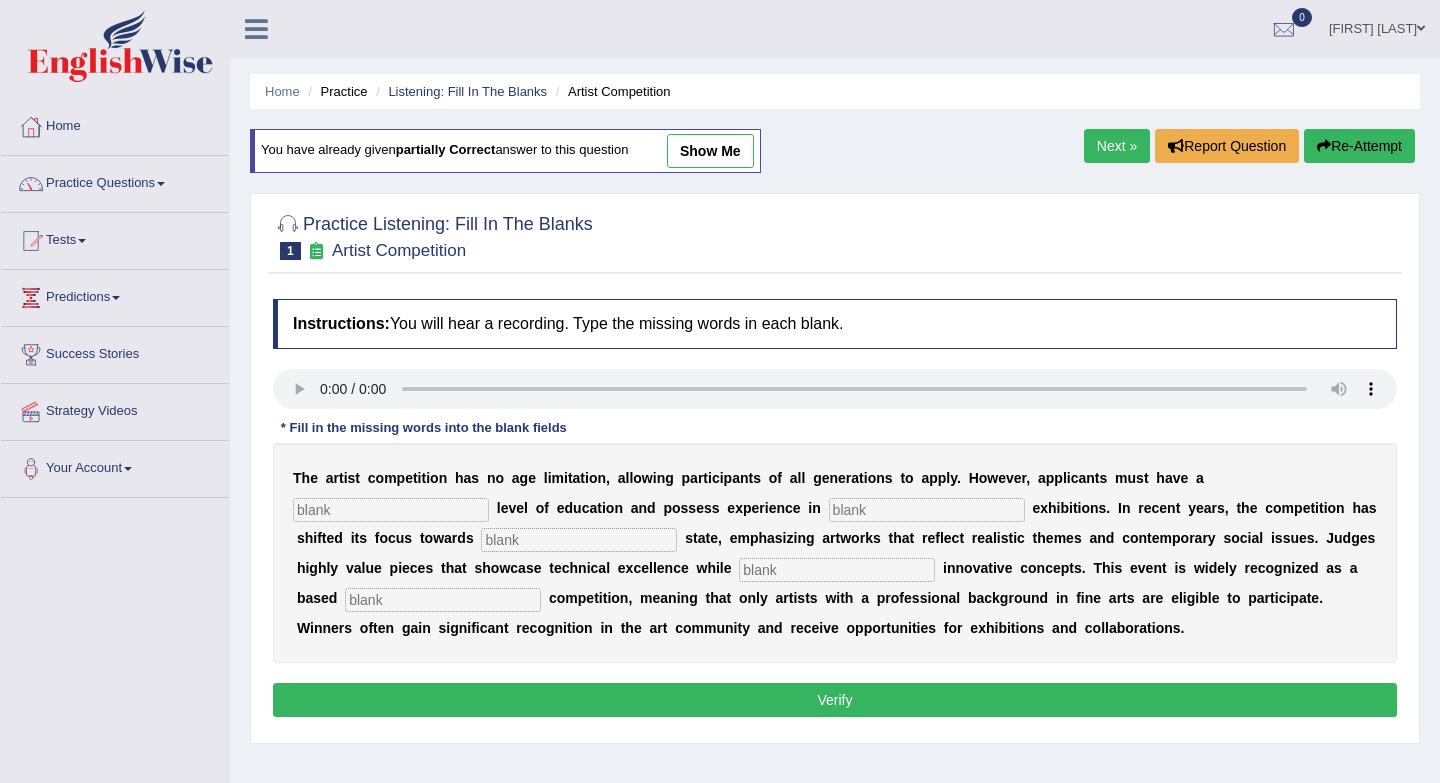 click at bounding box center (391, 510) 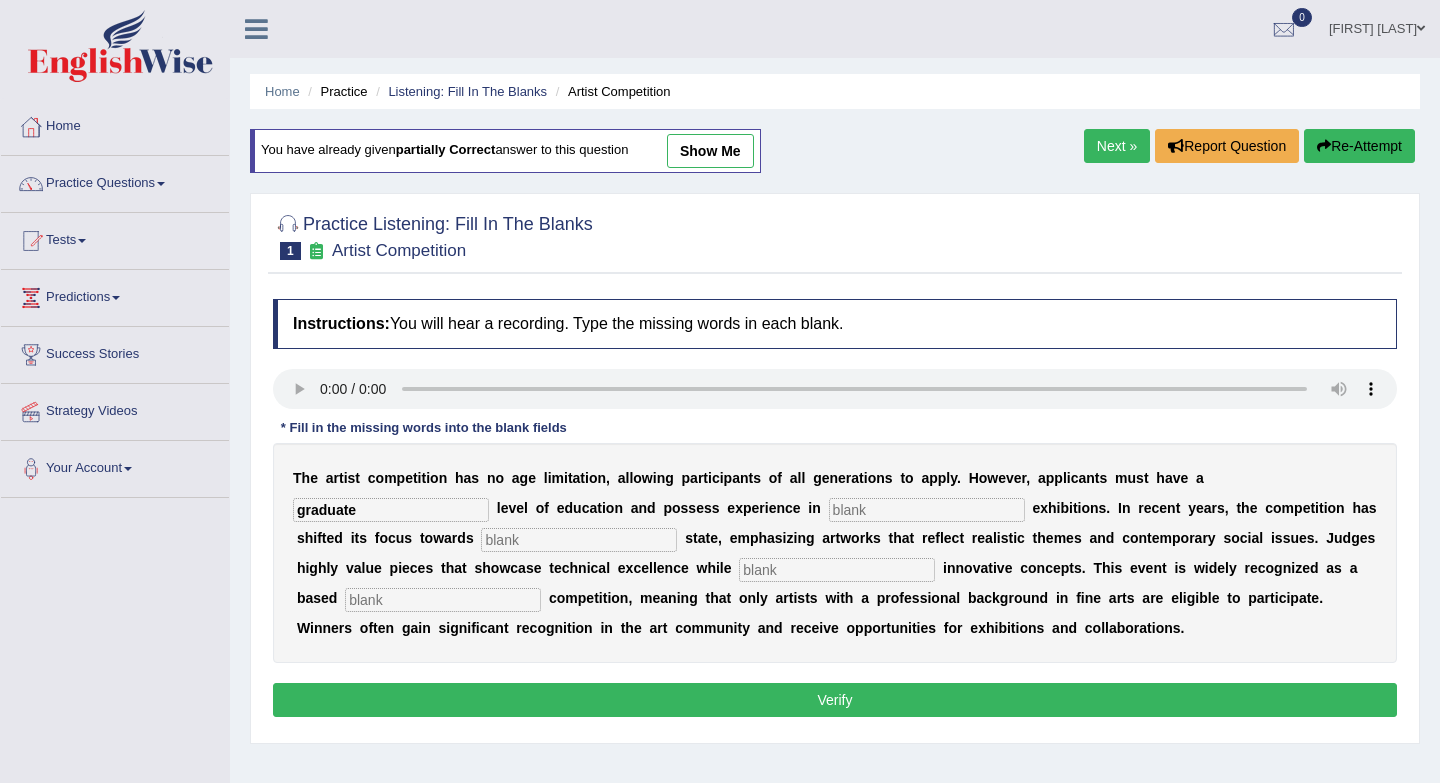 type on "graduate" 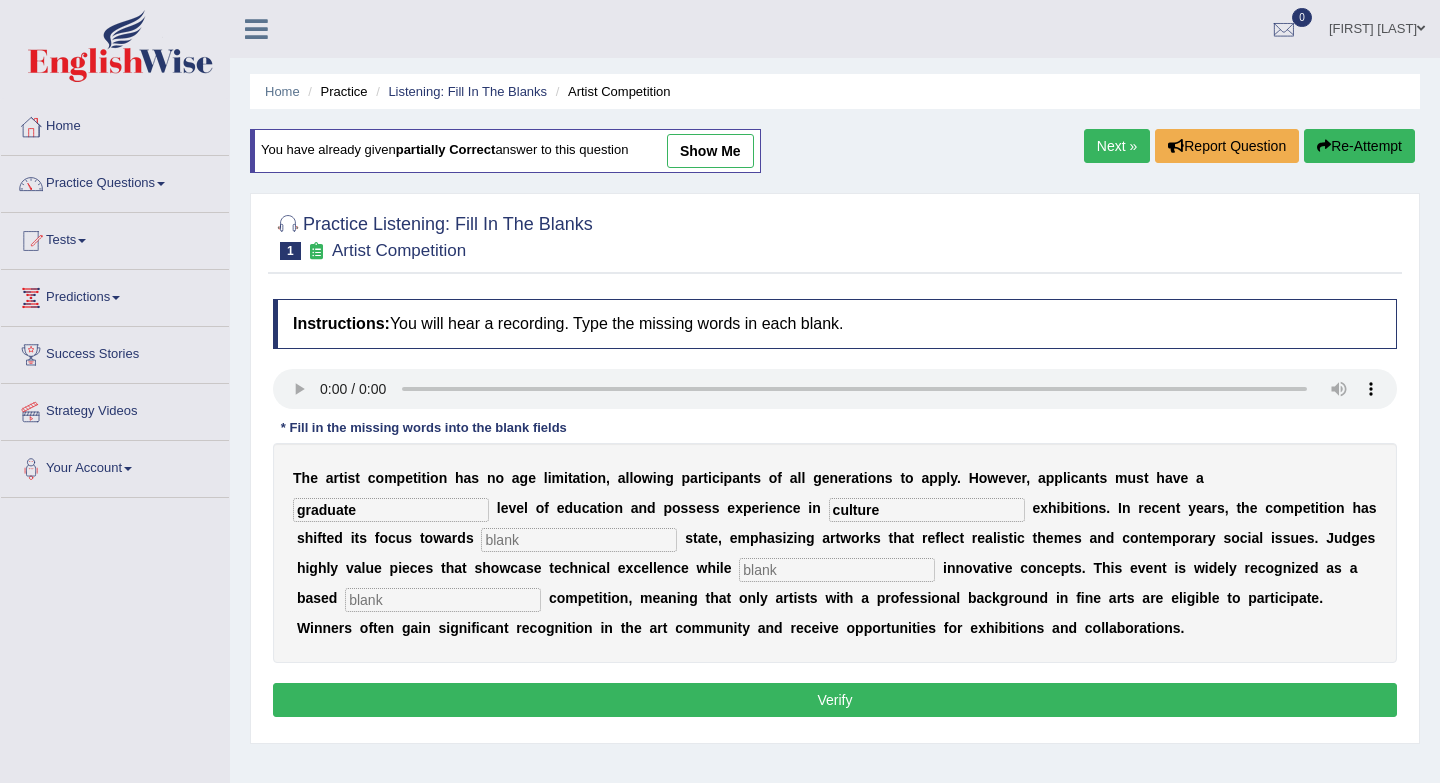 type on "culture" 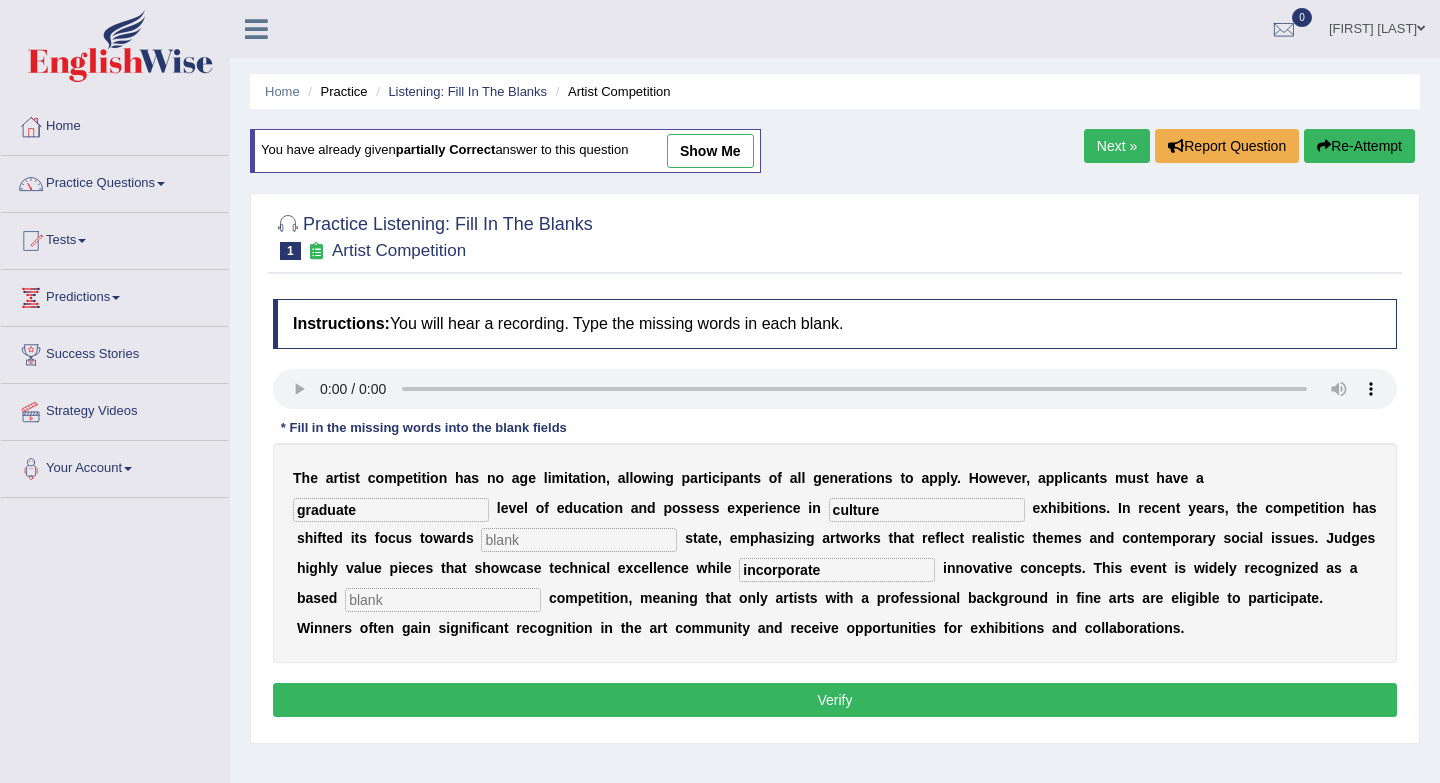 type on "incorporate" 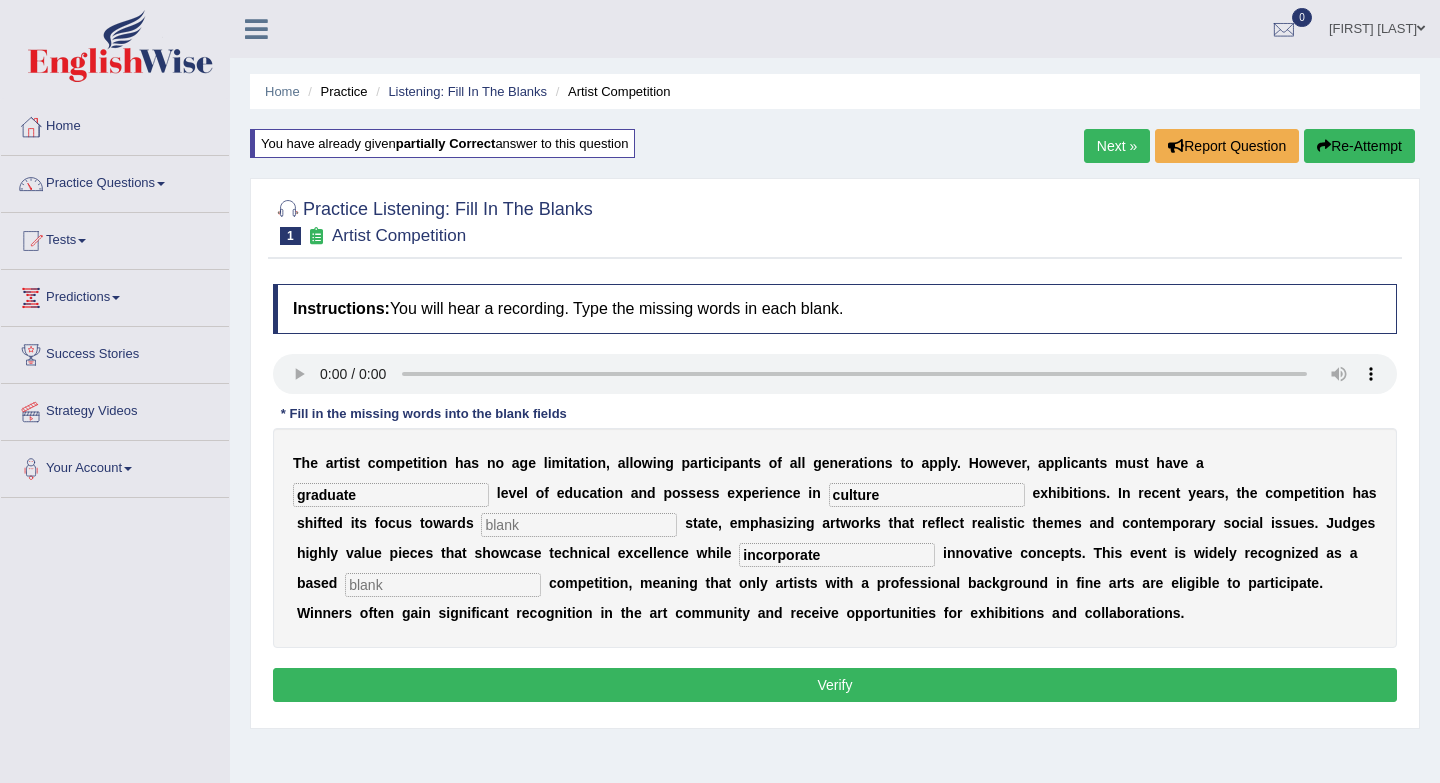 click on "Verify" at bounding box center [835, 685] 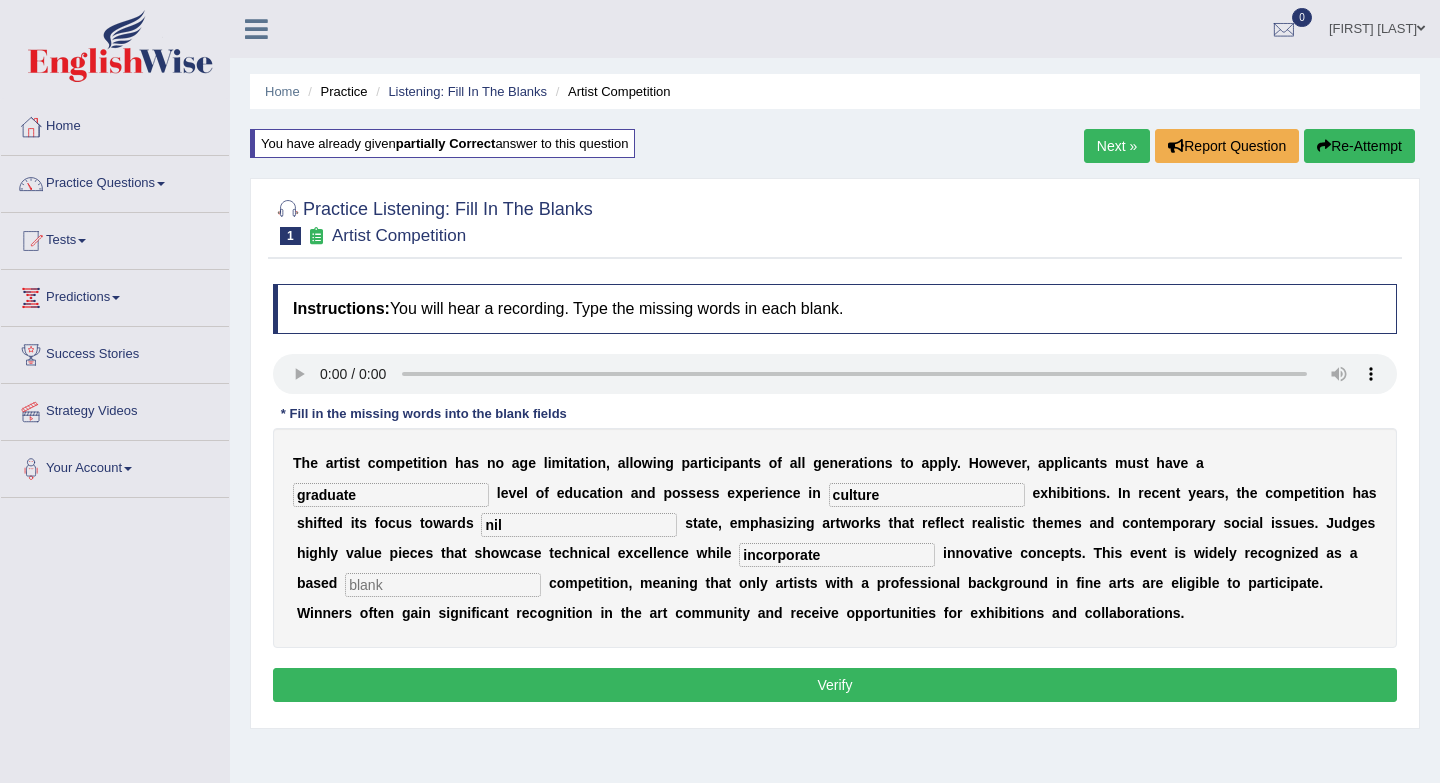 type on "nil" 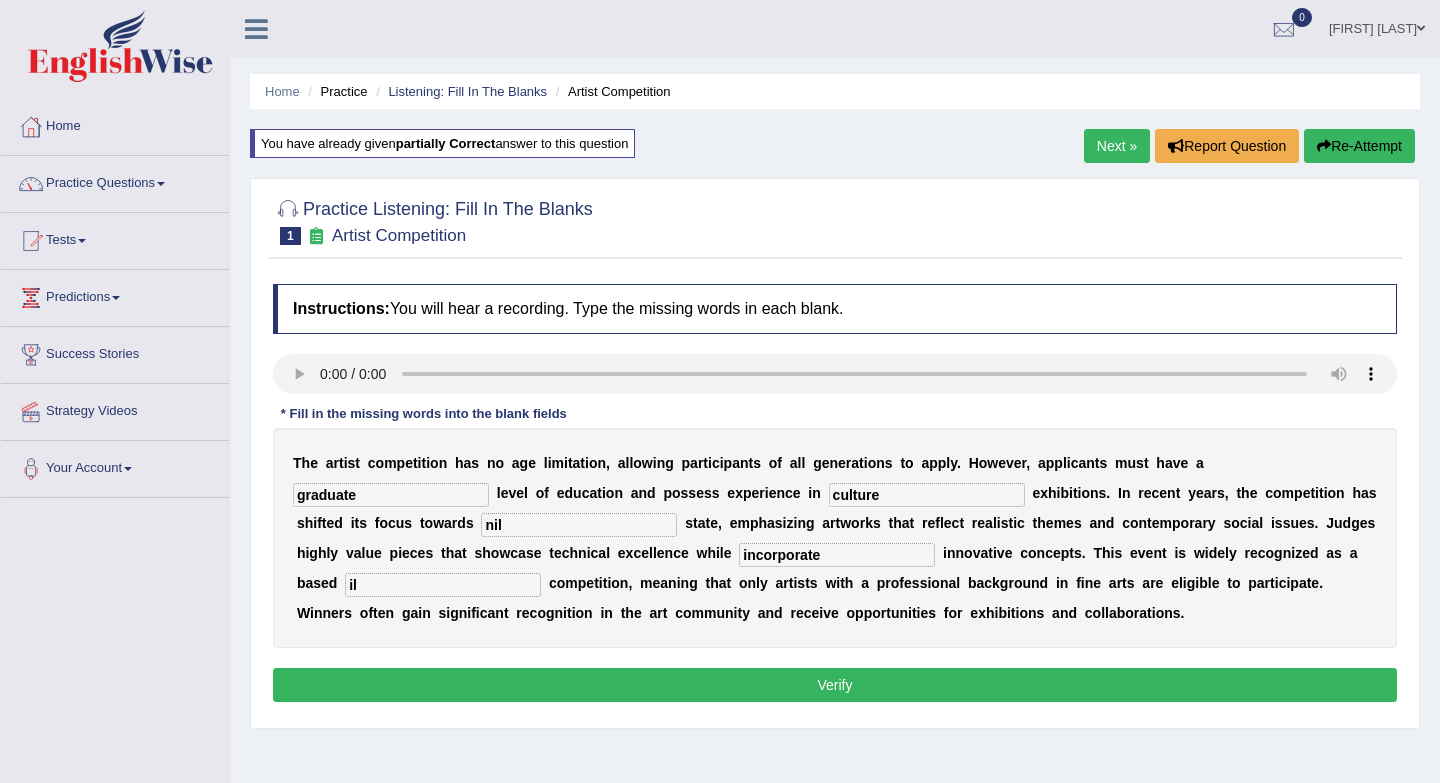 type on "il" 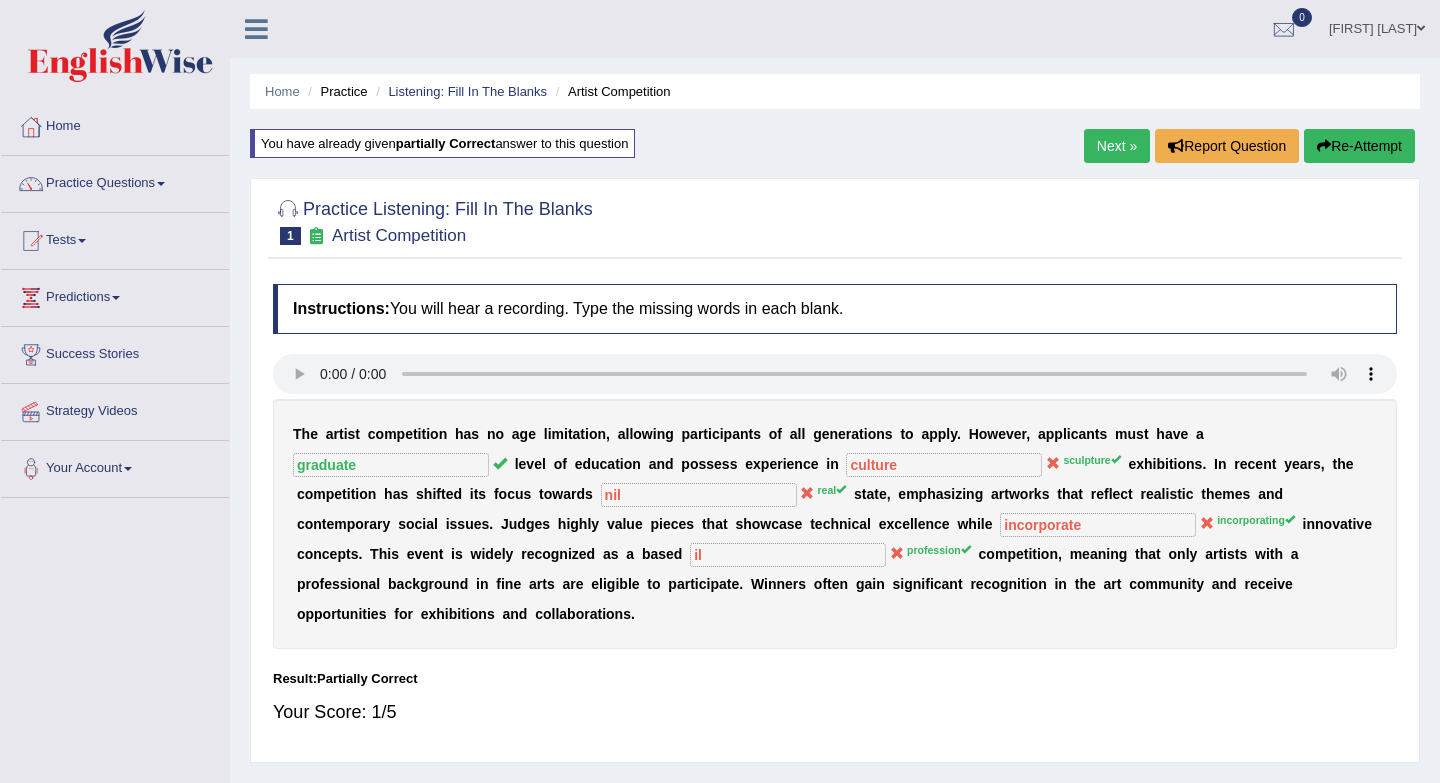 click on "Next »" at bounding box center [1117, 146] 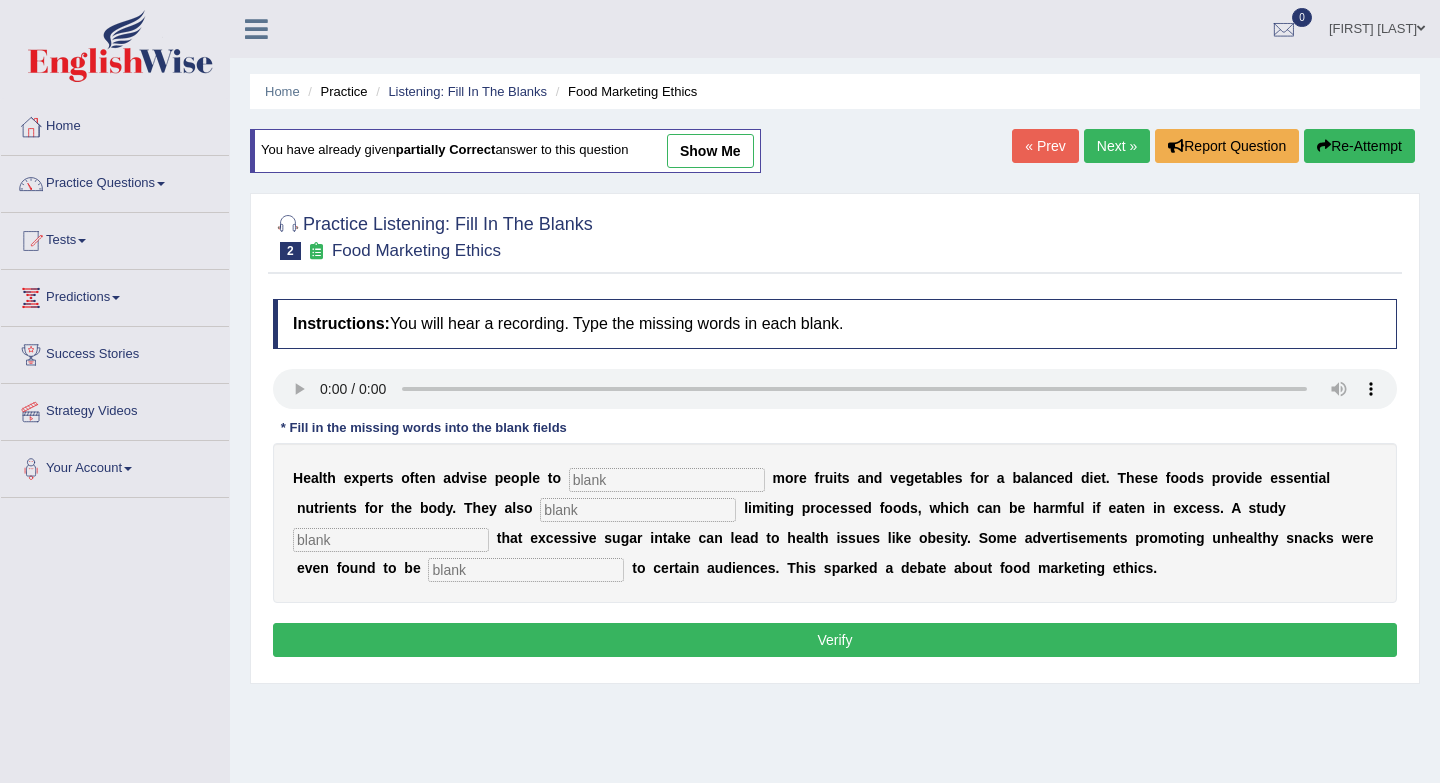 scroll, scrollTop: 0, scrollLeft: 0, axis: both 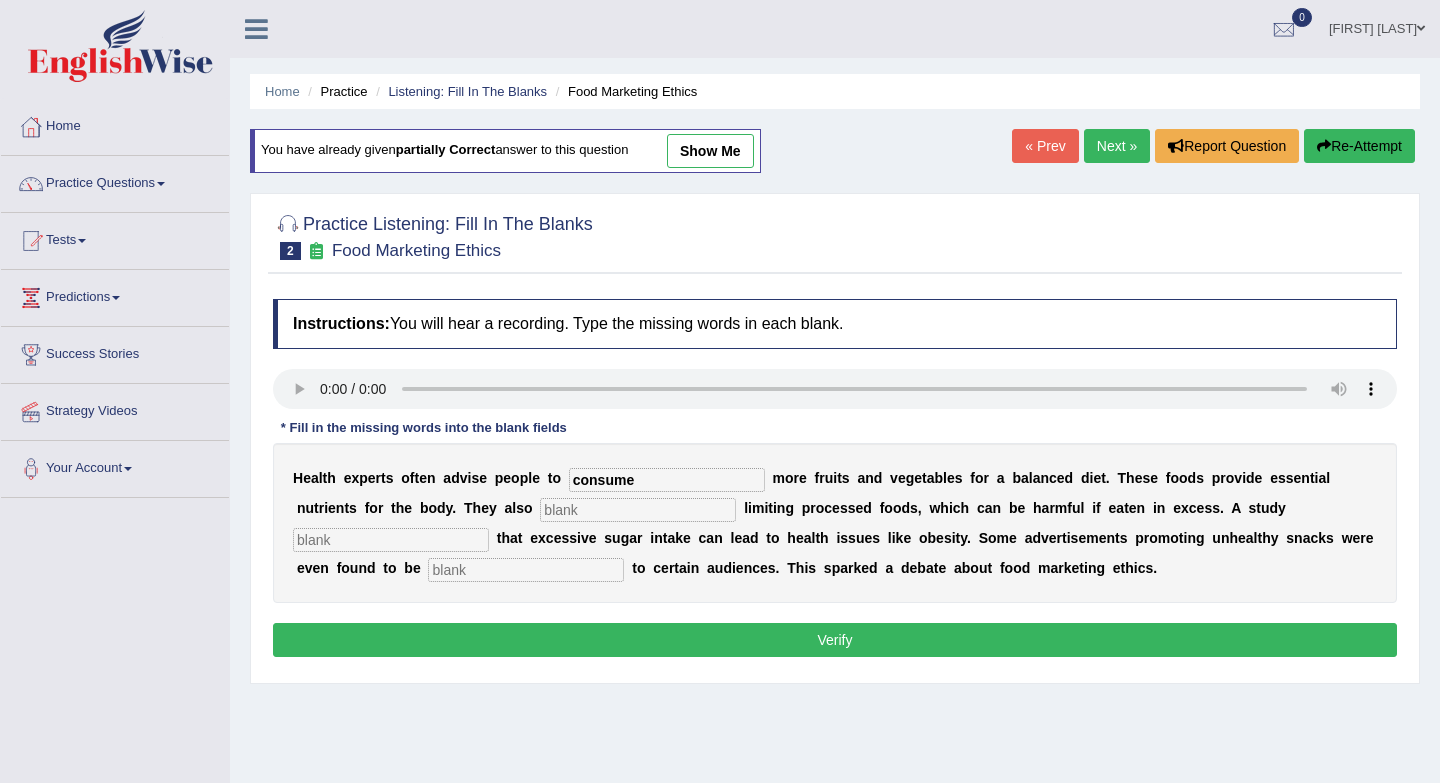 type on "consume" 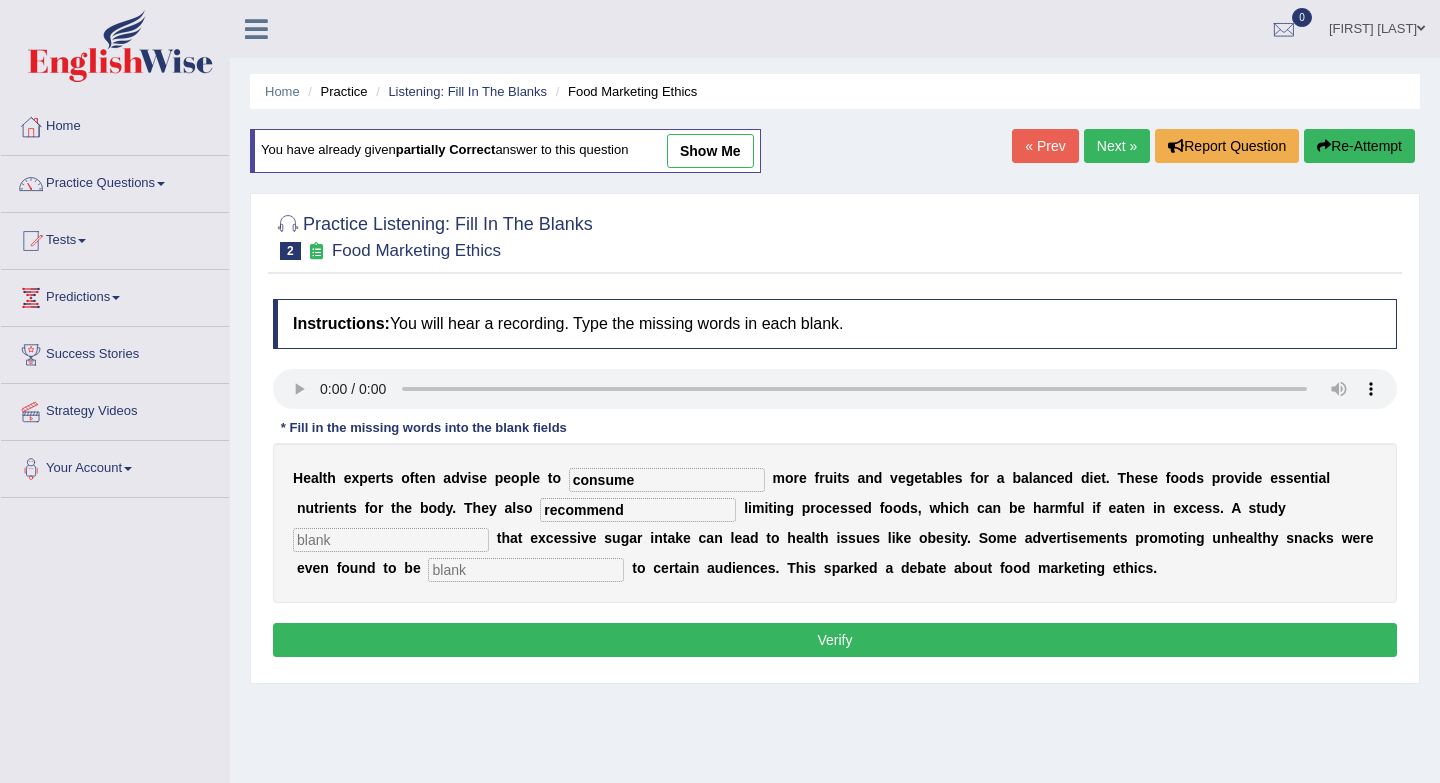 type on "recommend" 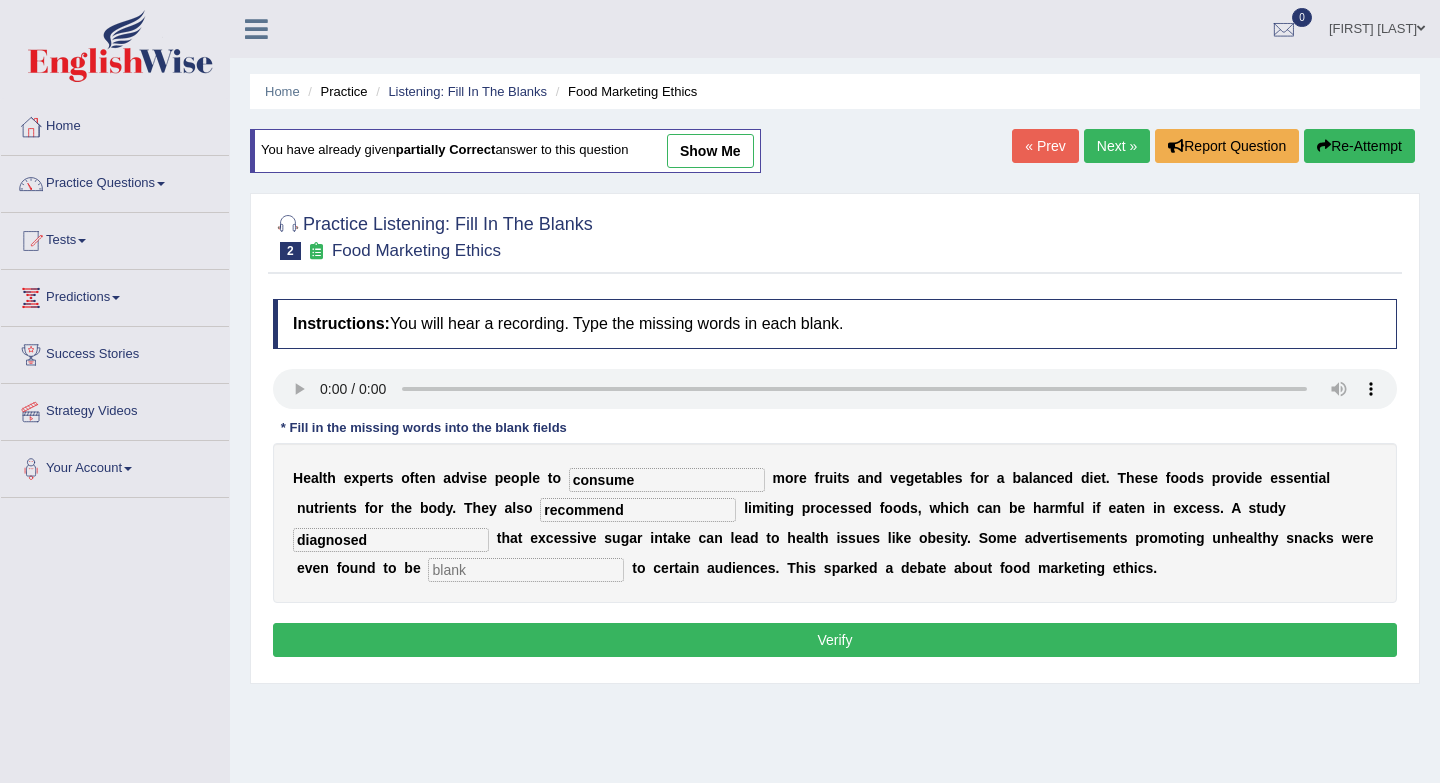 type on "diagnosed" 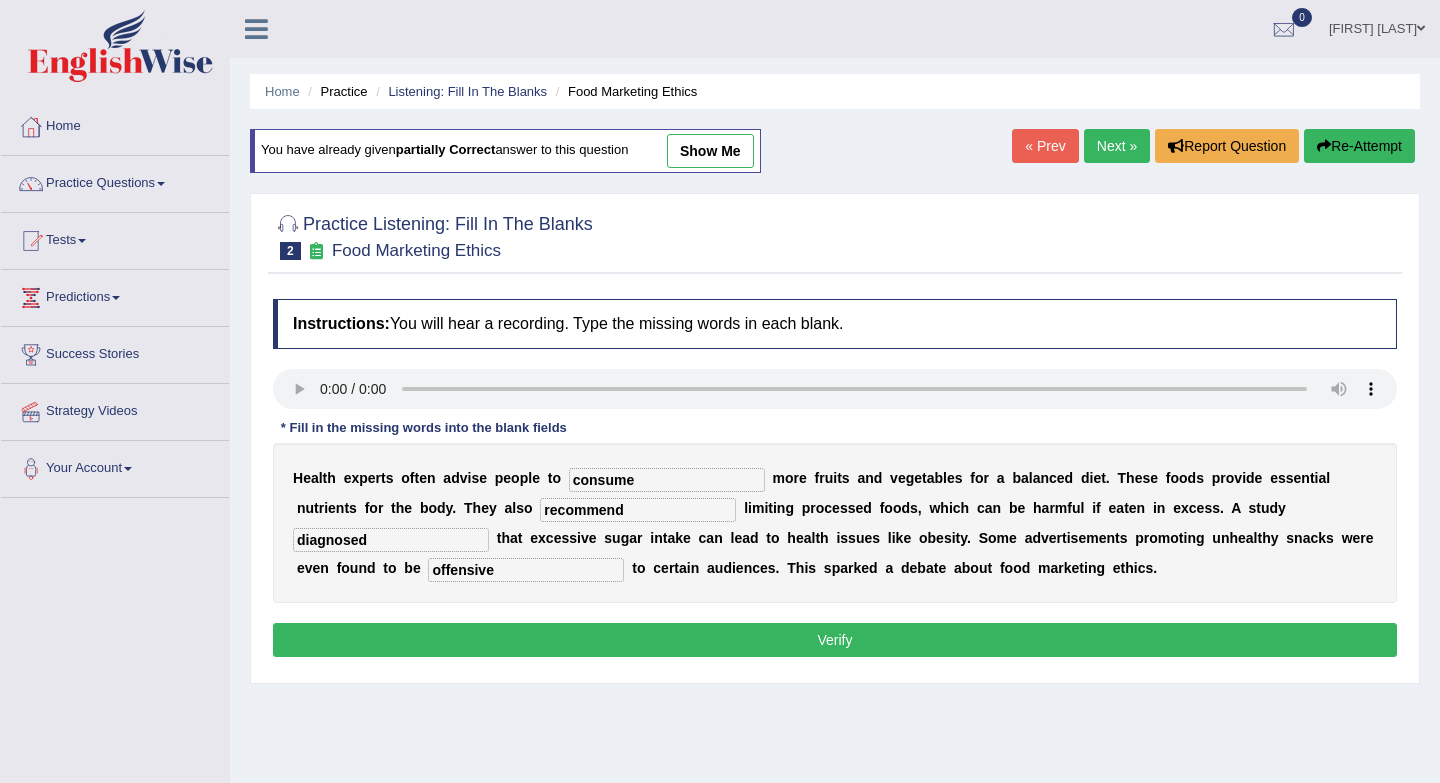 type on "offensive" 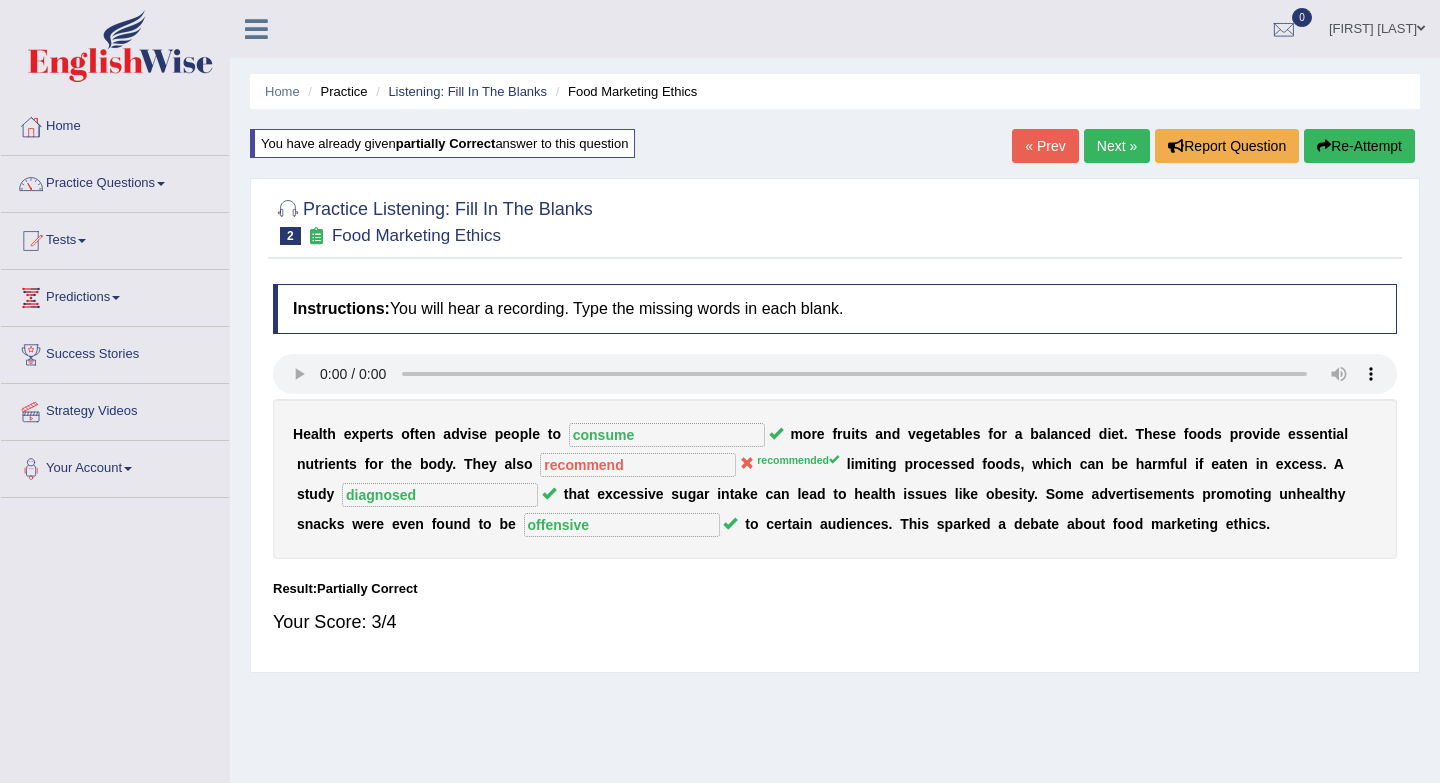 click on "Next »" at bounding box center [1117, 146] 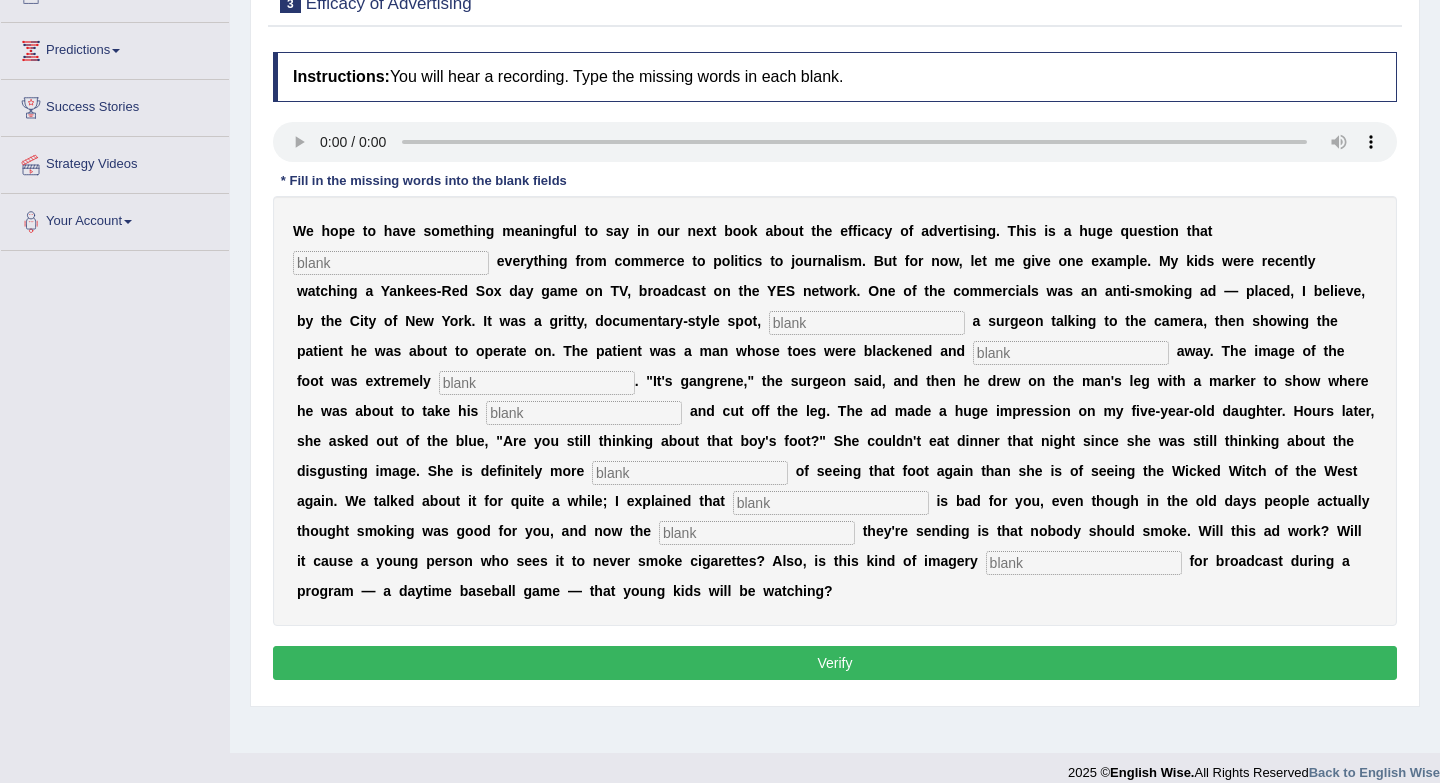 scroll, scrollTop: 247, scrollLeft: 0, axis: vertical 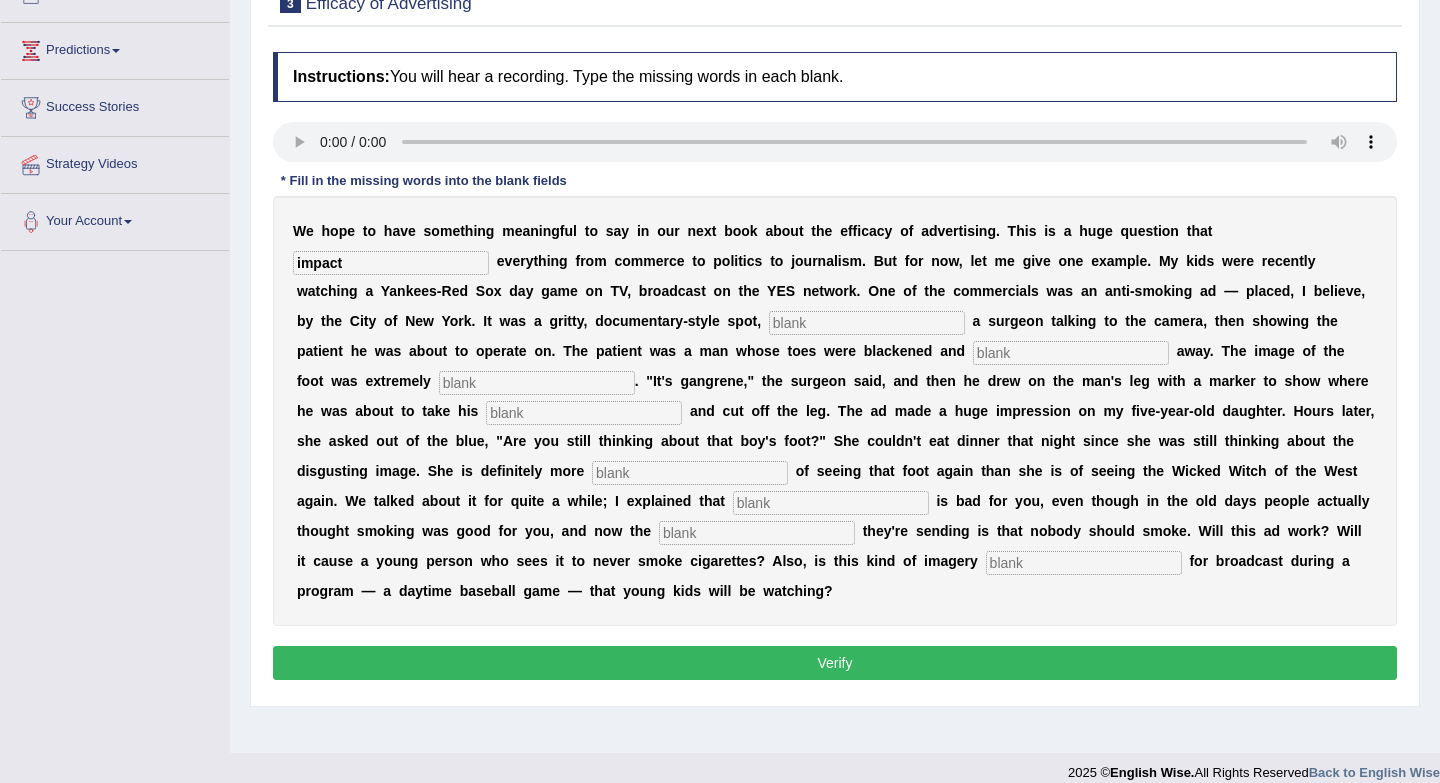 type on "impact" 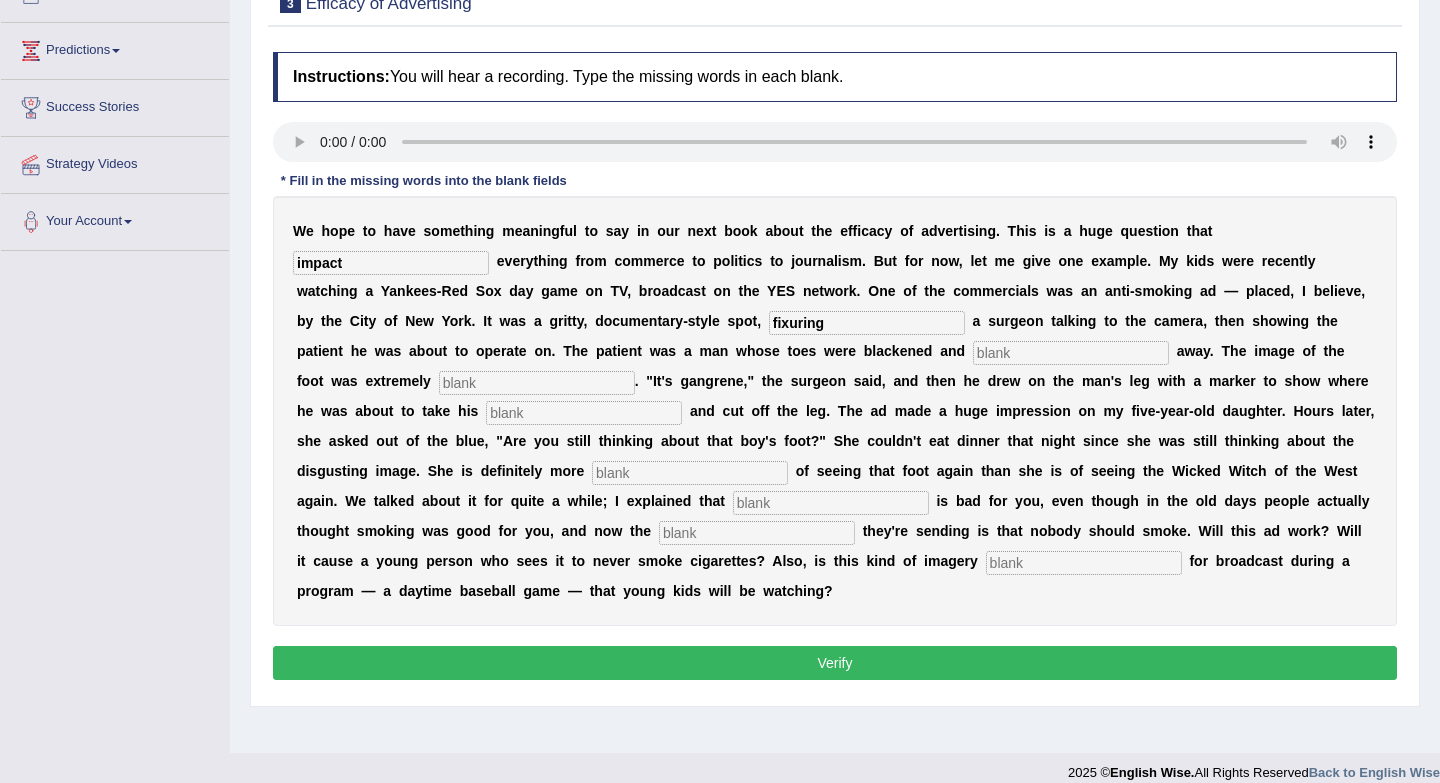type on "fixuring" 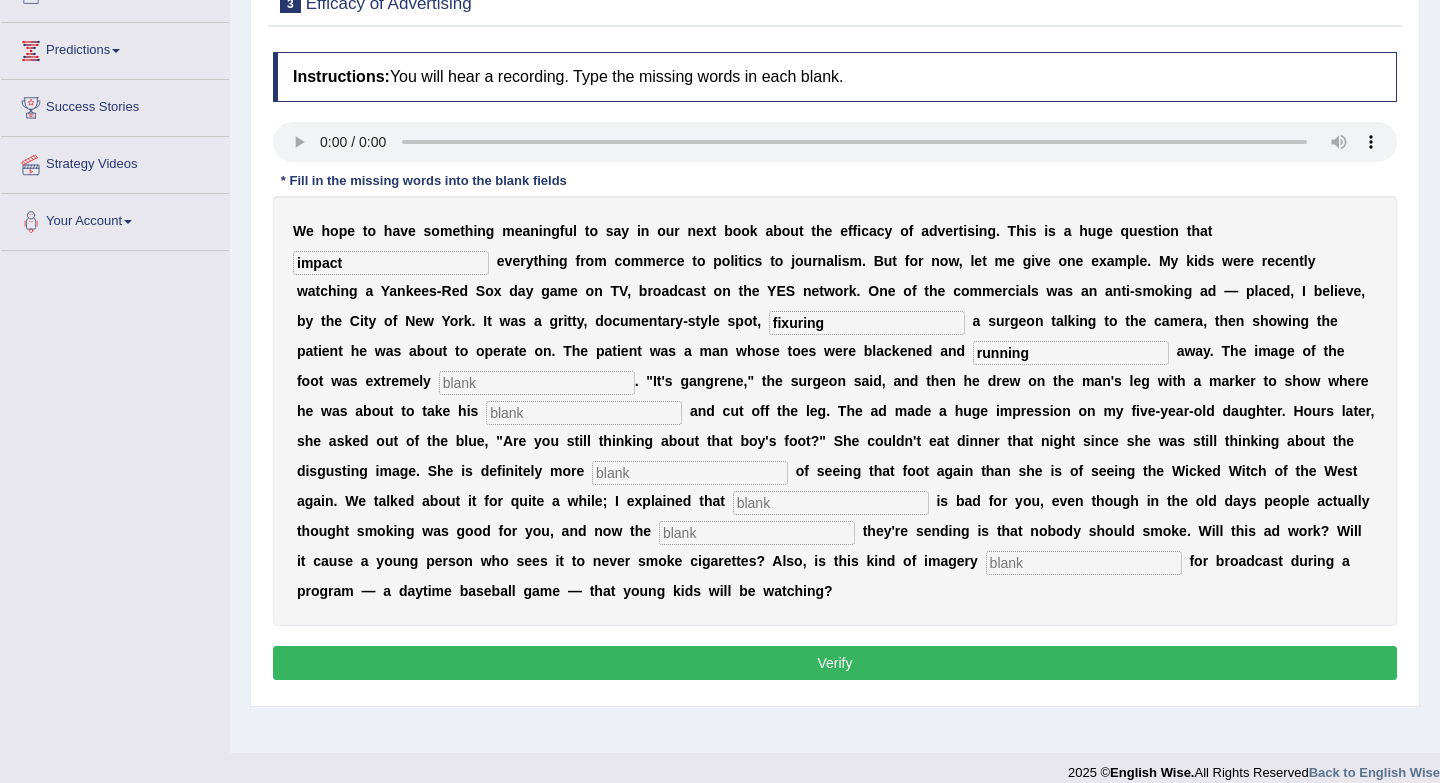 type on "running" 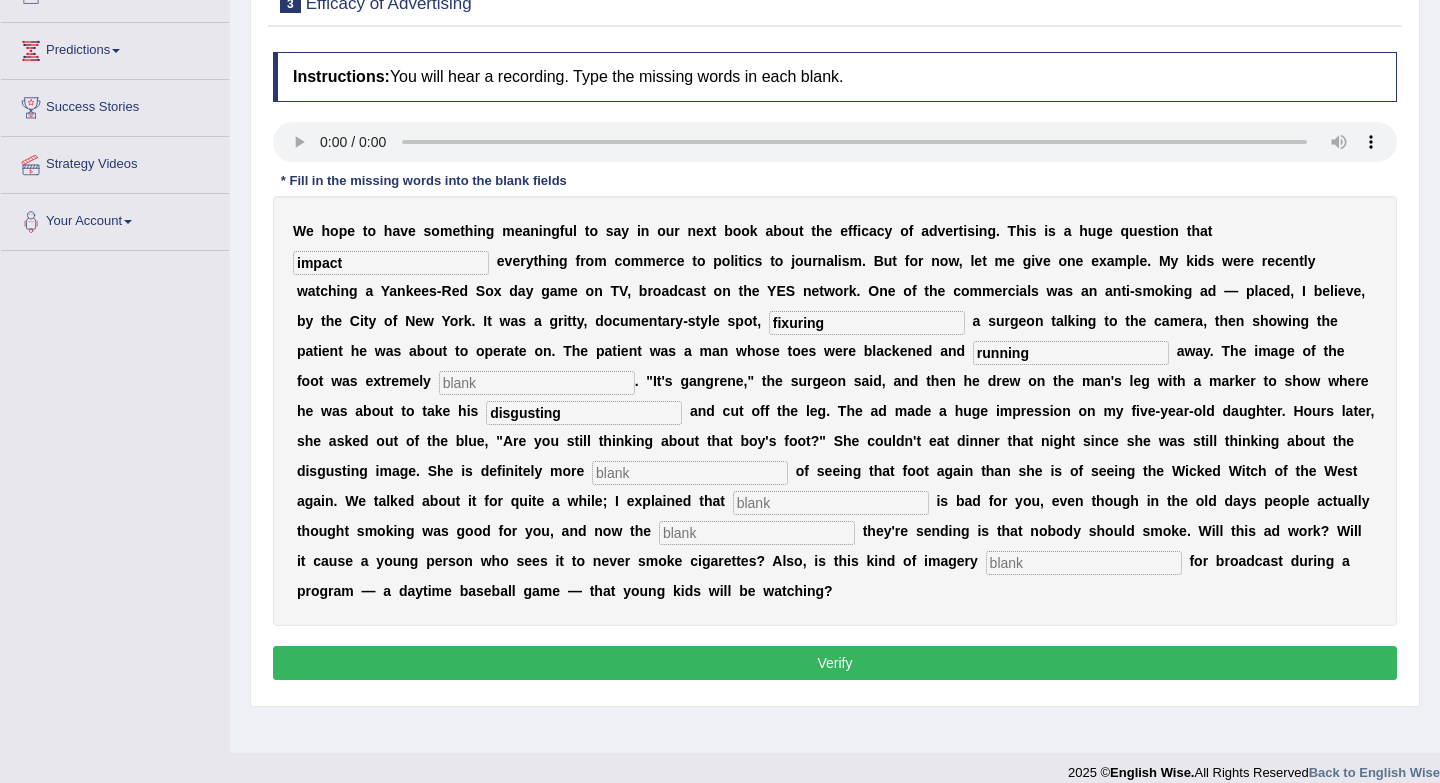 type on "disgusting" 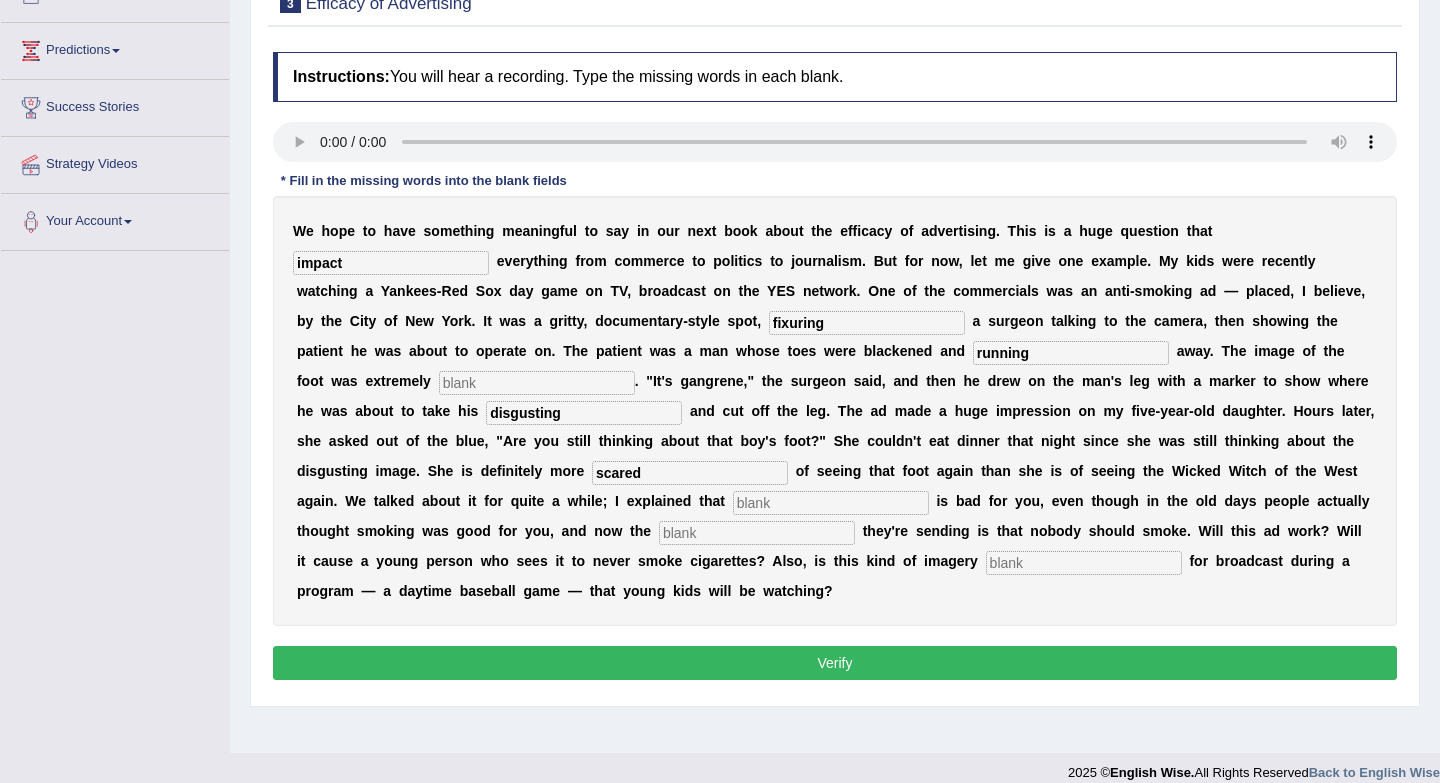 type on "scared" 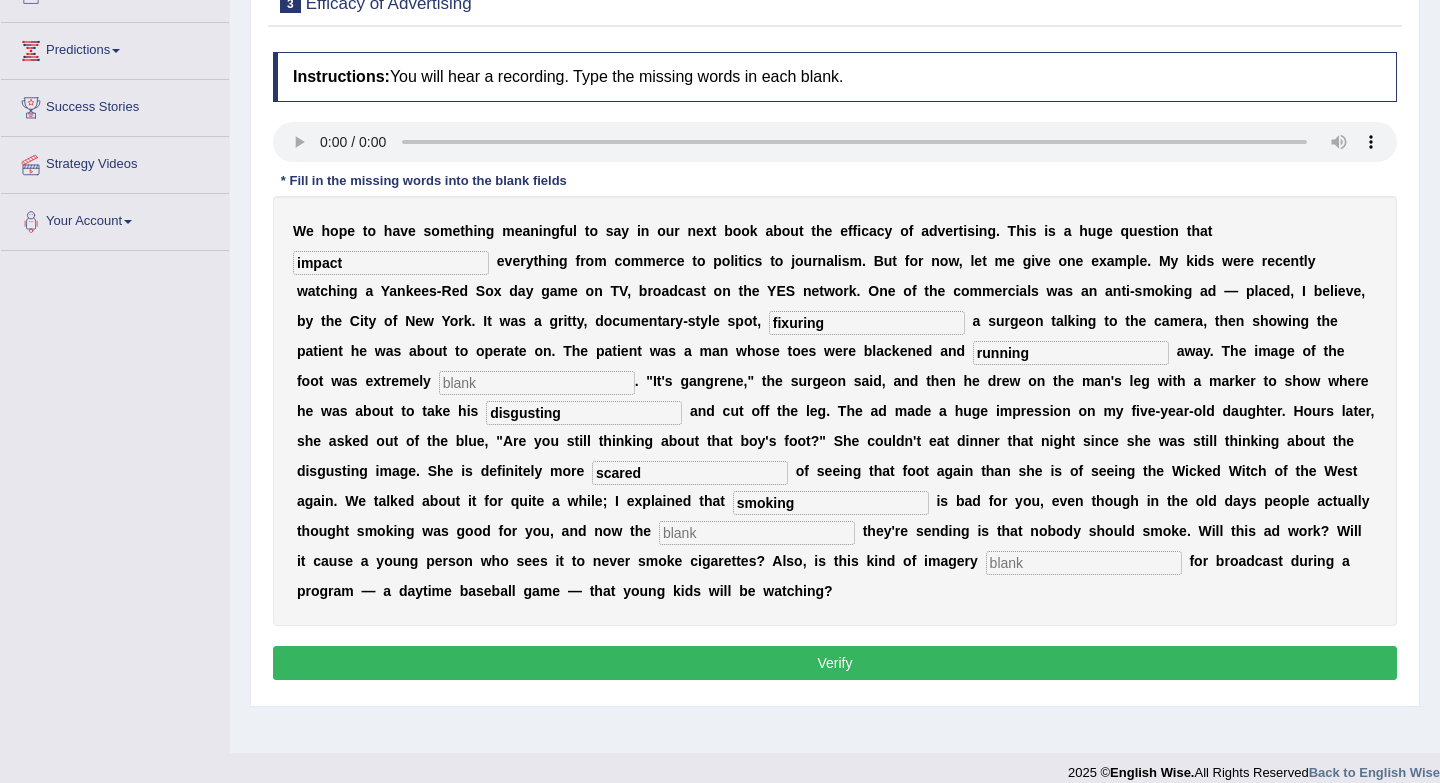 type on "smoking" 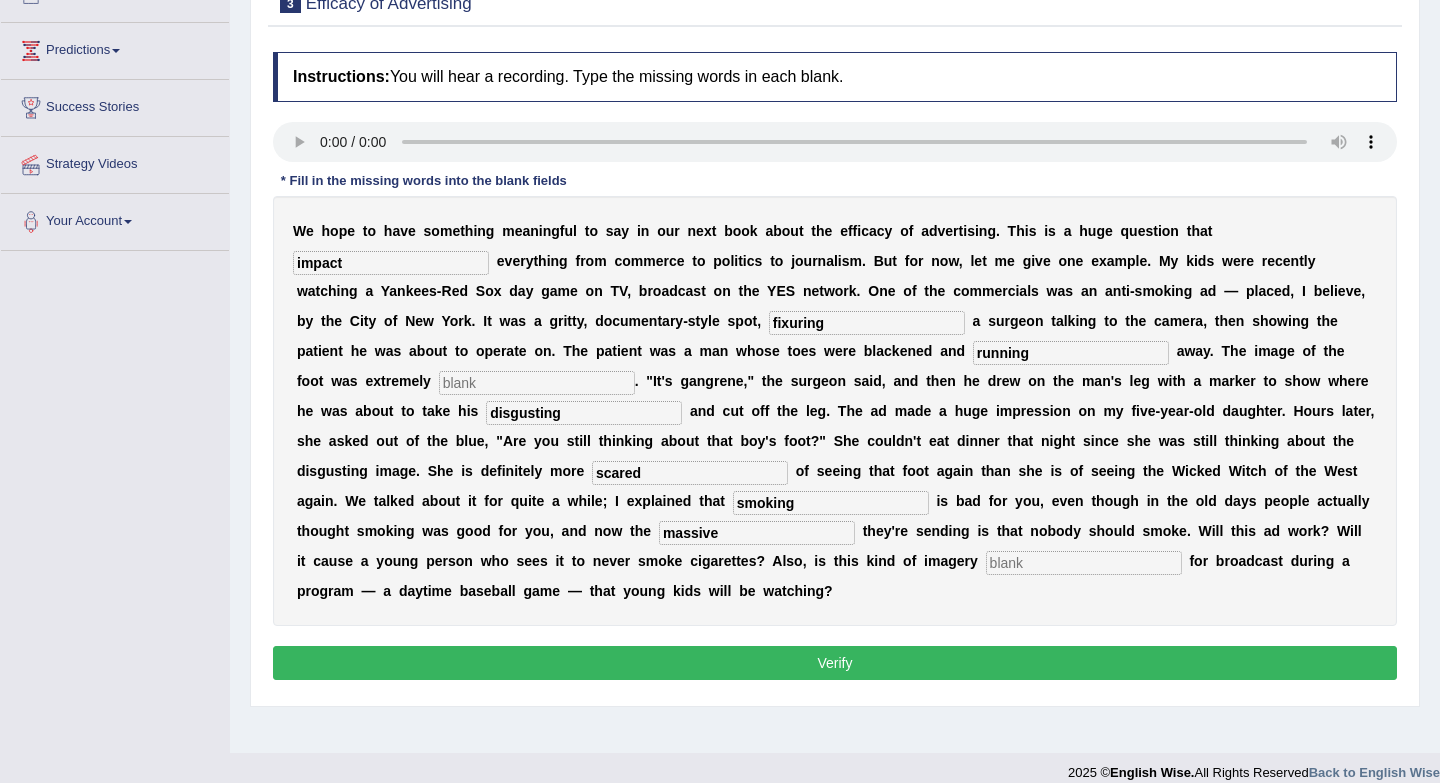 type on "massive" 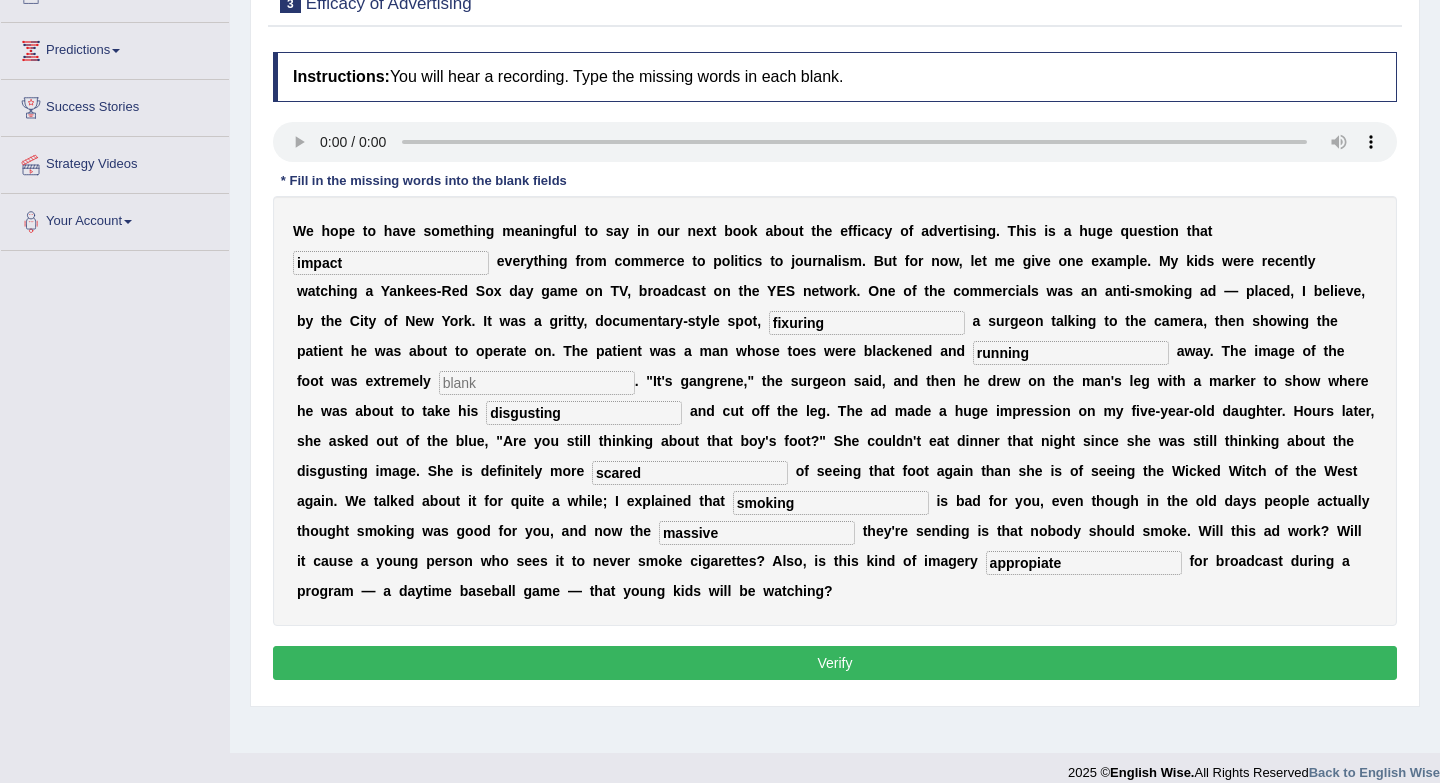type on "appropiate" 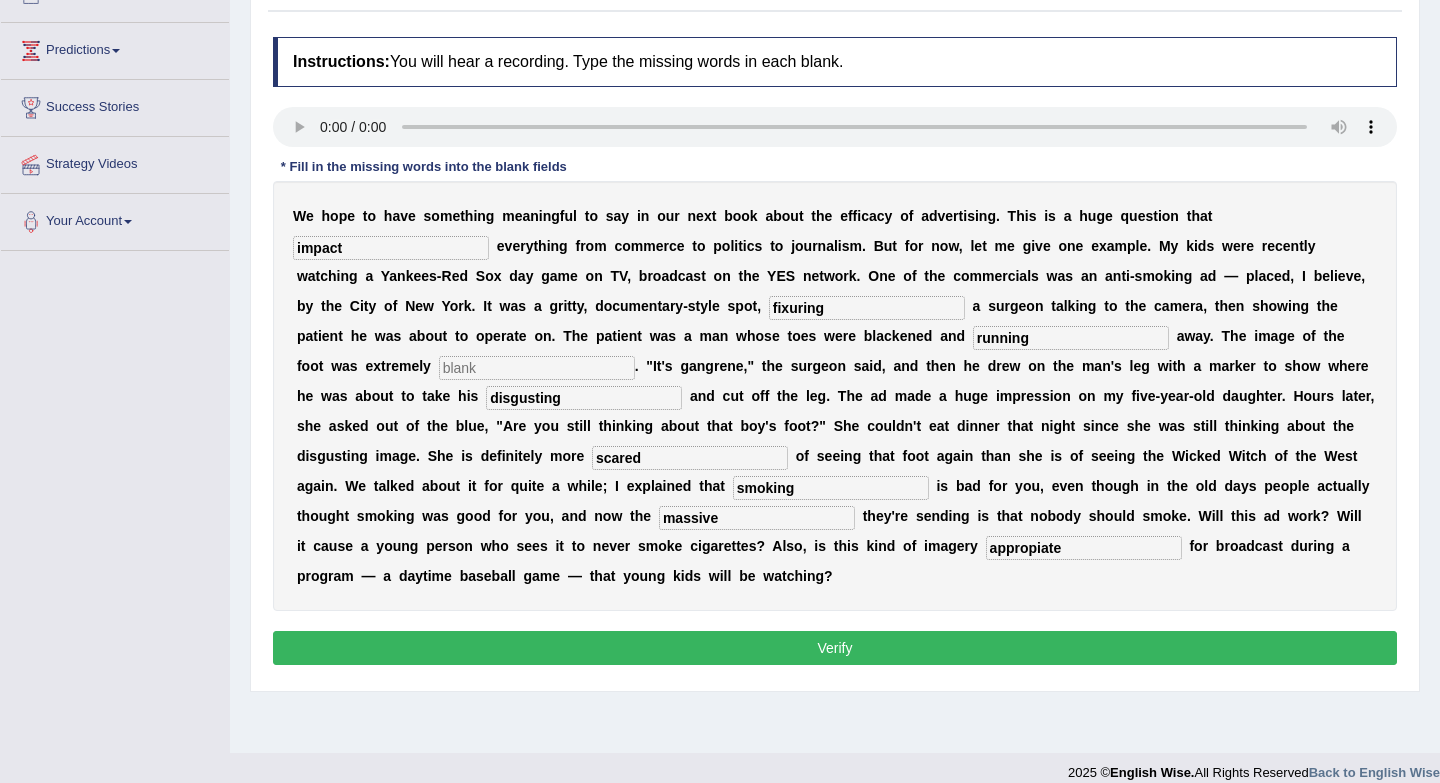 click at bounding box center (537, 368) 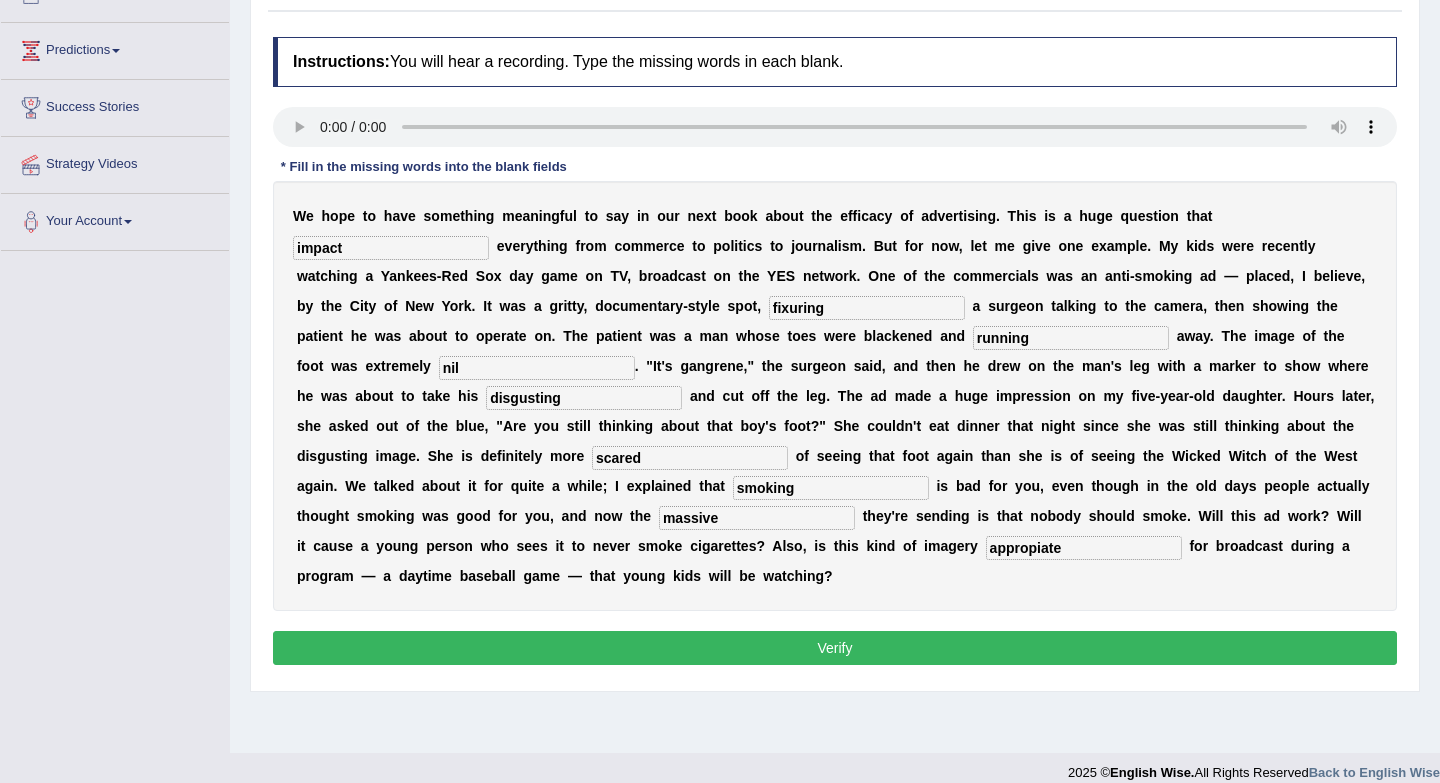 type on "nil" 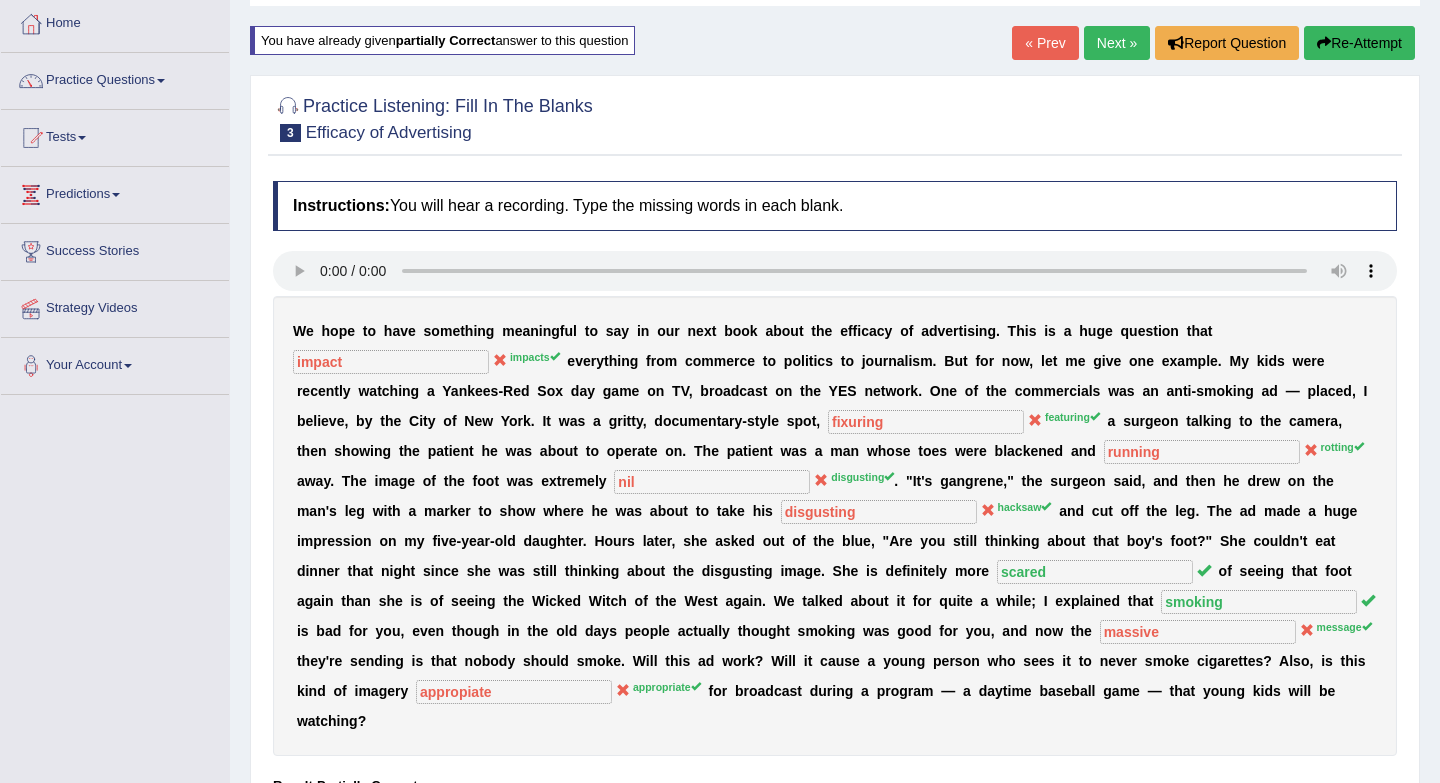 scroll, scrollTop: 0, scrollLeft: 0, axis: both 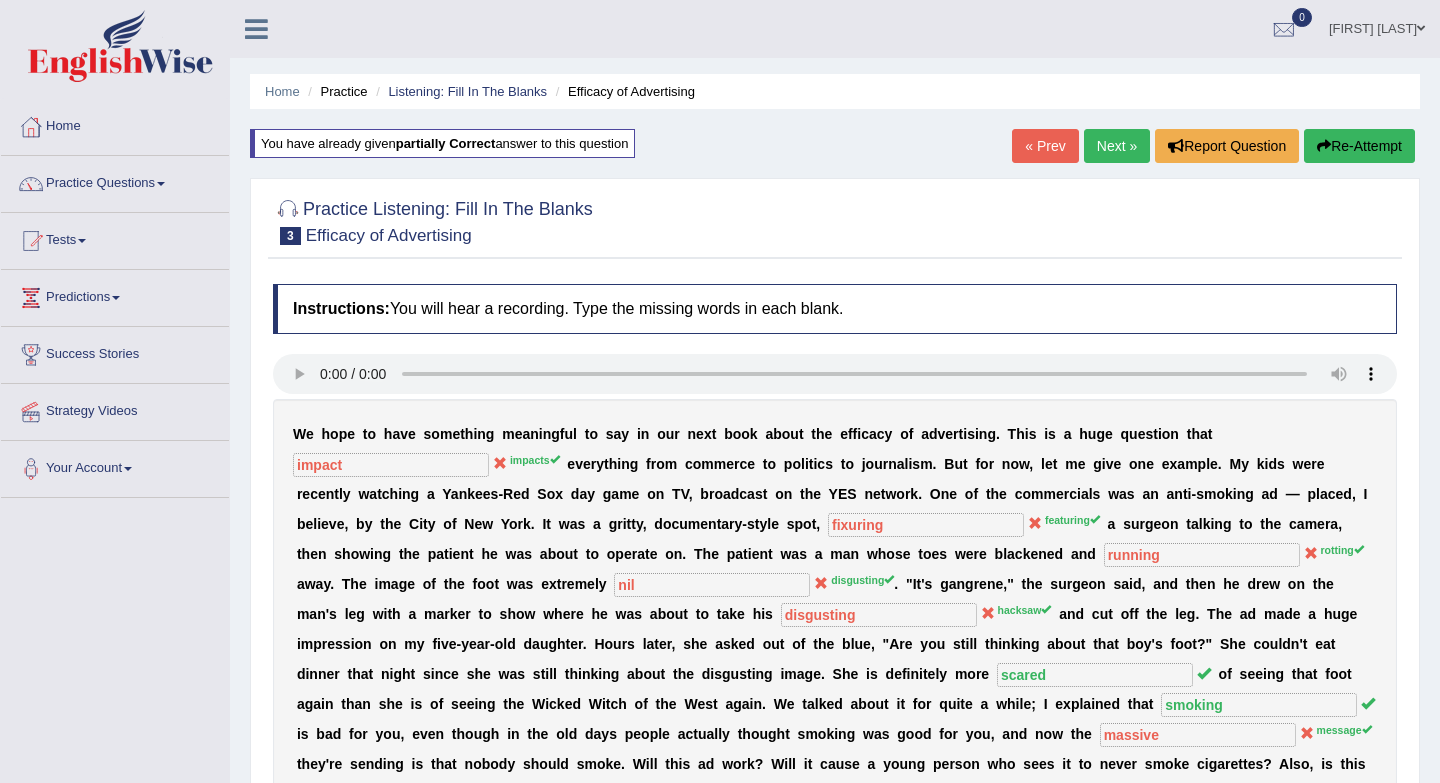 click on "Next »" at bounding box center (1117, 146) 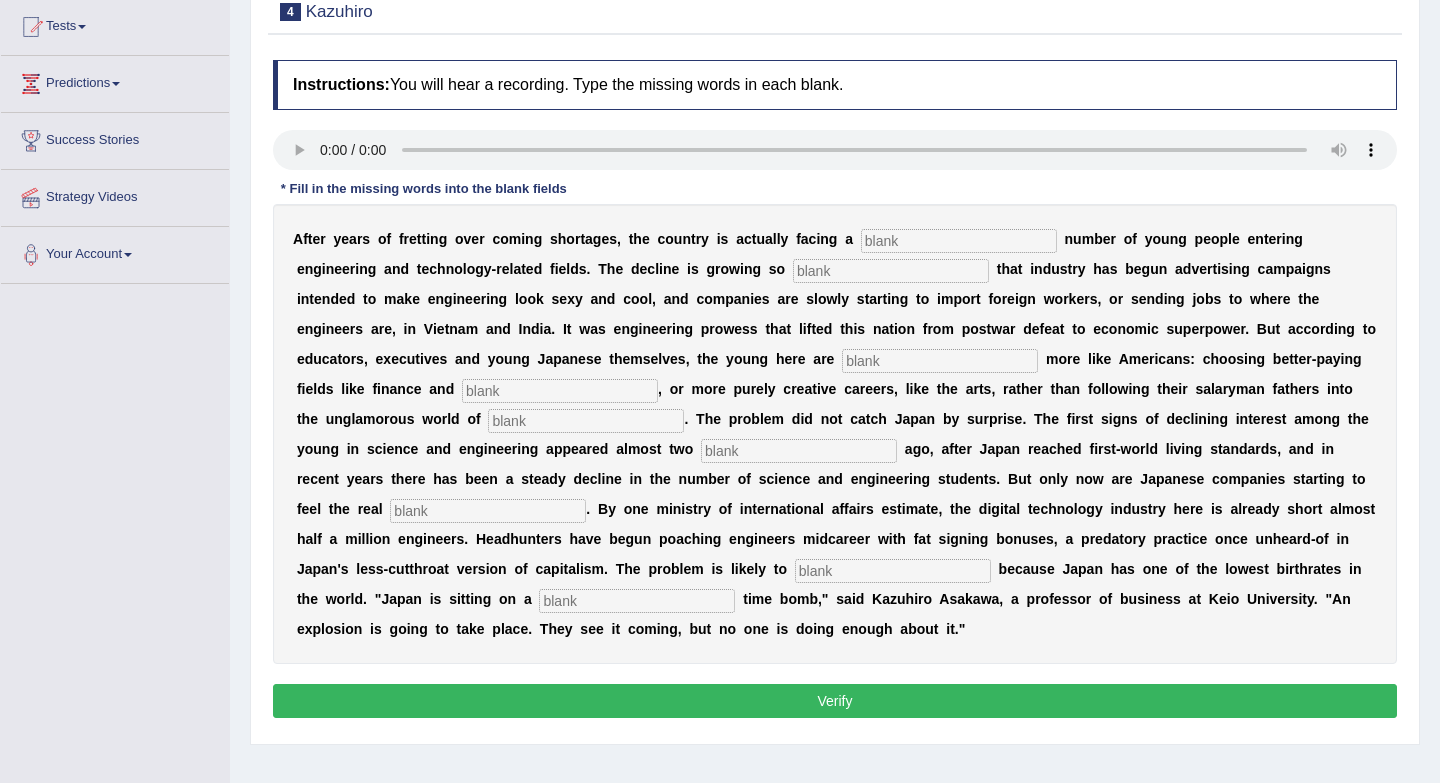 scroll, scrollTop: 214, scrollLeft: 0, axis: vertical 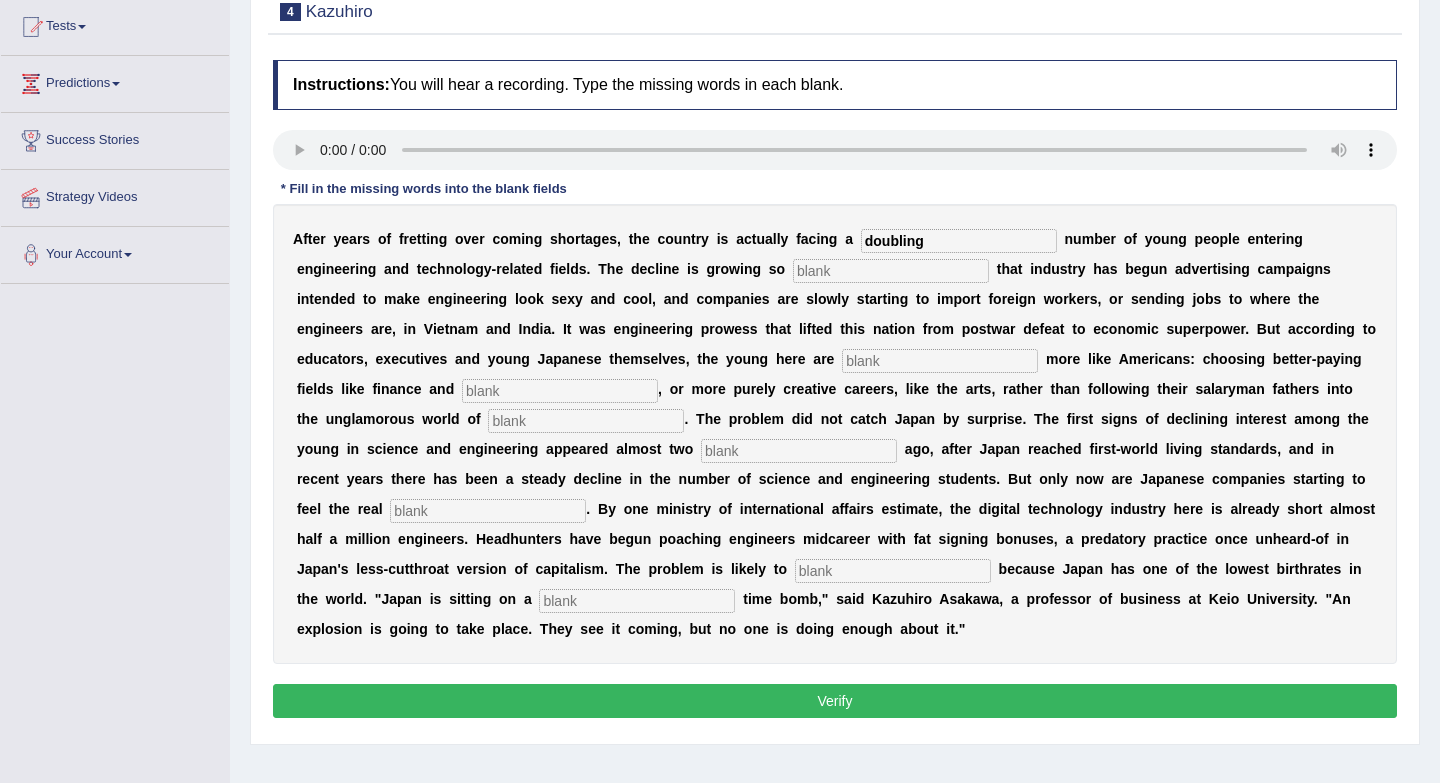 type on "doubling" 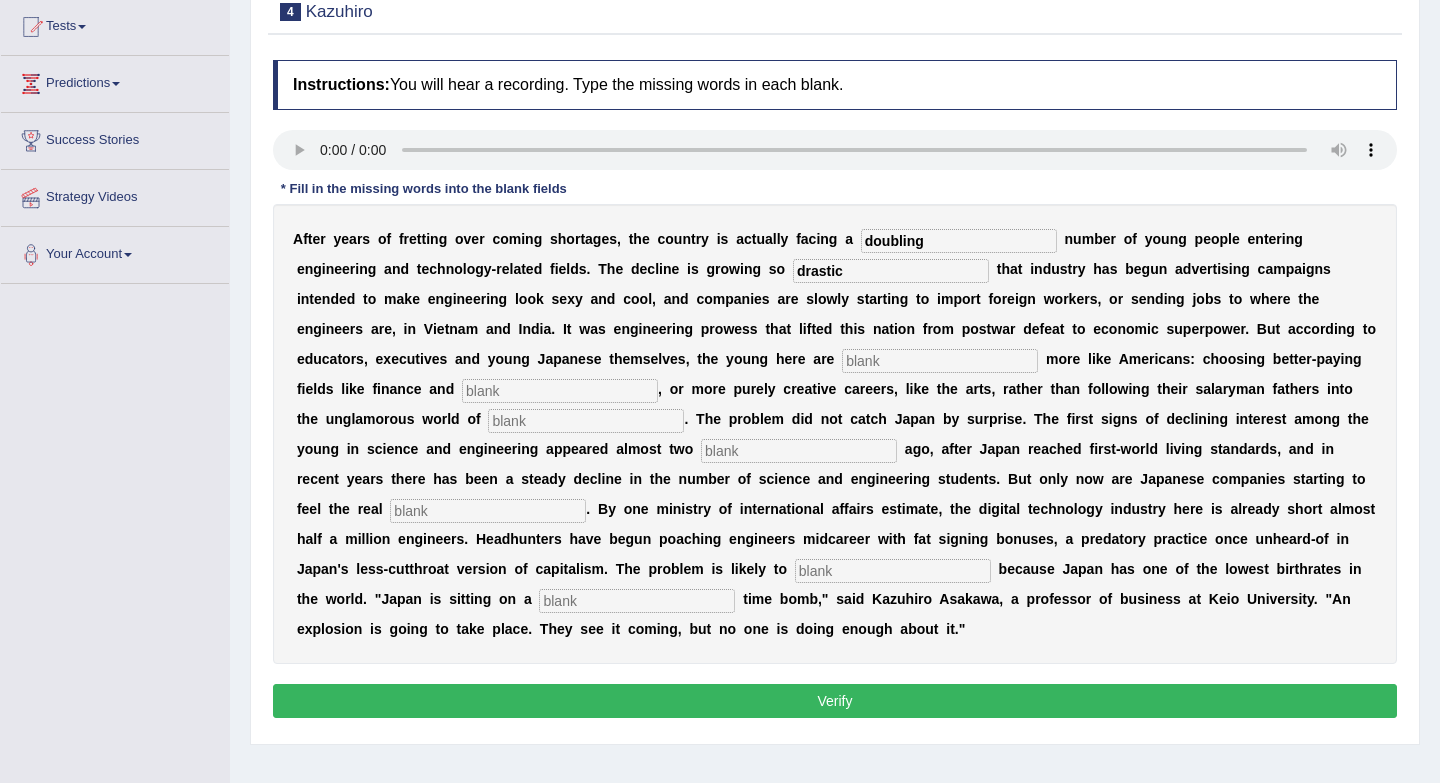 type on "drastic" 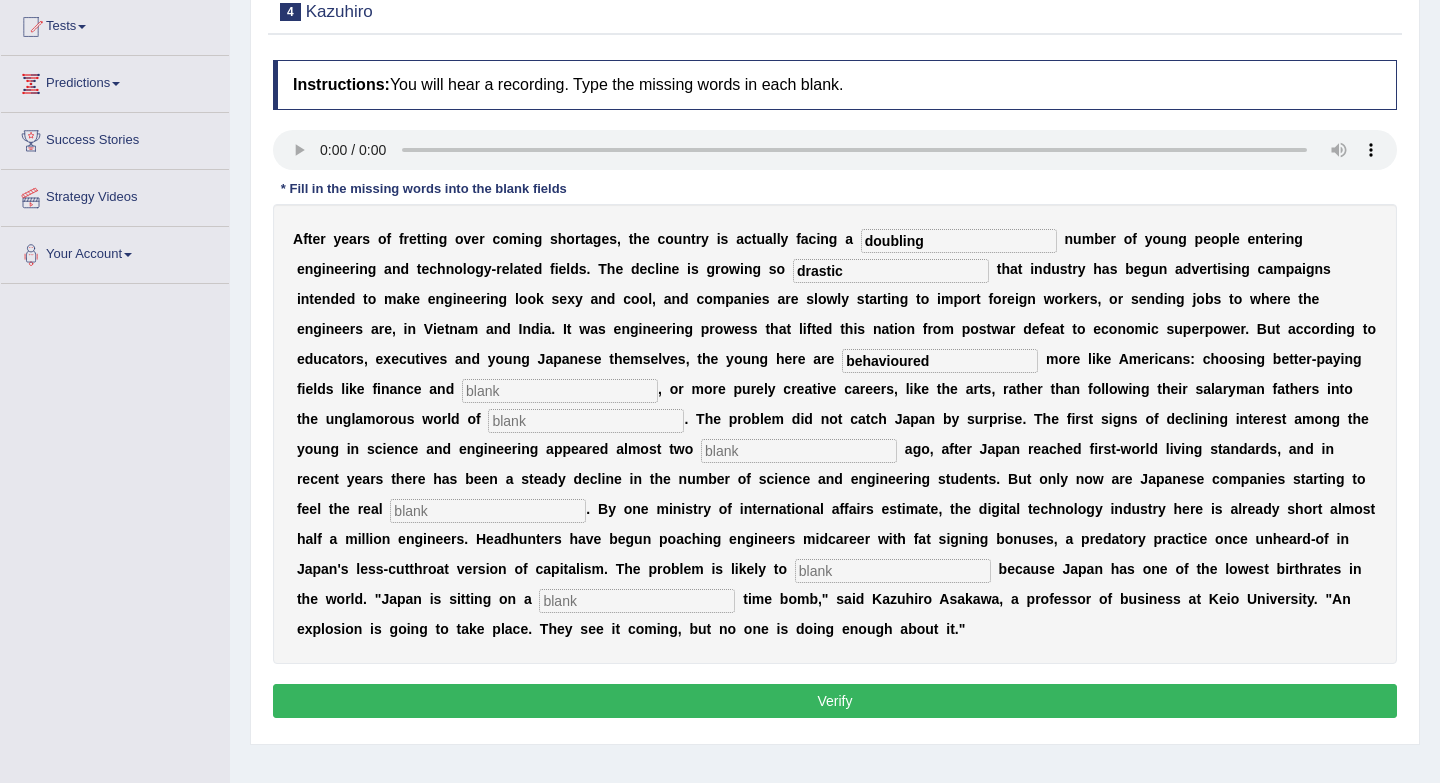type on "behavioured" 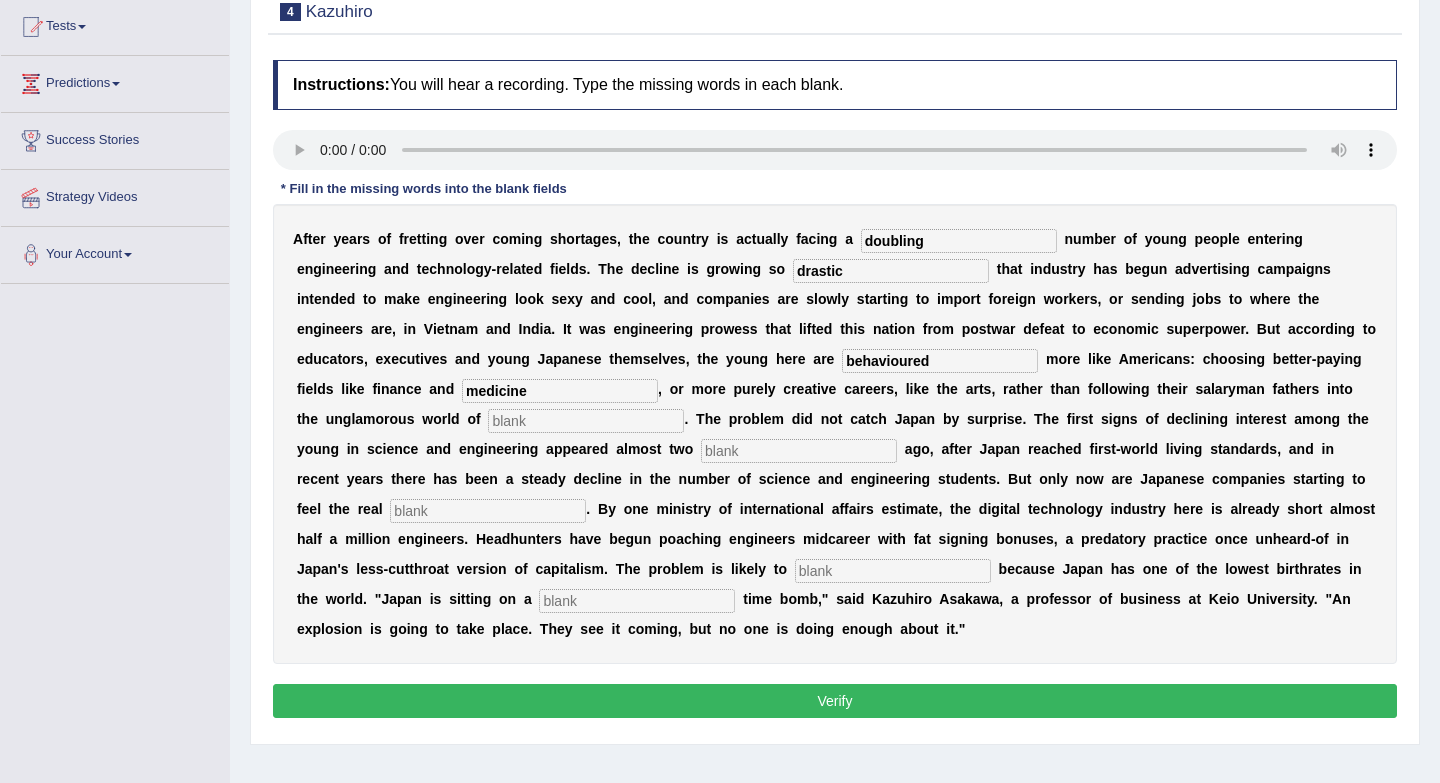 type on "medicine" 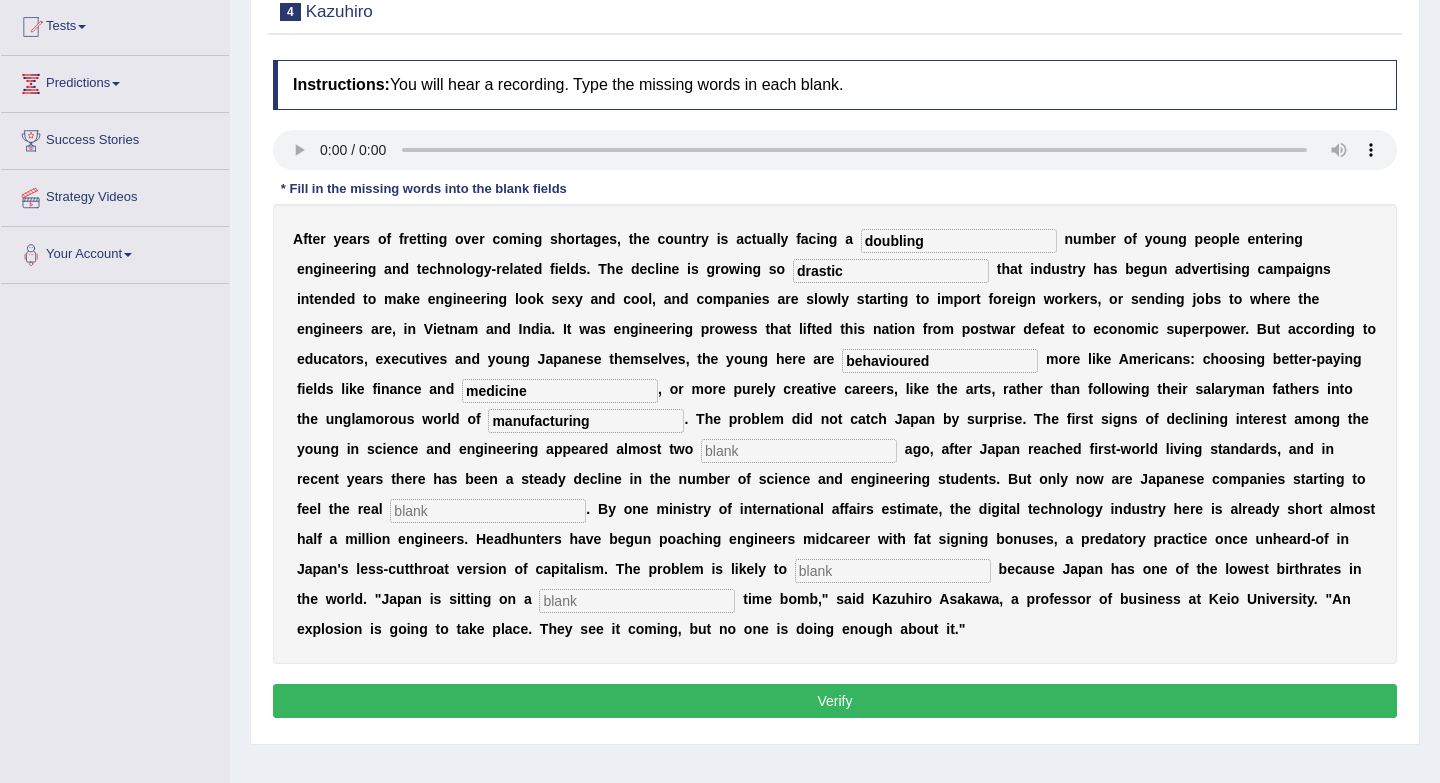 type on "manufacturing" 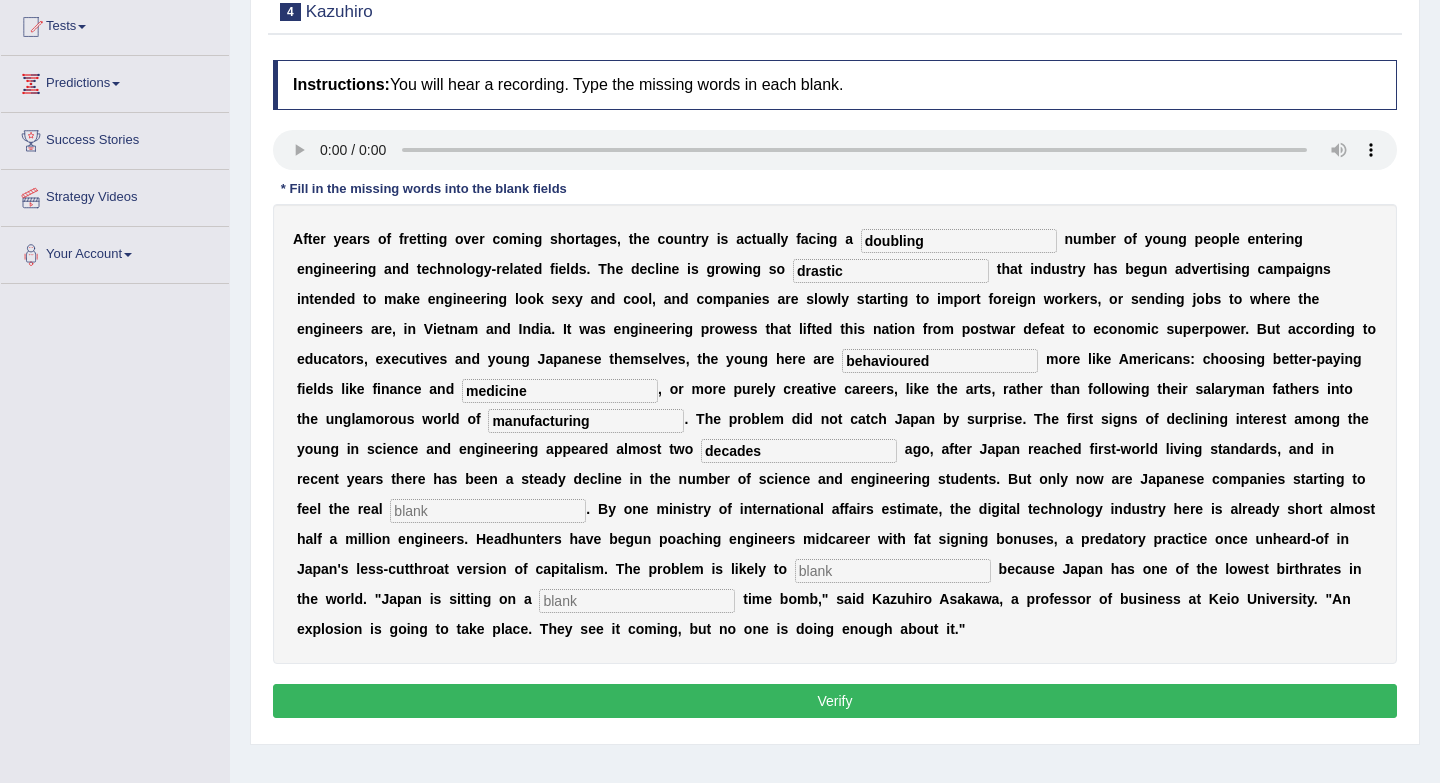 type on "decades" 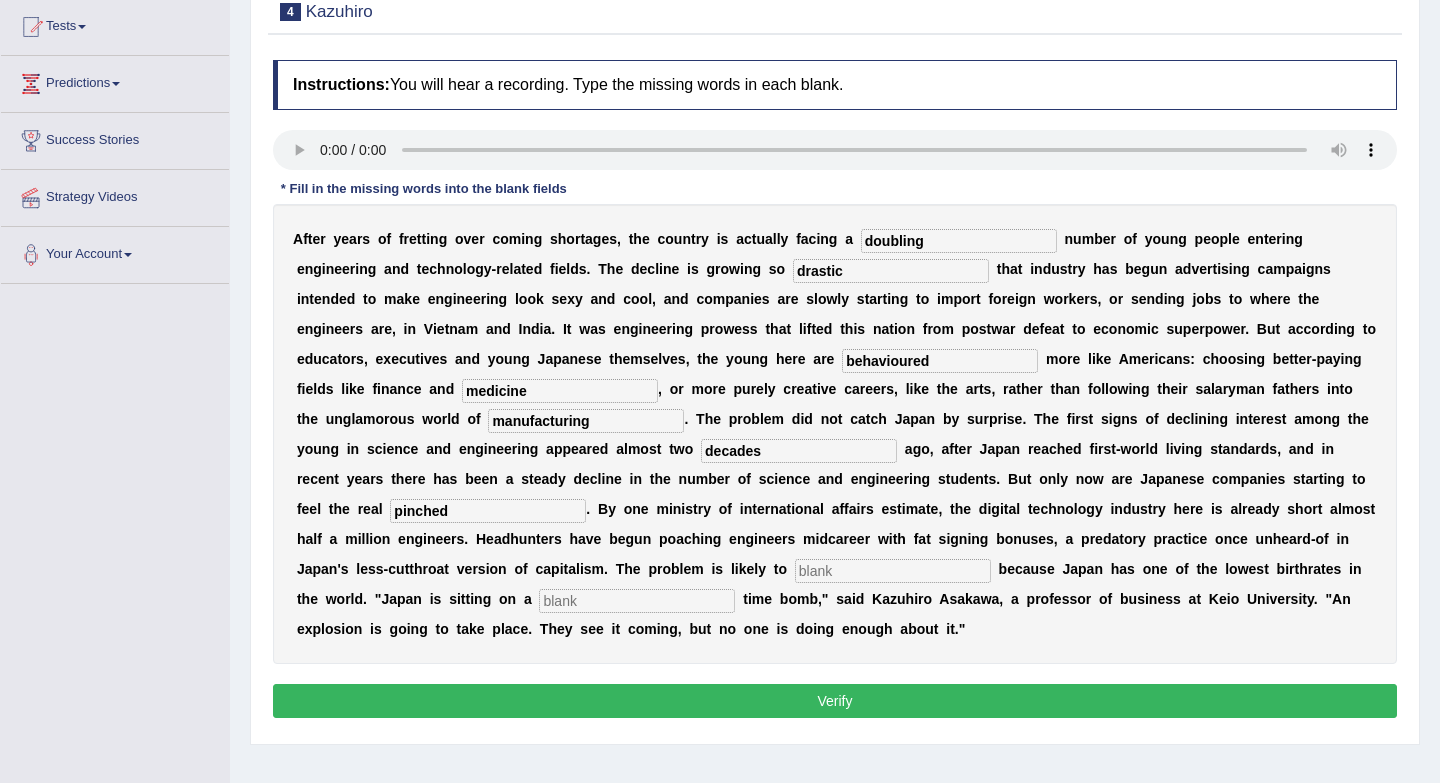type on "pinched" 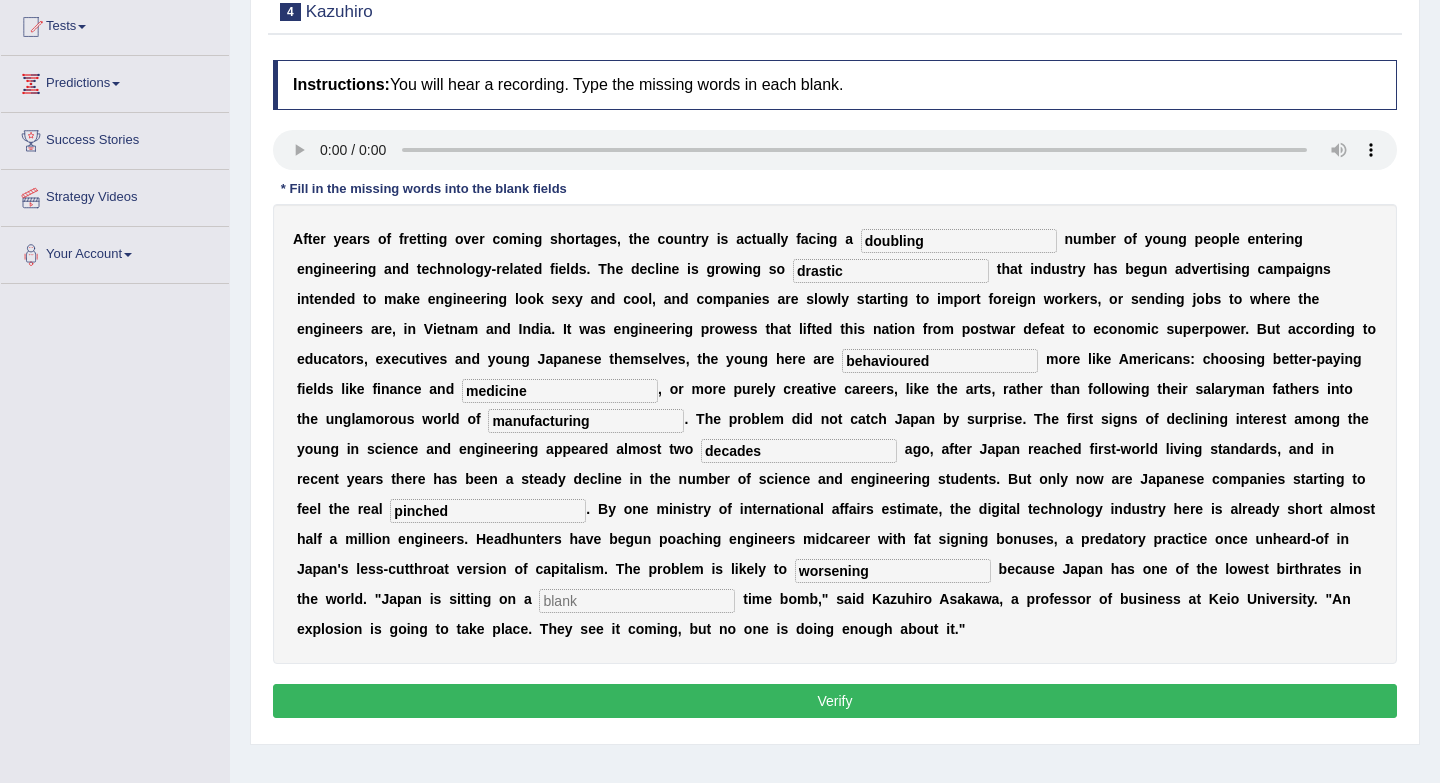 type on "worsening" 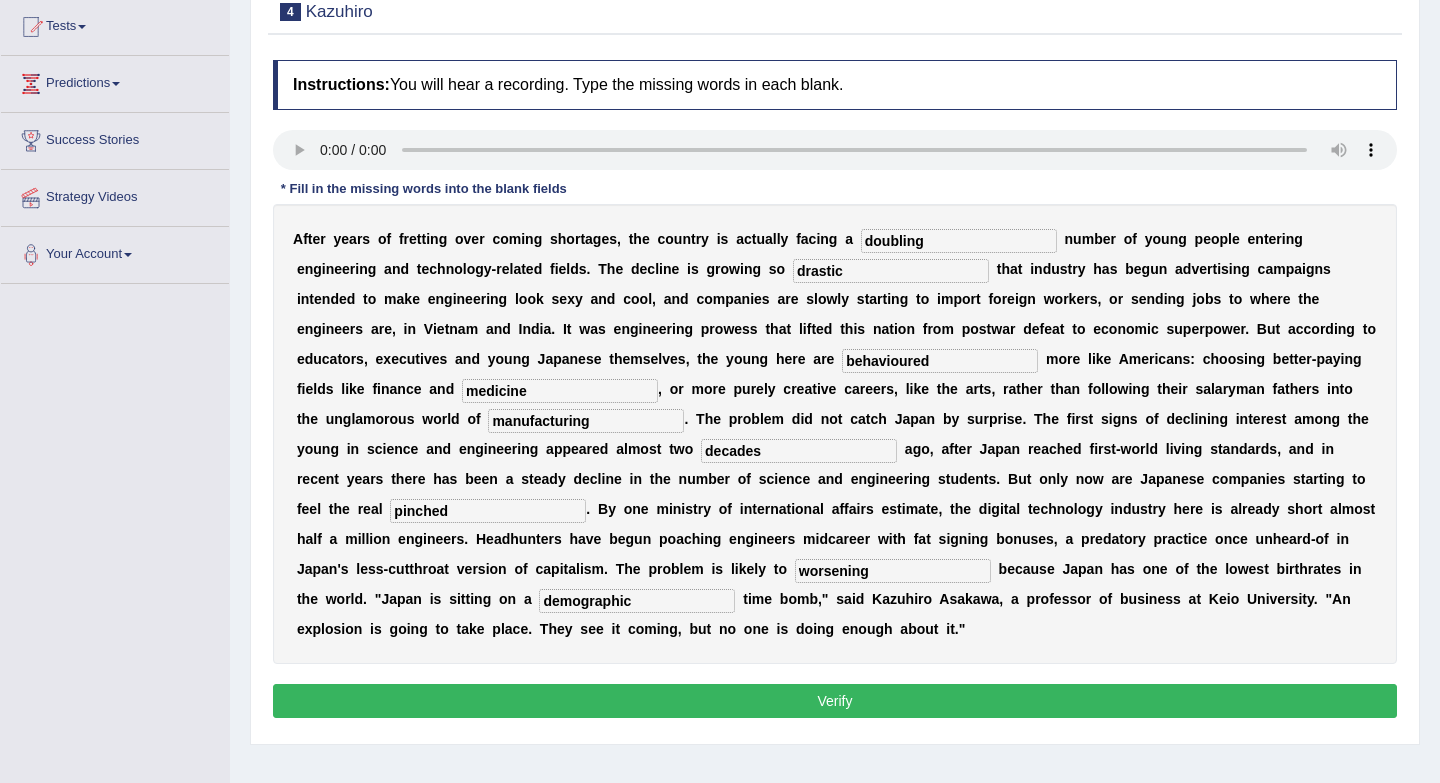 type on "demographic" 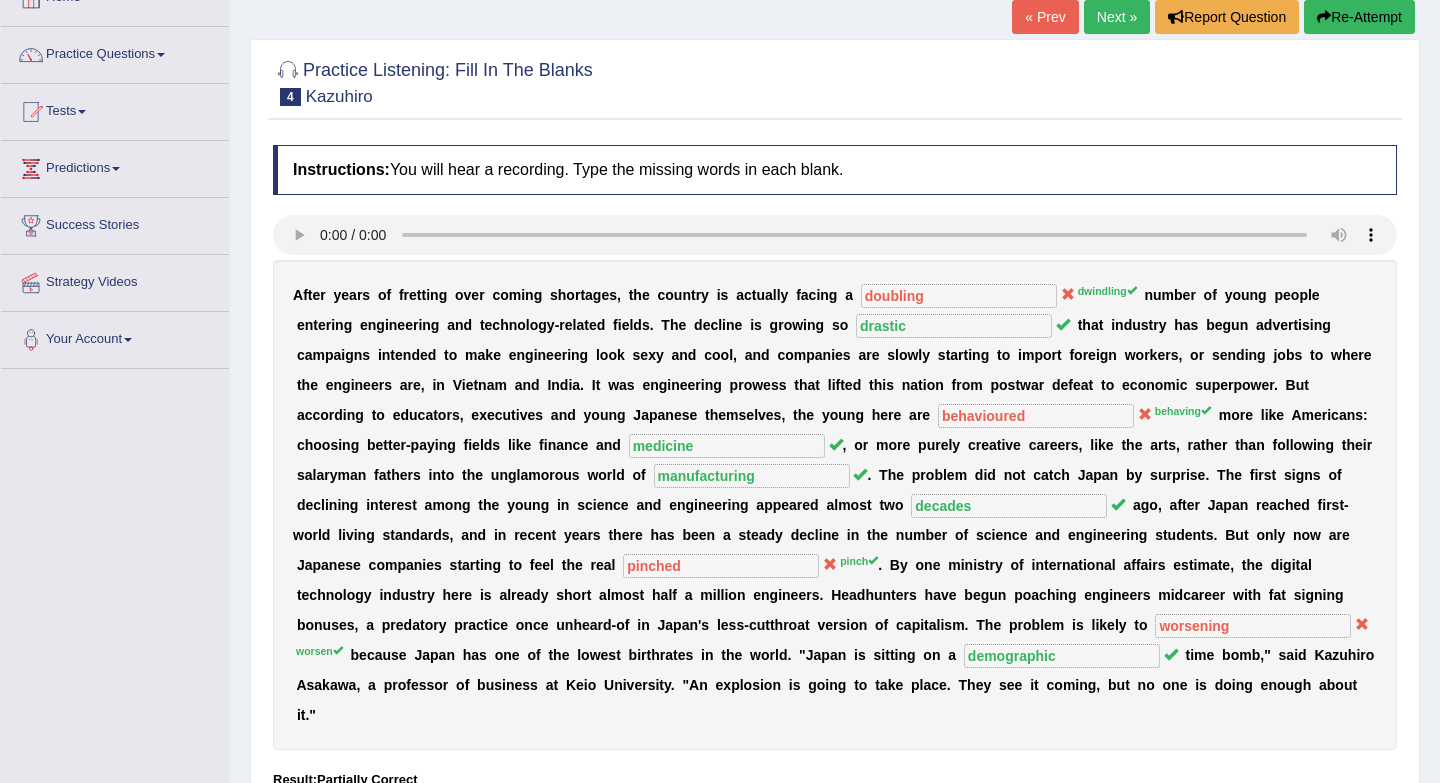scroll, scrollTop: 119, scrollLeft: 0, axis: vertical 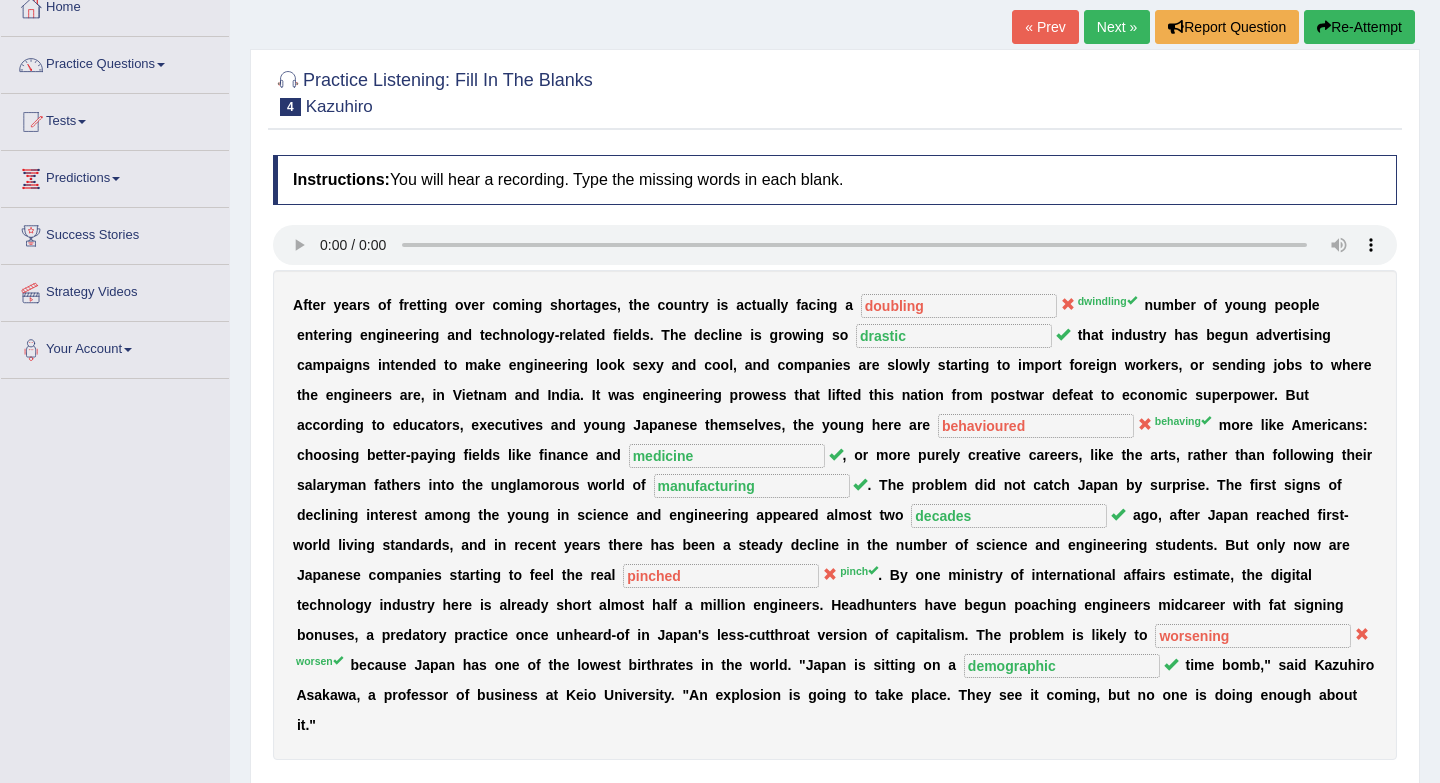 click on "Next »" at bounding box center [1117, 27] 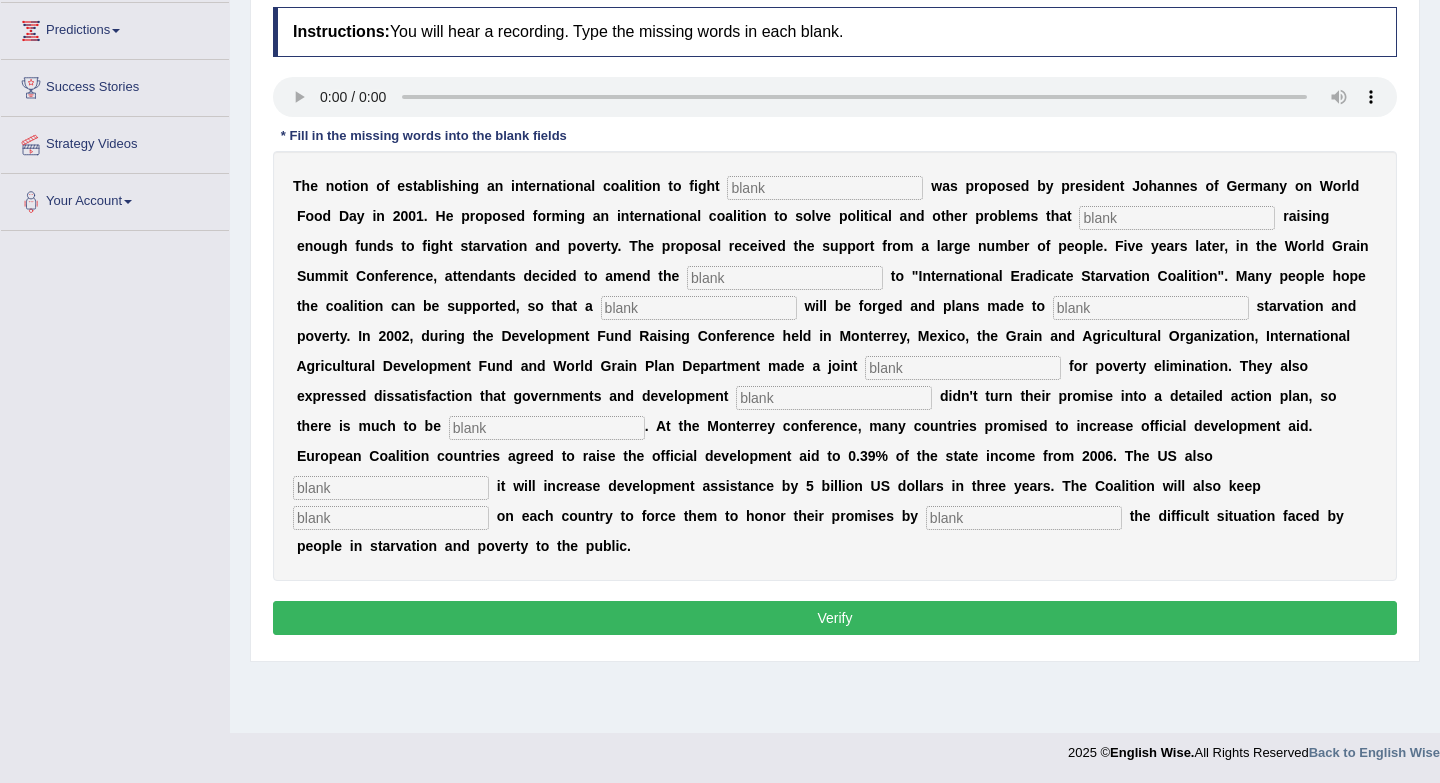 scroll, scrollTop: 267, scrollLeft: 0, axis: vertical 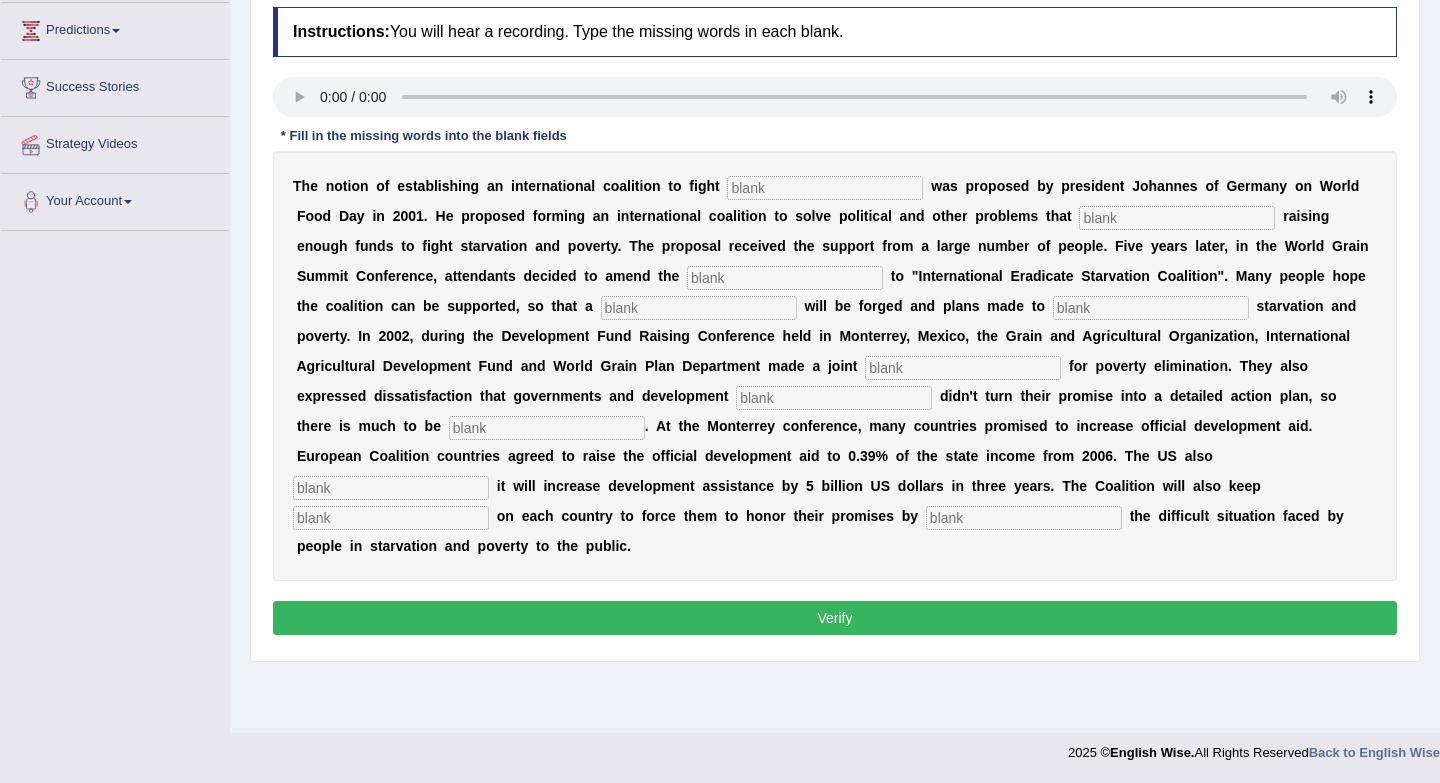 click at bounding box center [825, 188] 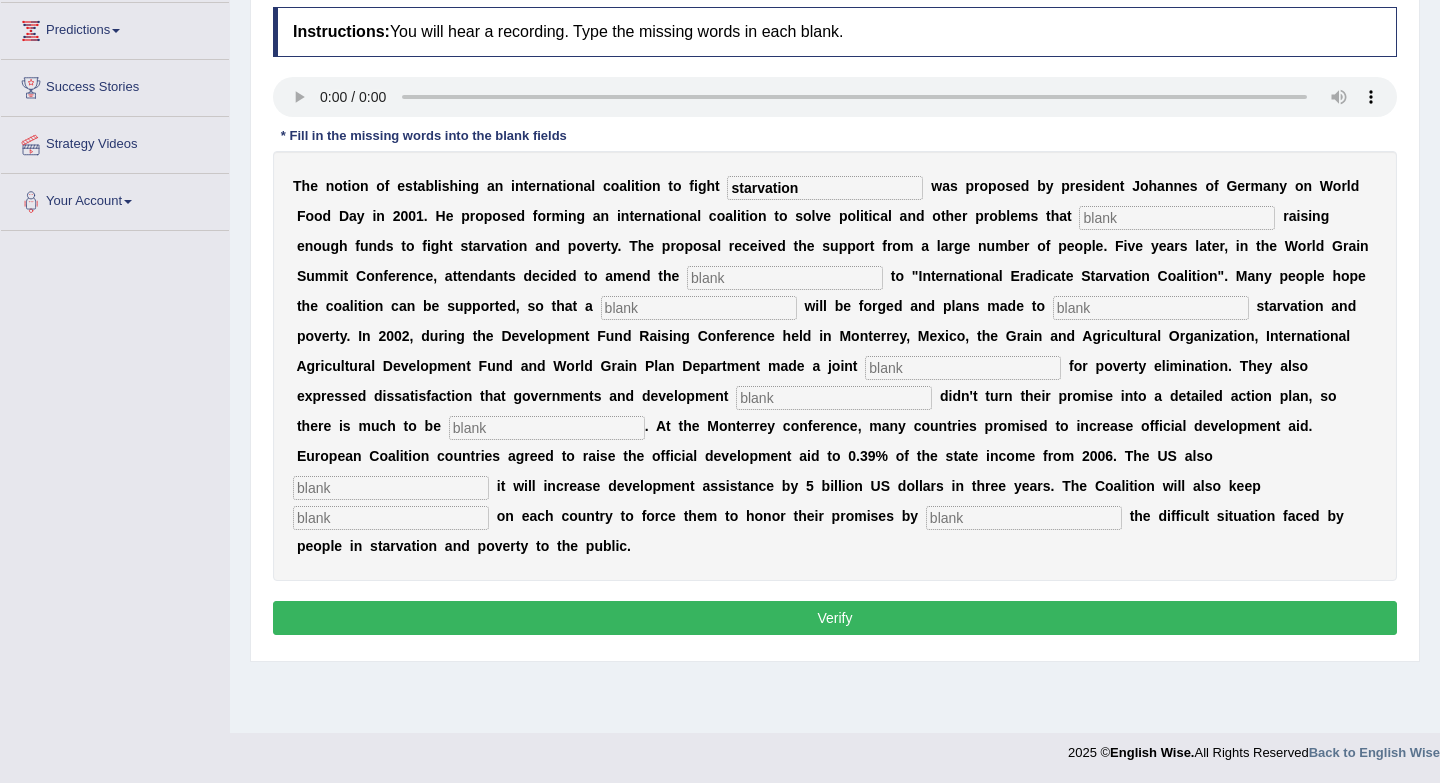 click on "starvation" at bounding box center [825, 188] 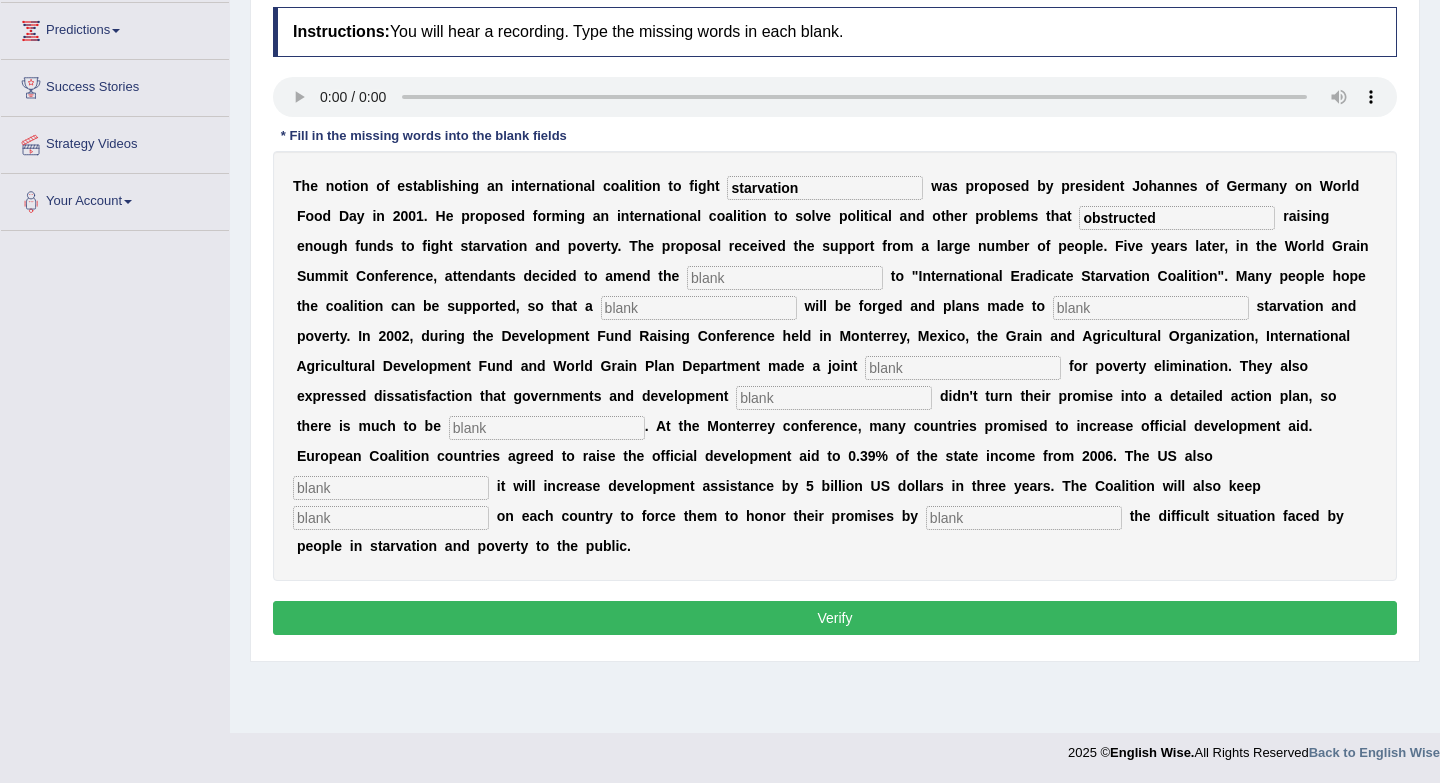 type on "obstructed" 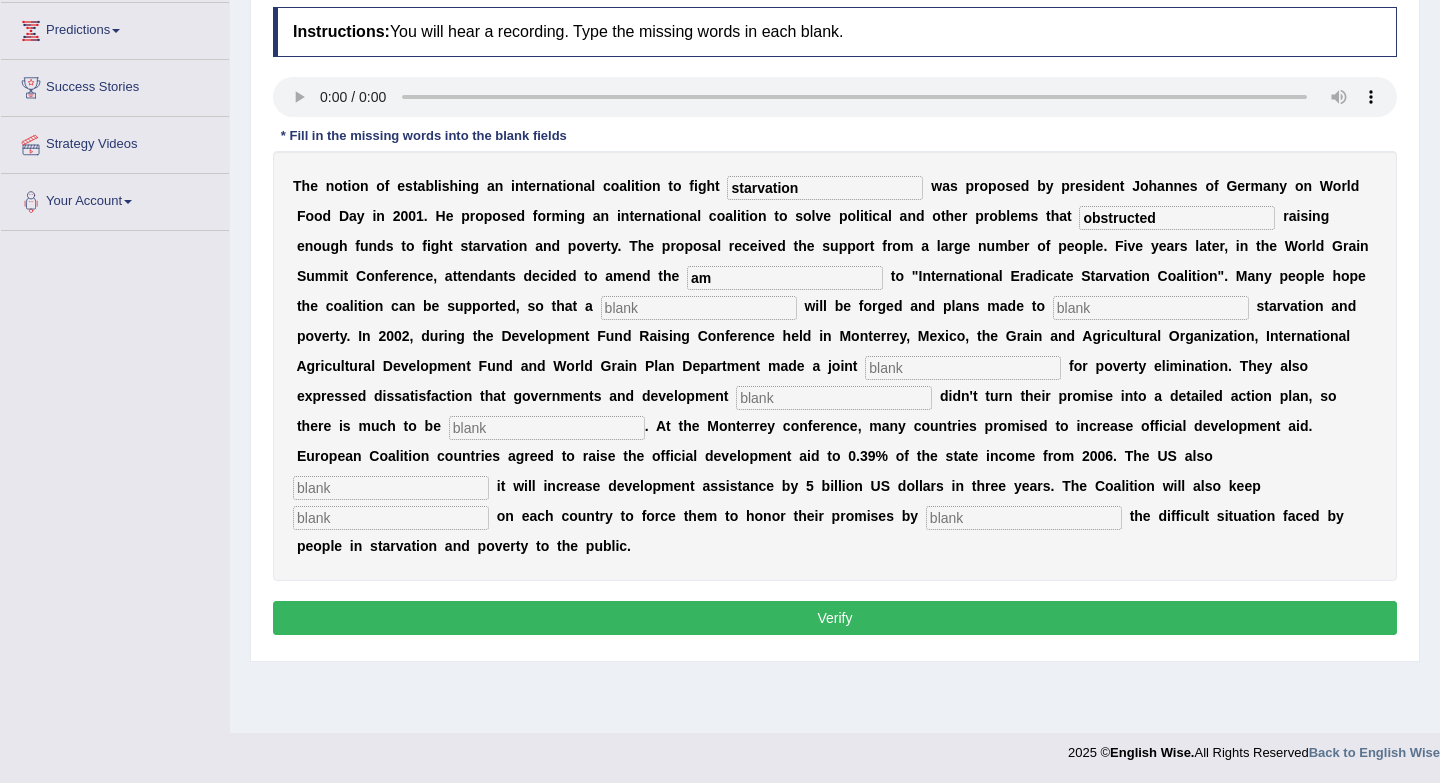 type on "a" 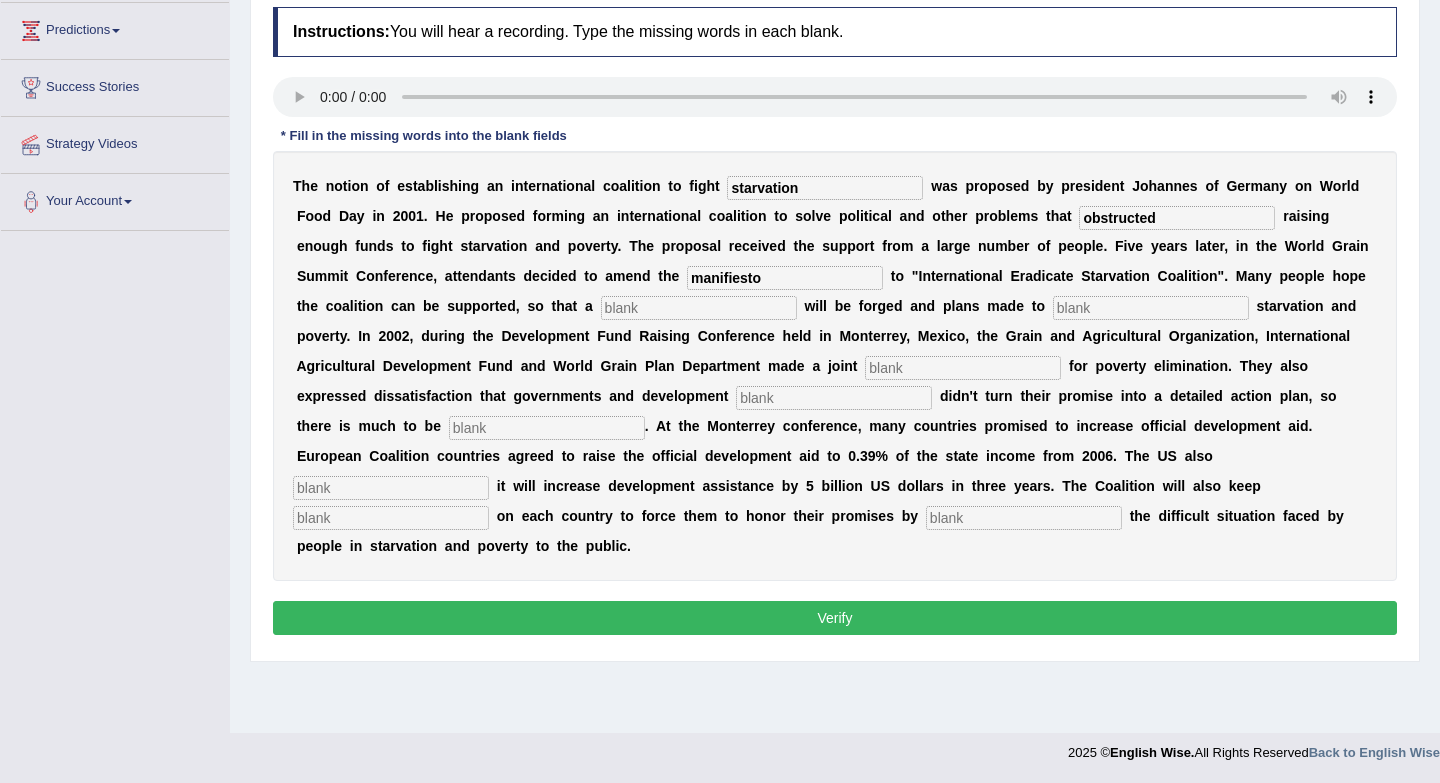 type on "manifiesto" 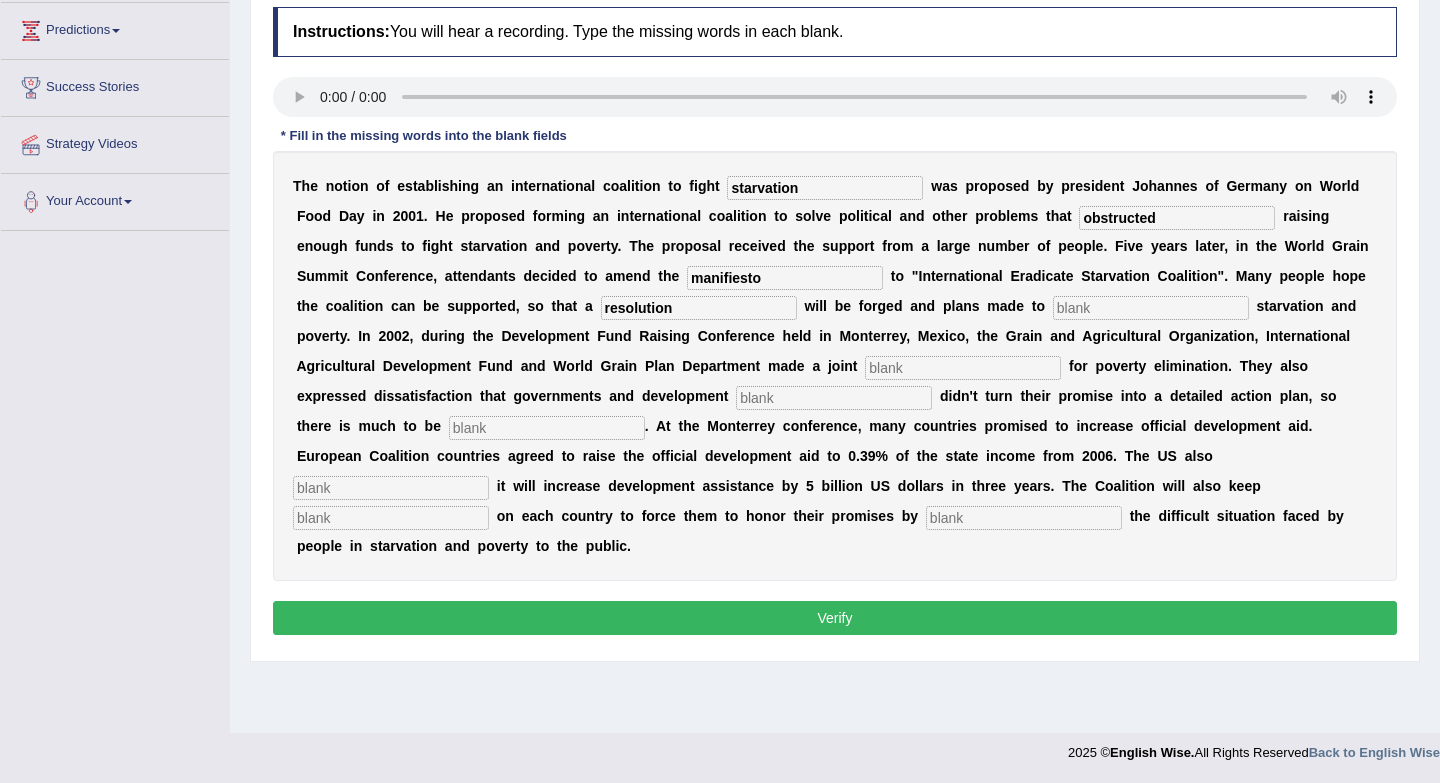 type on "resolution" 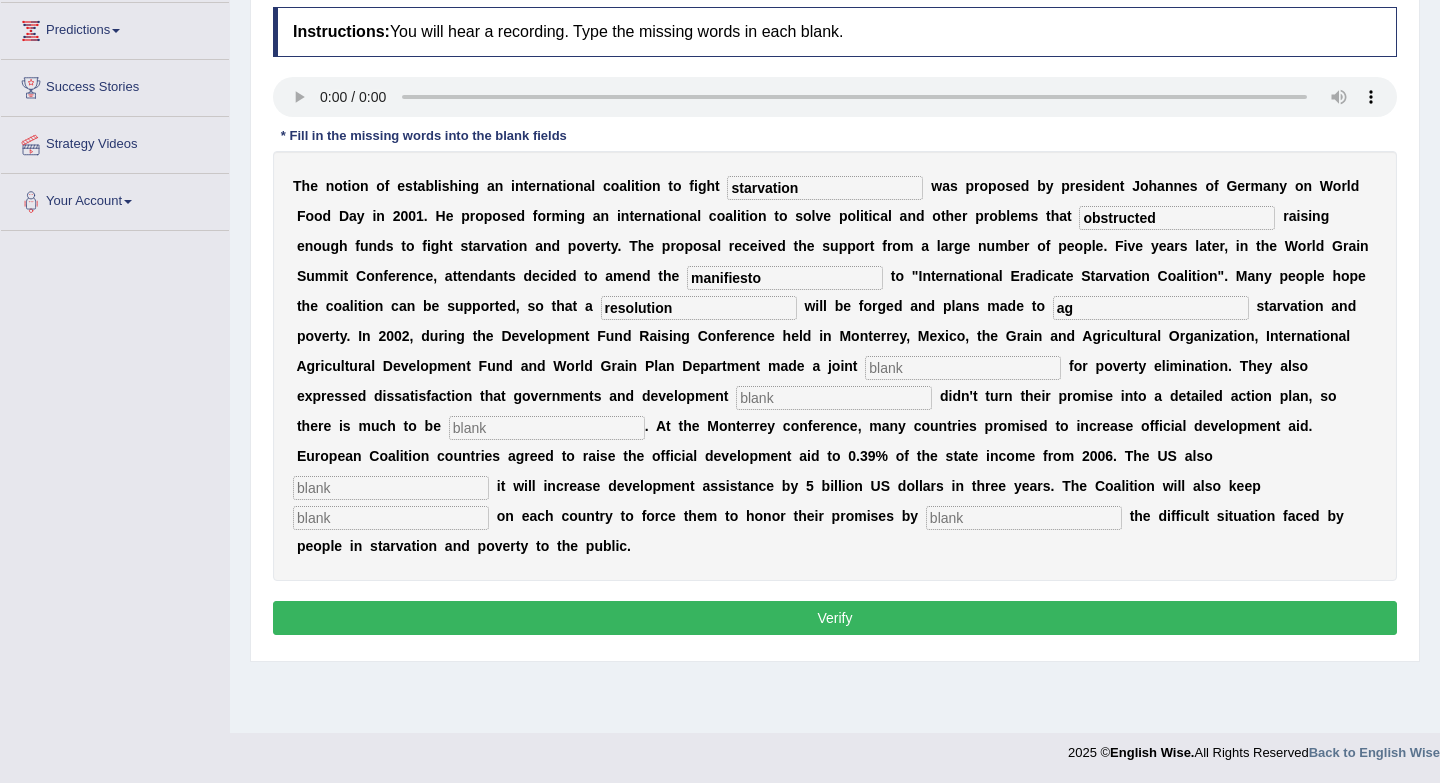 type on "a" 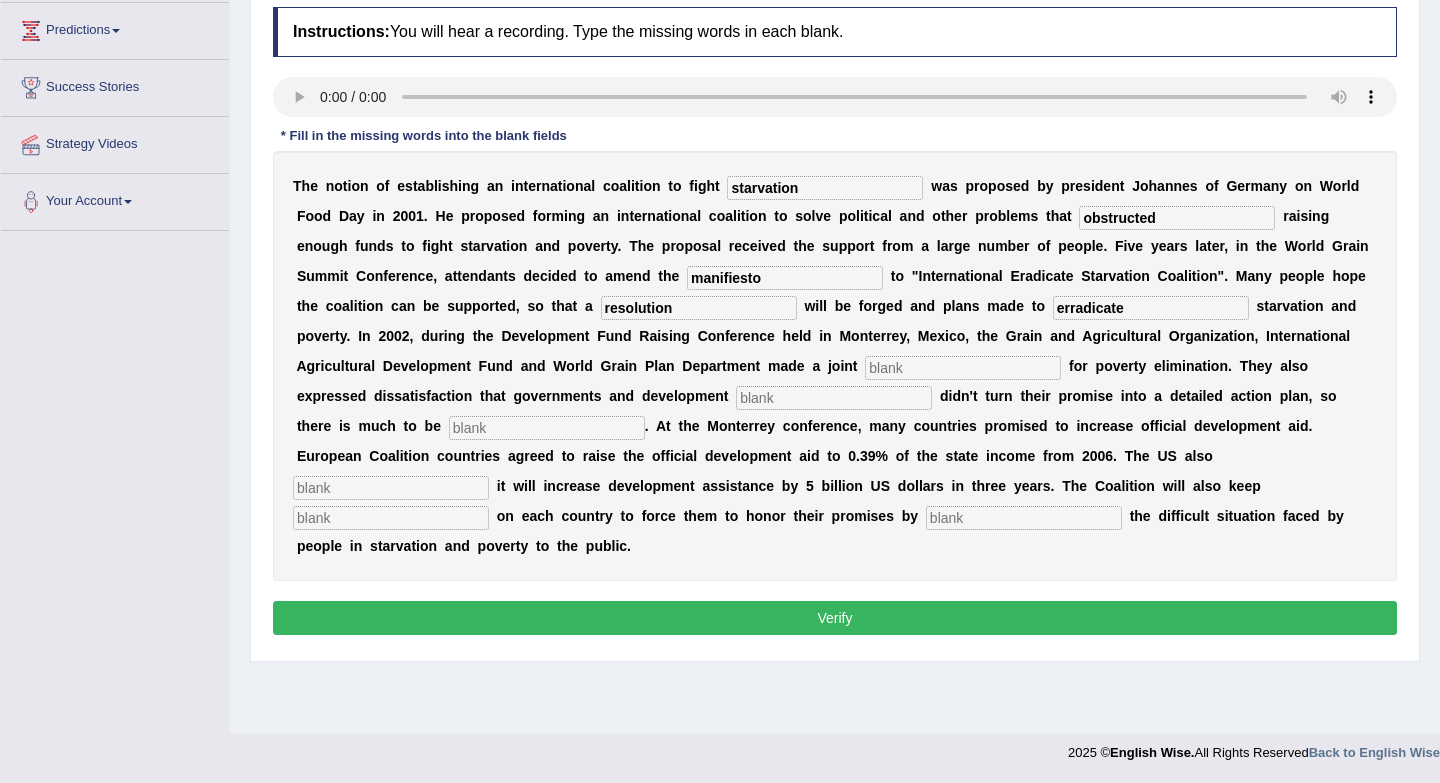 type on "erradicate" 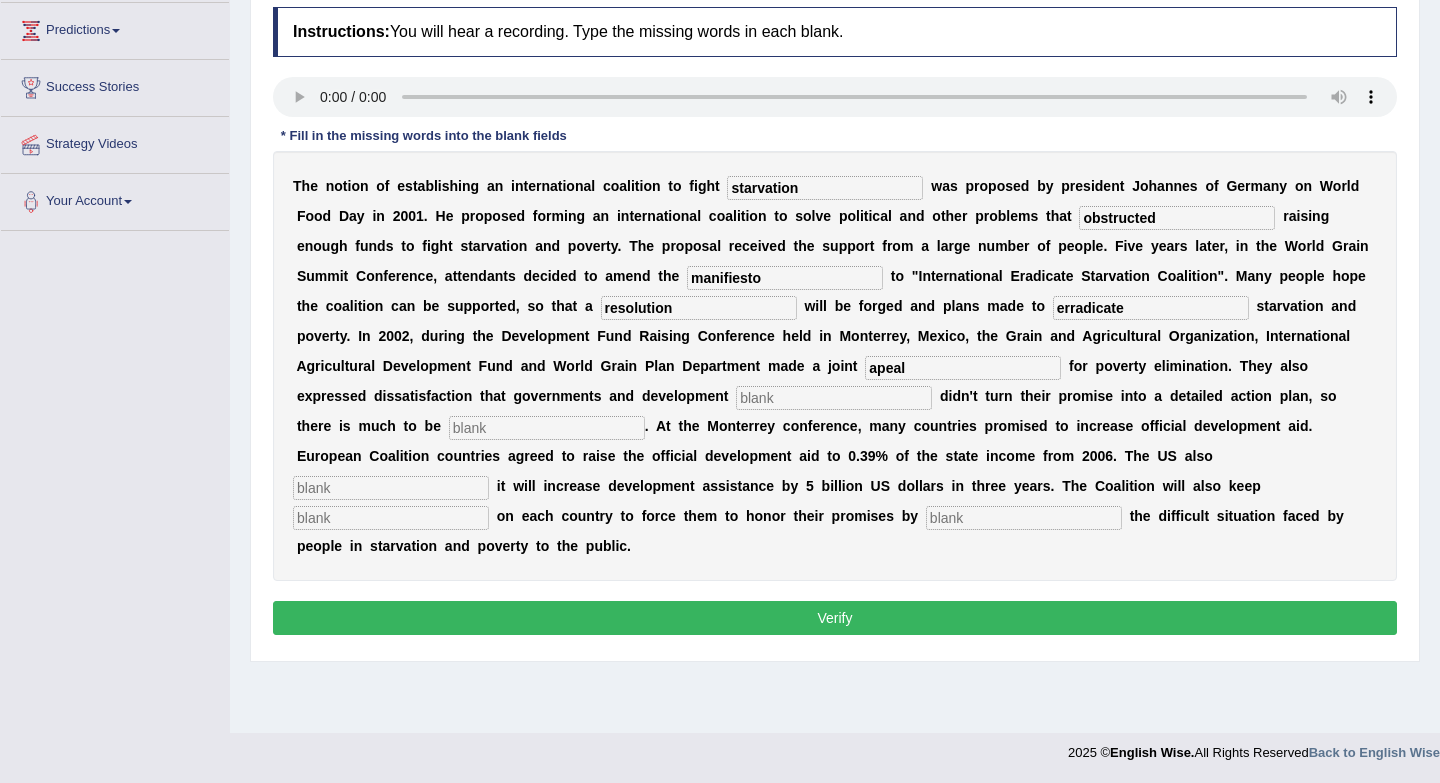 type on "apeal" 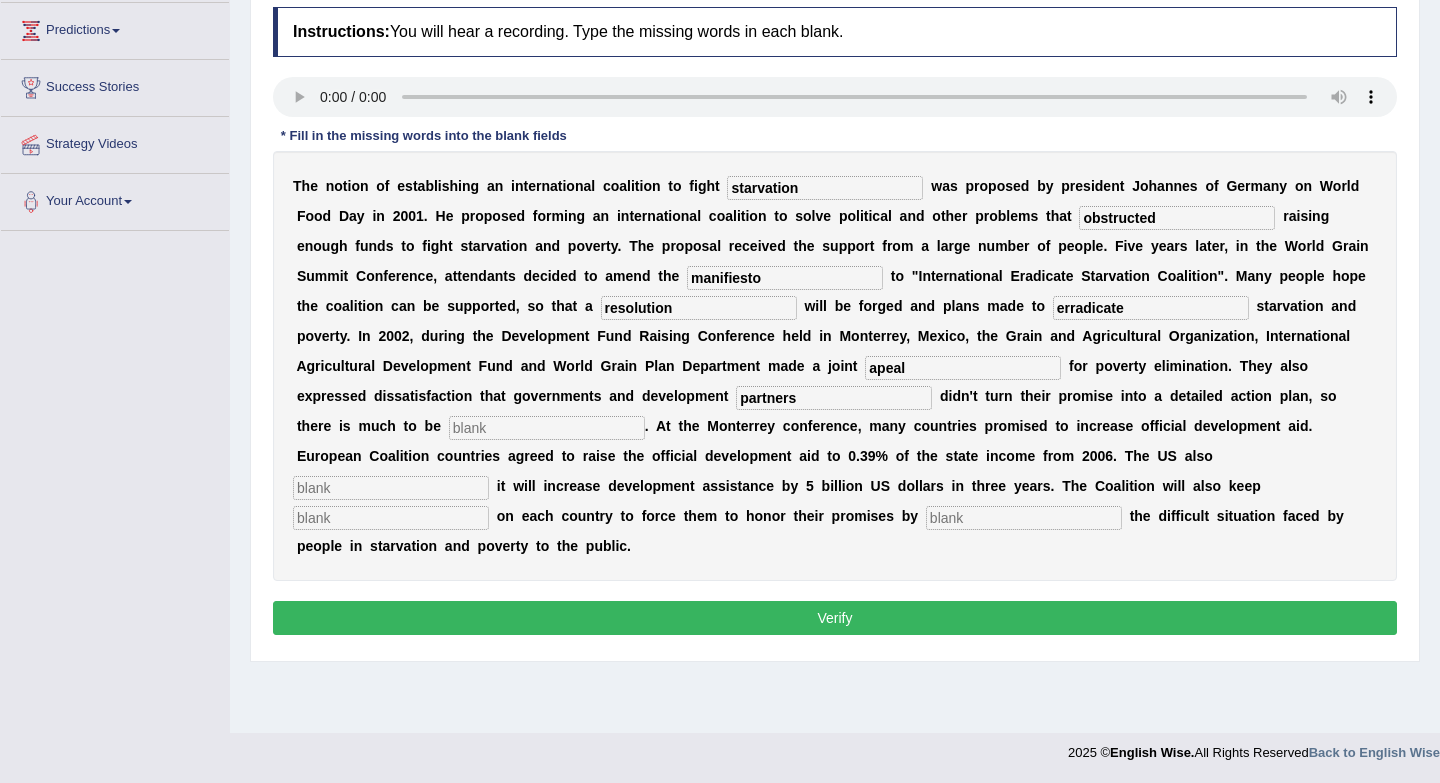 type on "partners" 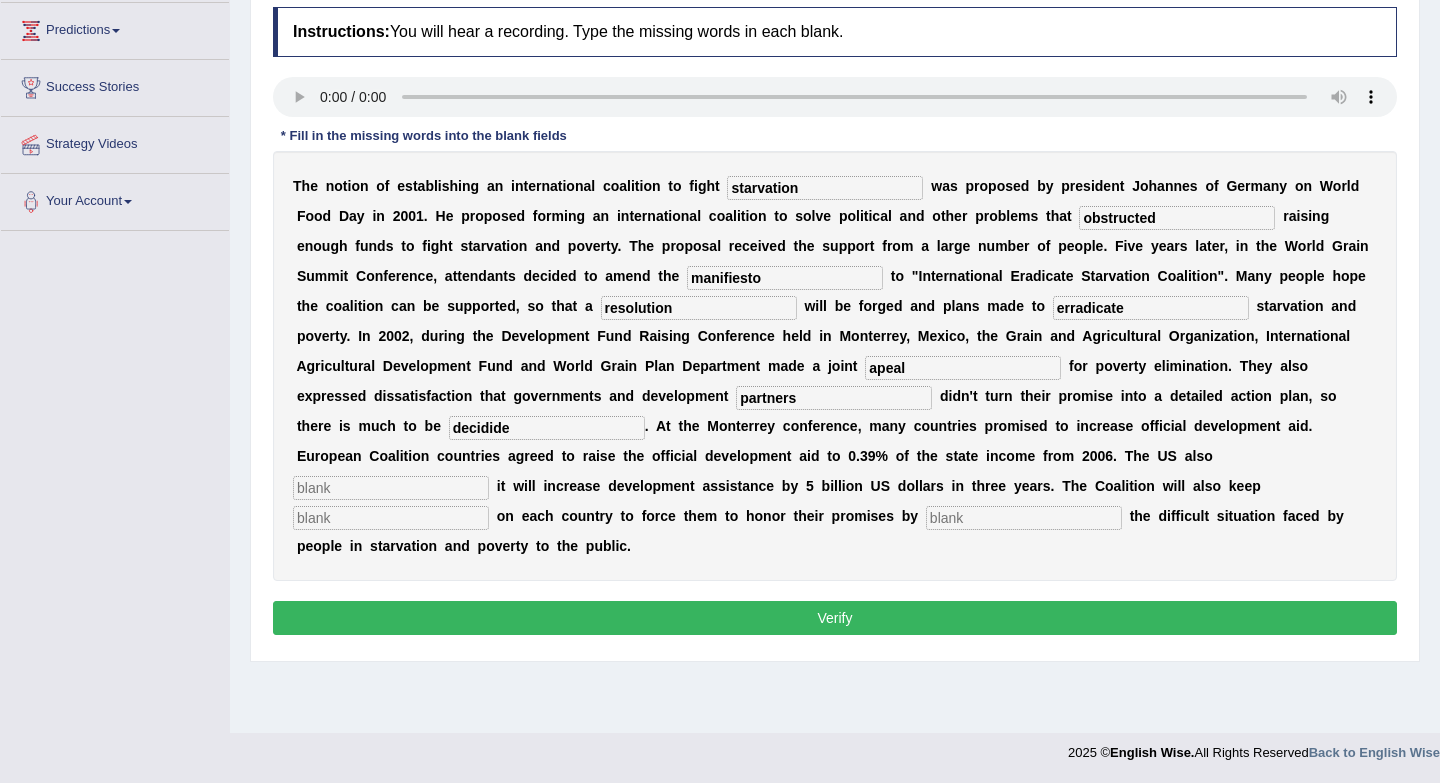 type on "decidide" 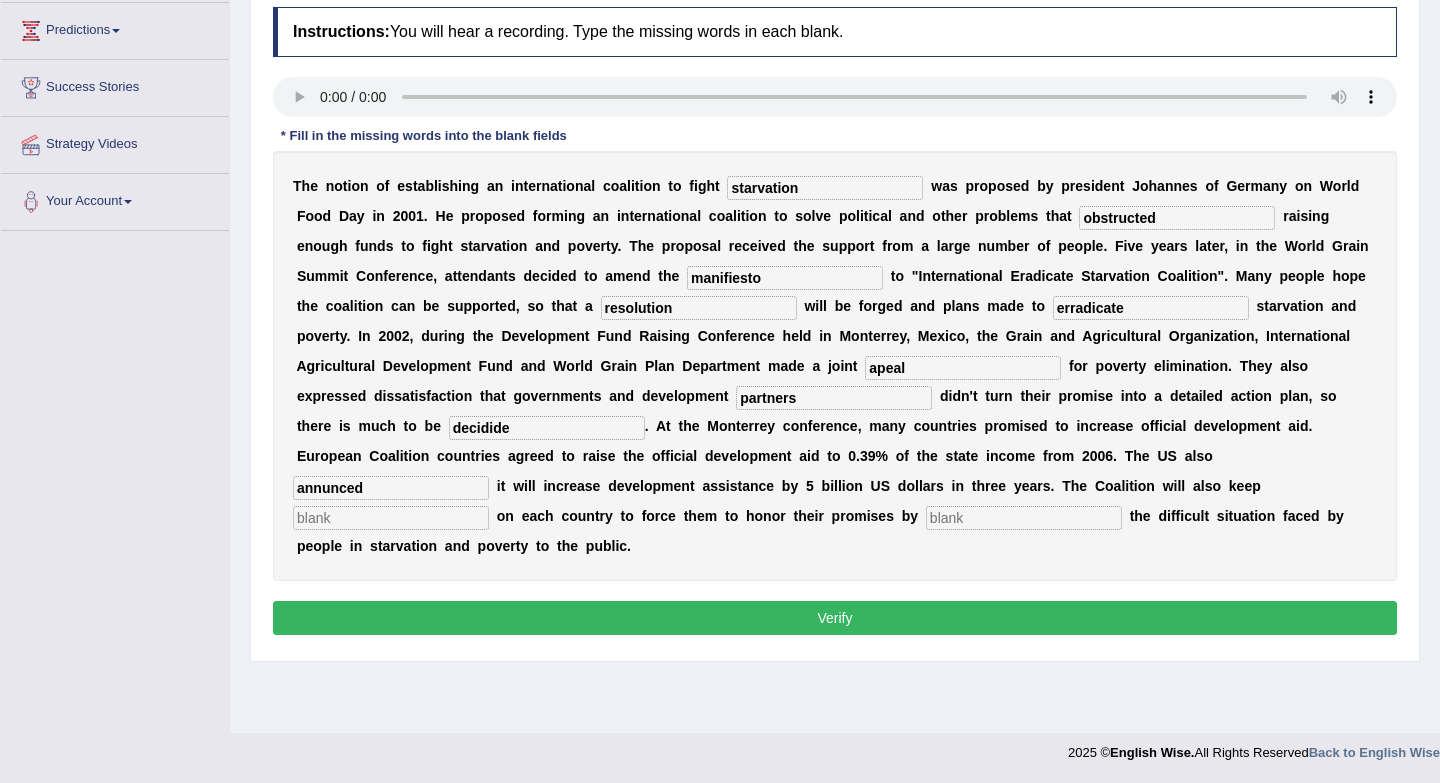 type on "annunced" 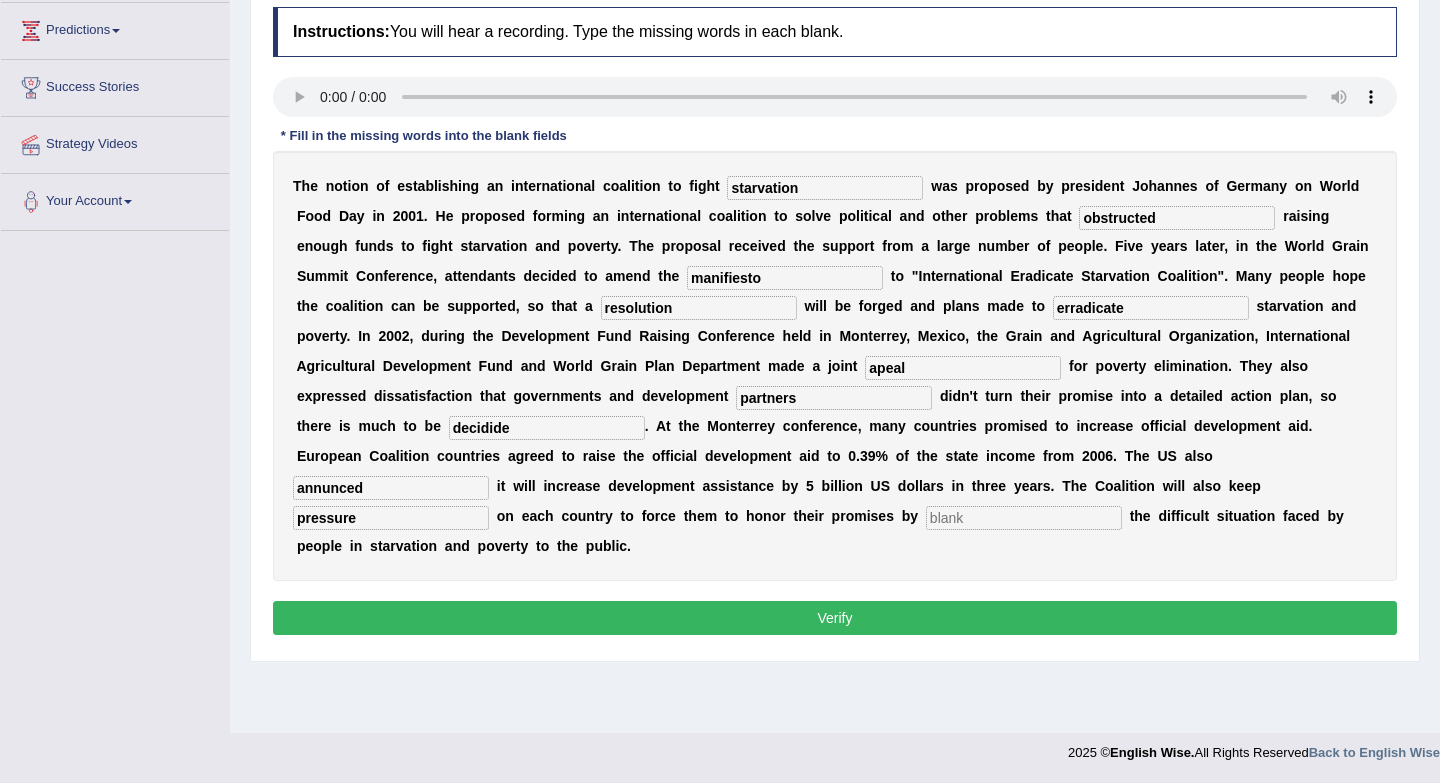 type on "pressure" 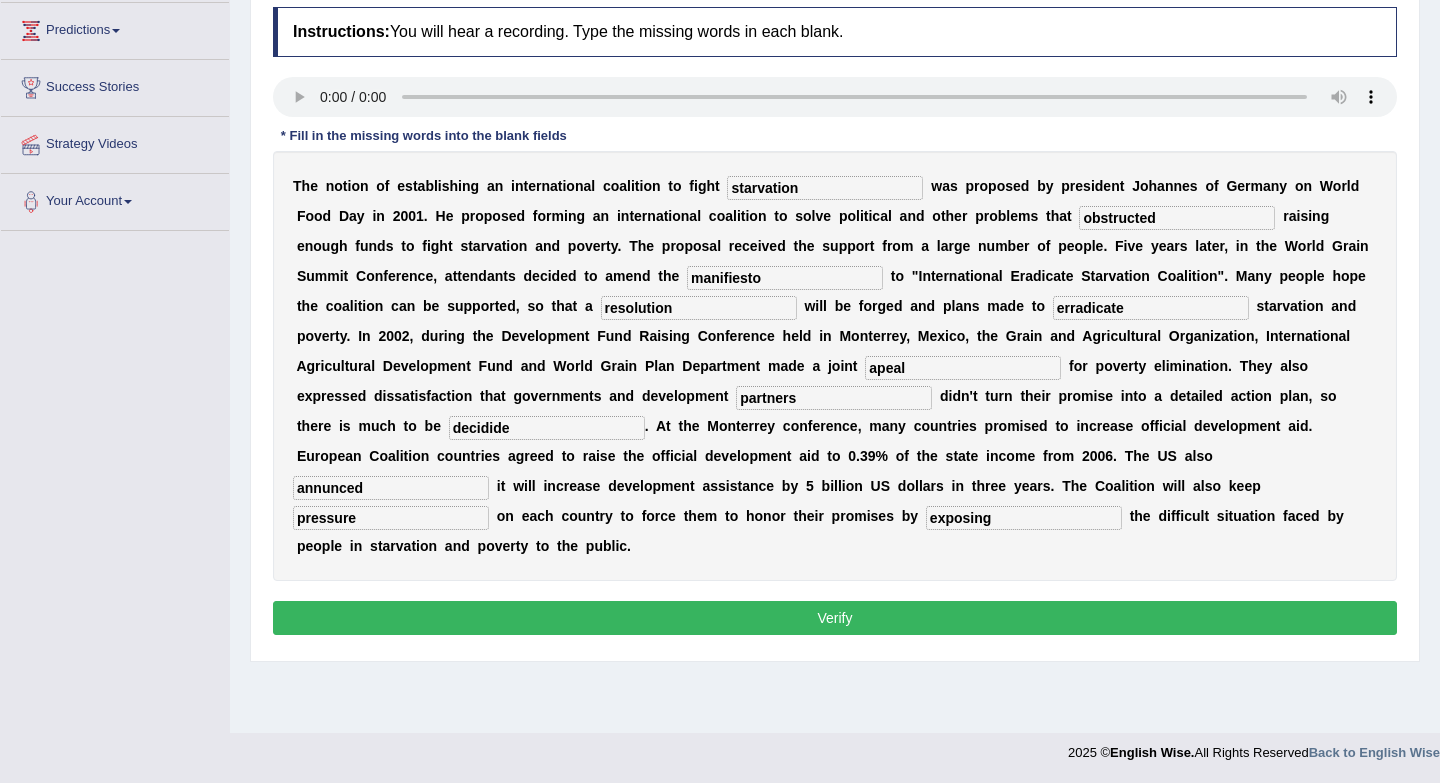 type on "exposing" 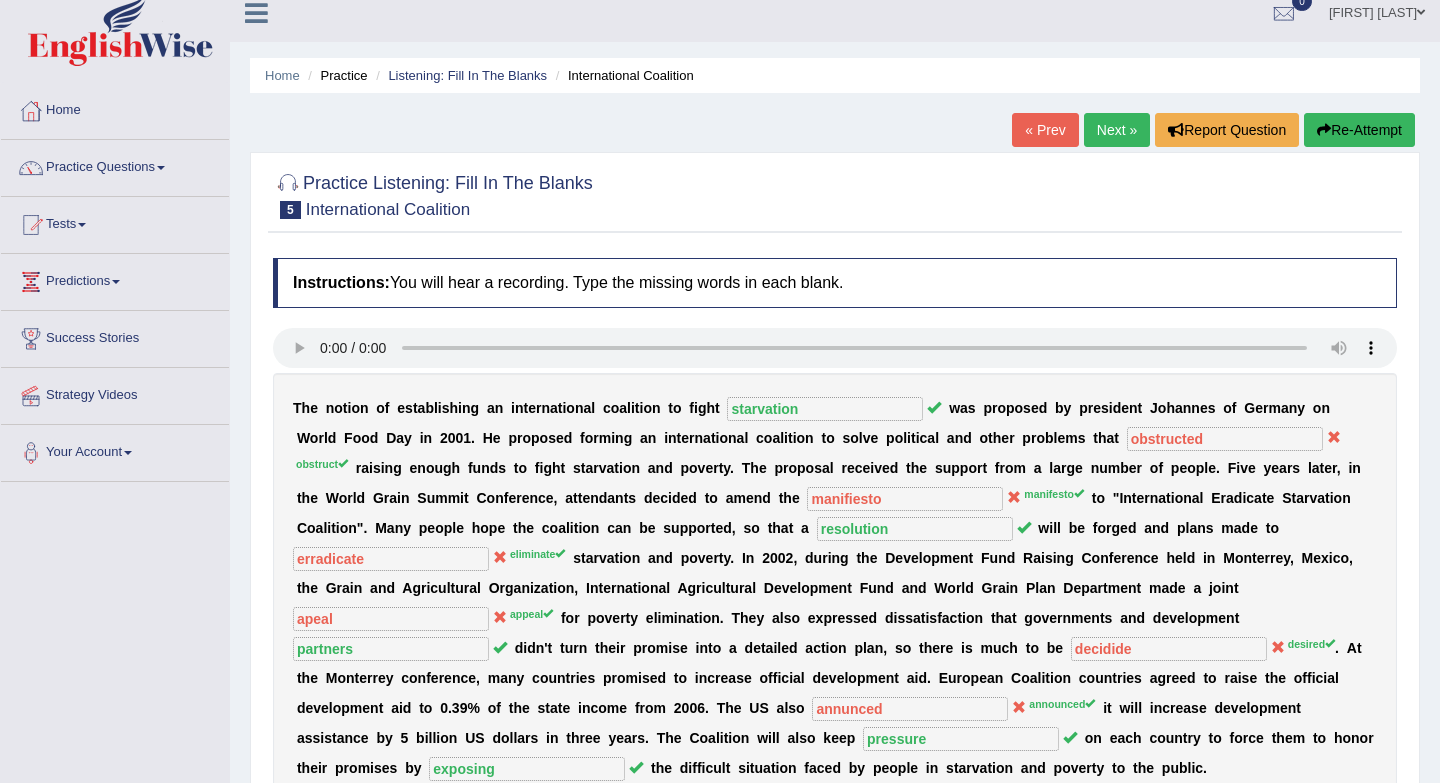 scroll, scrollTop: 0, scrollLeft: 0, axis: both 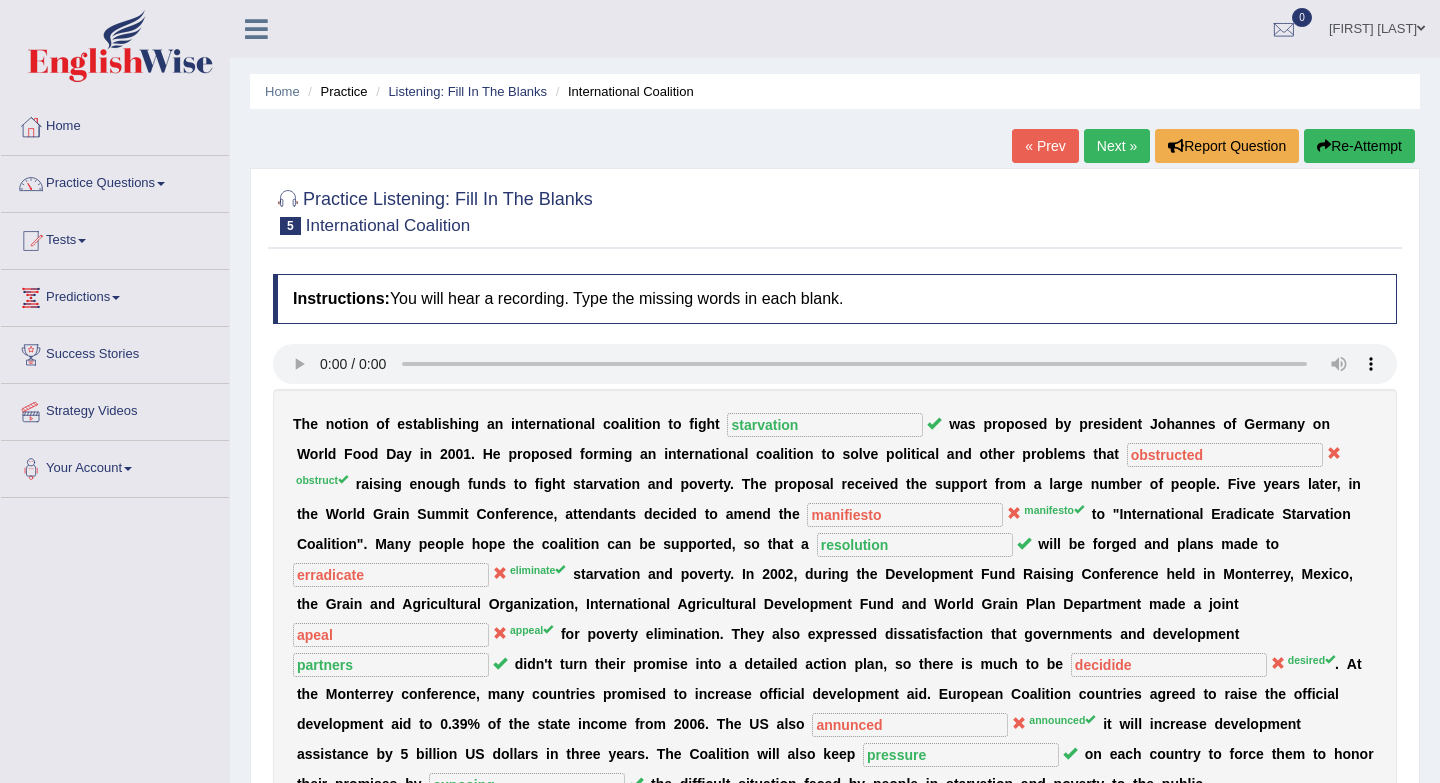click on "Next »" at bounding box center [1117, 146] 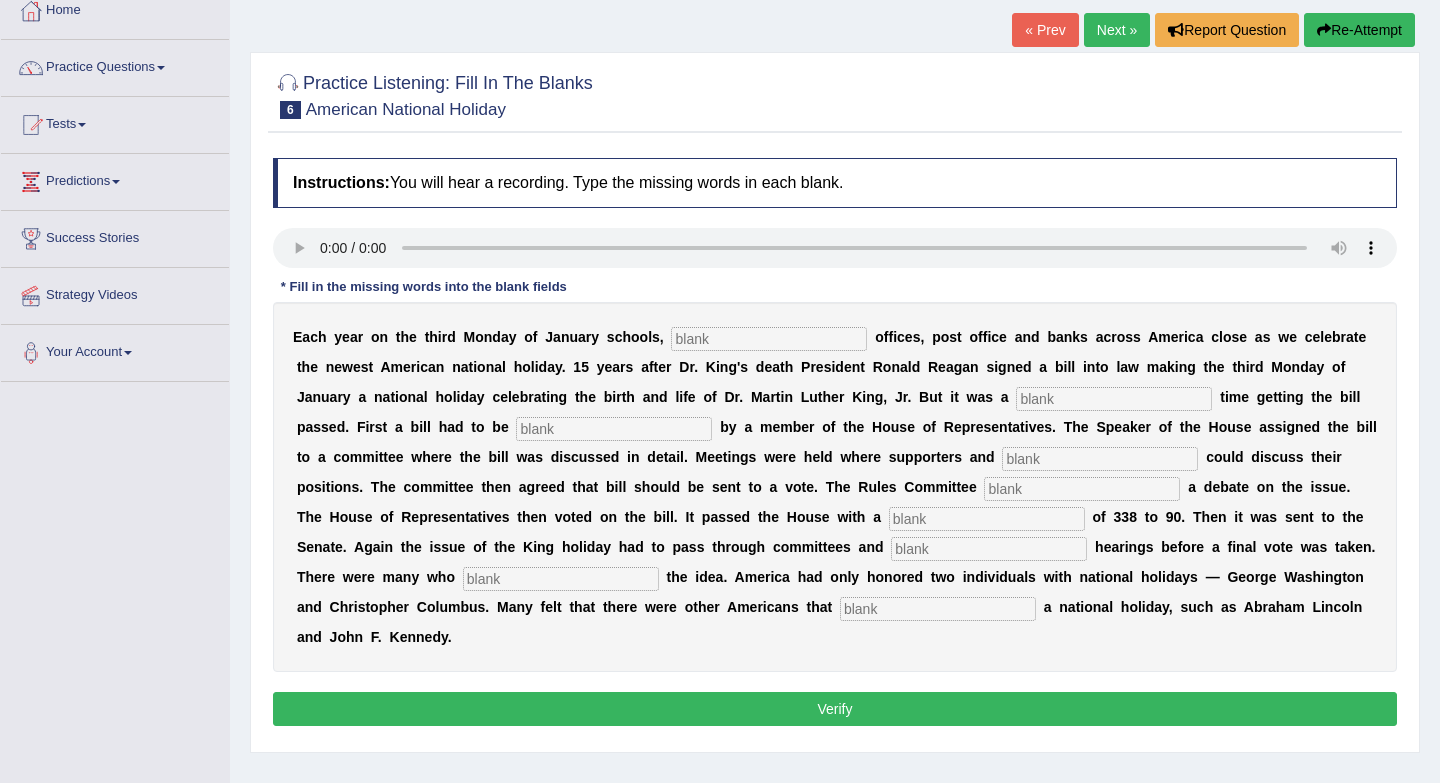 scroll, scrollTop: 116, scrollLeft: 0, axis: vertical 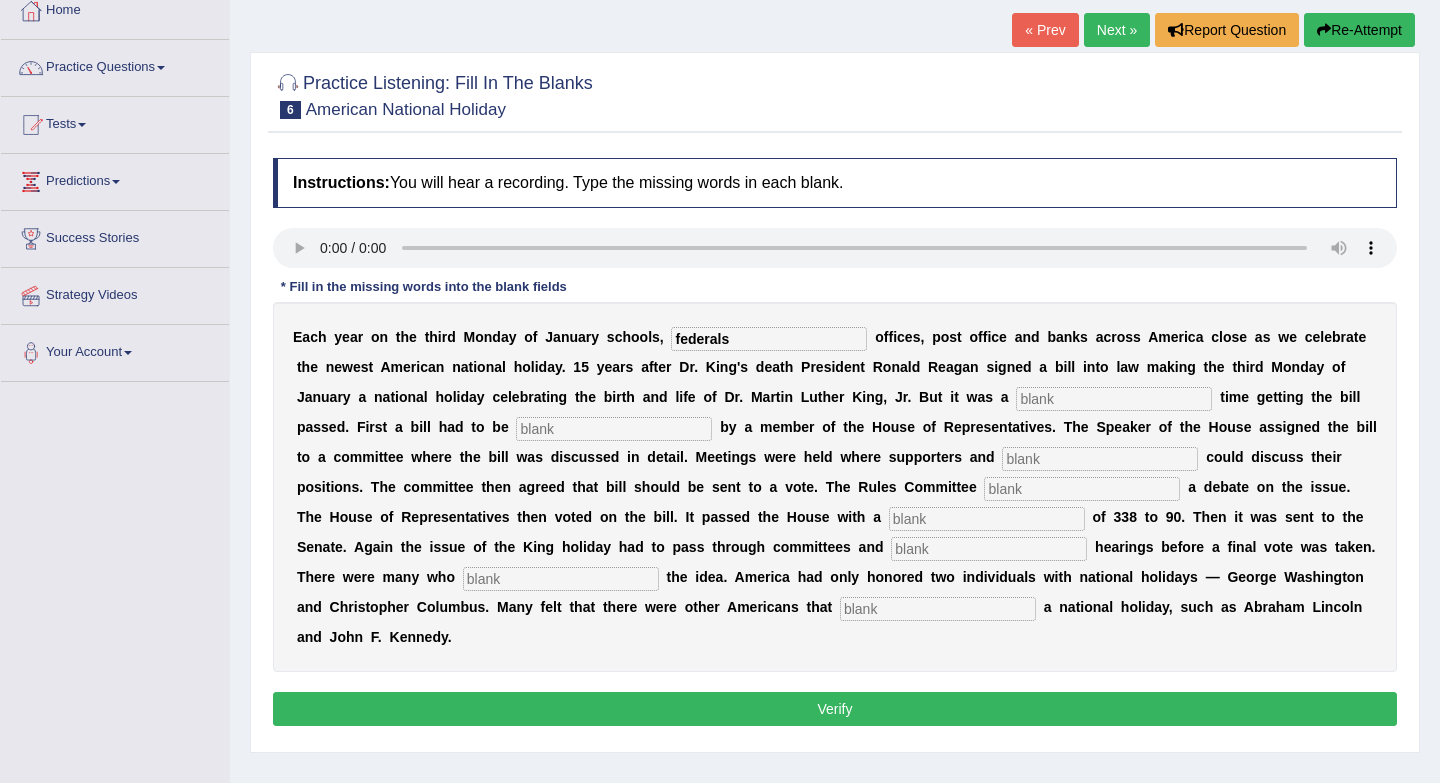 type on "federals" 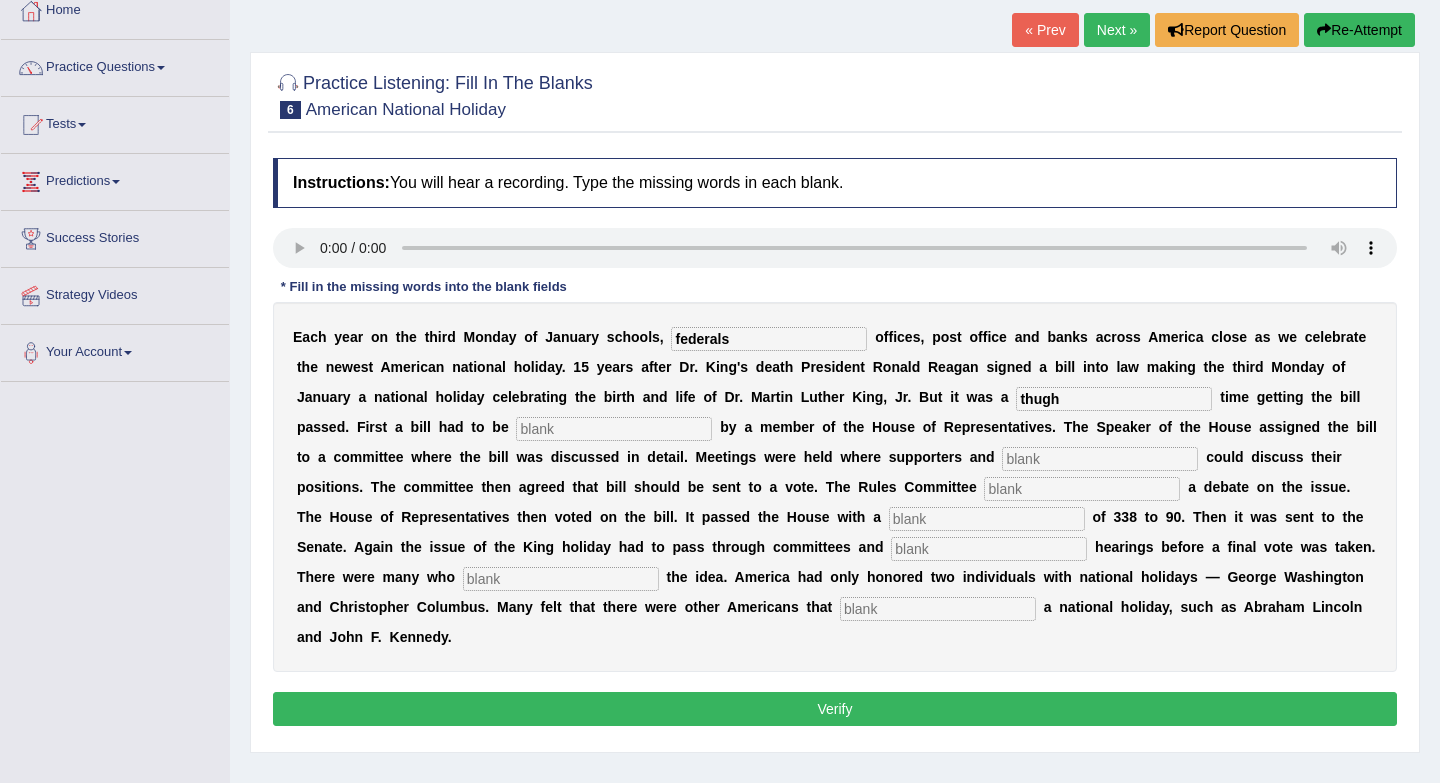 type on "thugh" 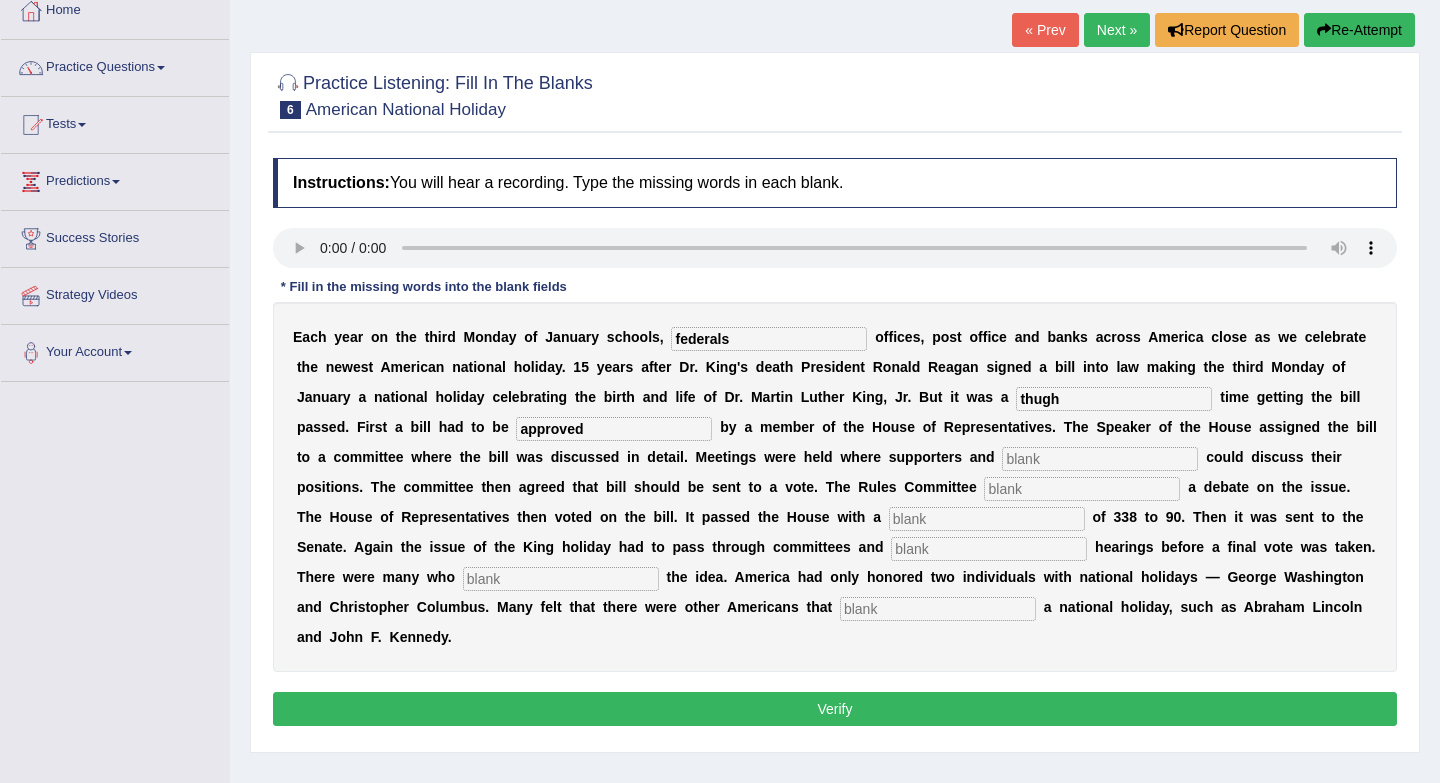 type on "approved" 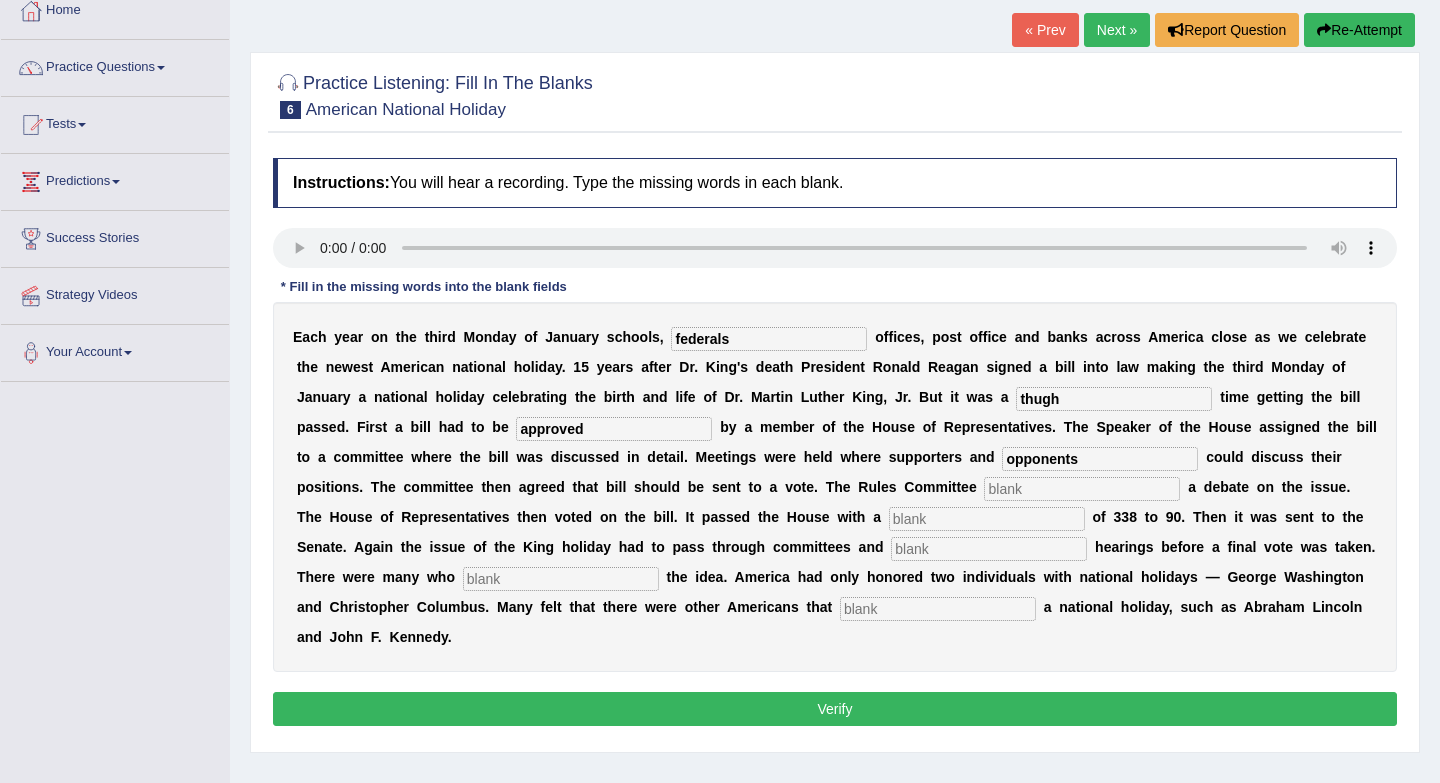 type on "opponents" 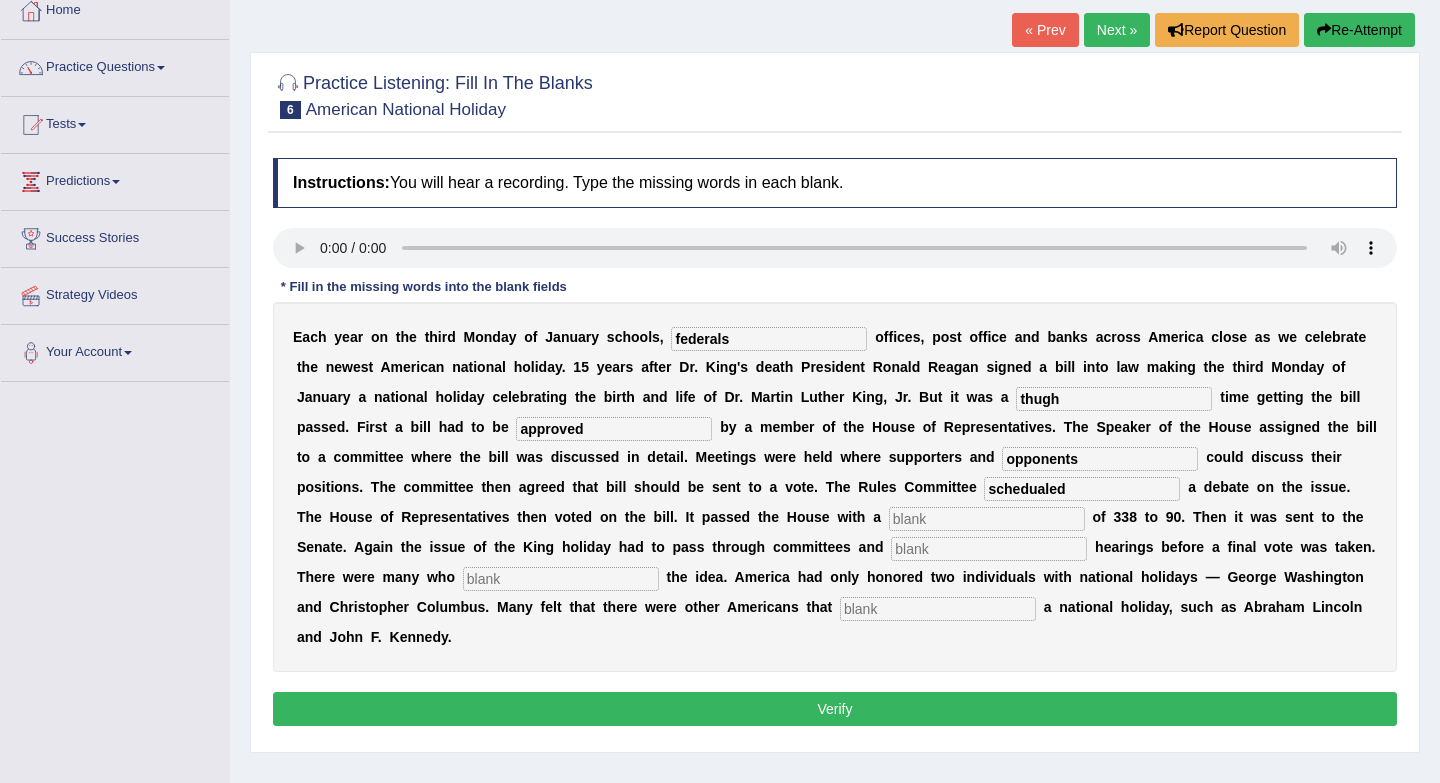 click on "schedualed" at bounding box center (1082, 489) 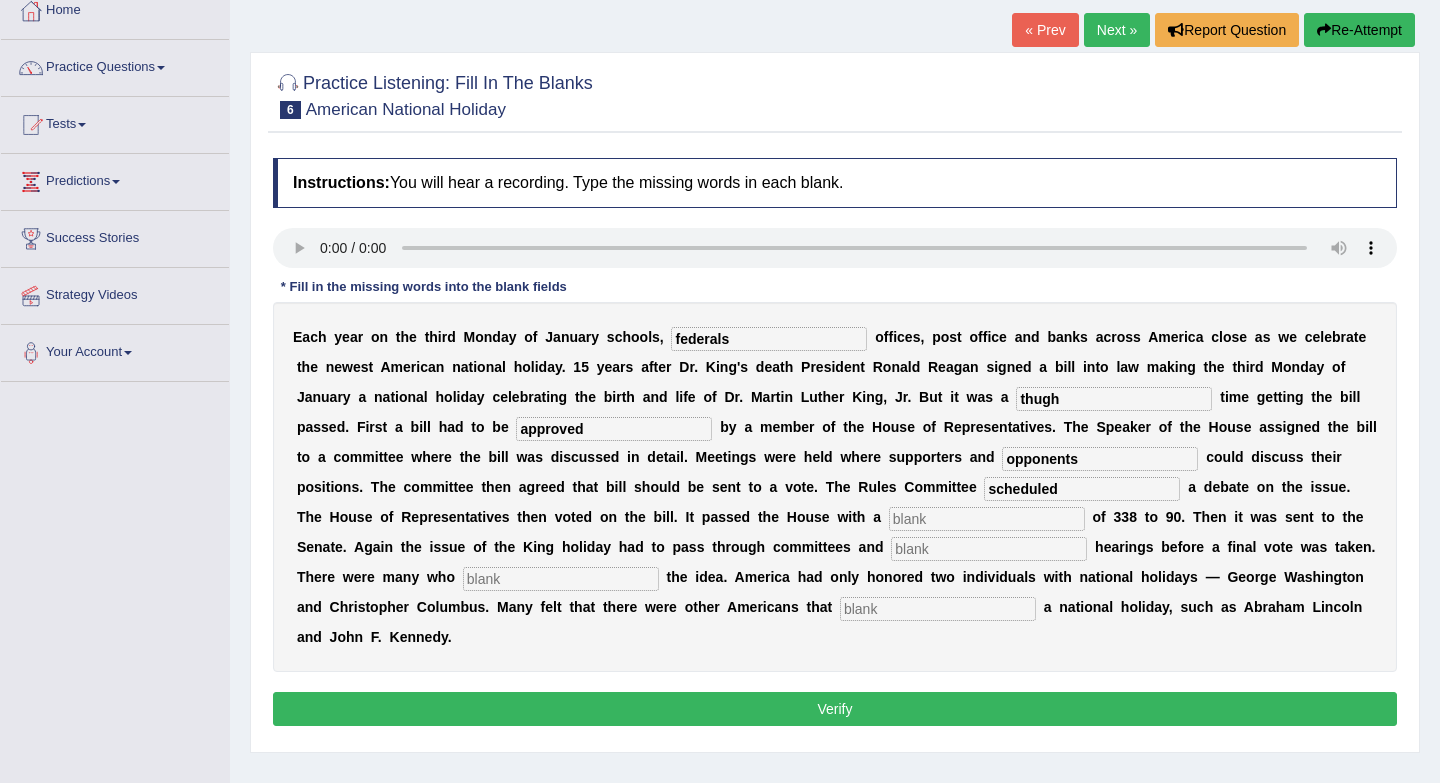 click at bounding box center (987, 519) 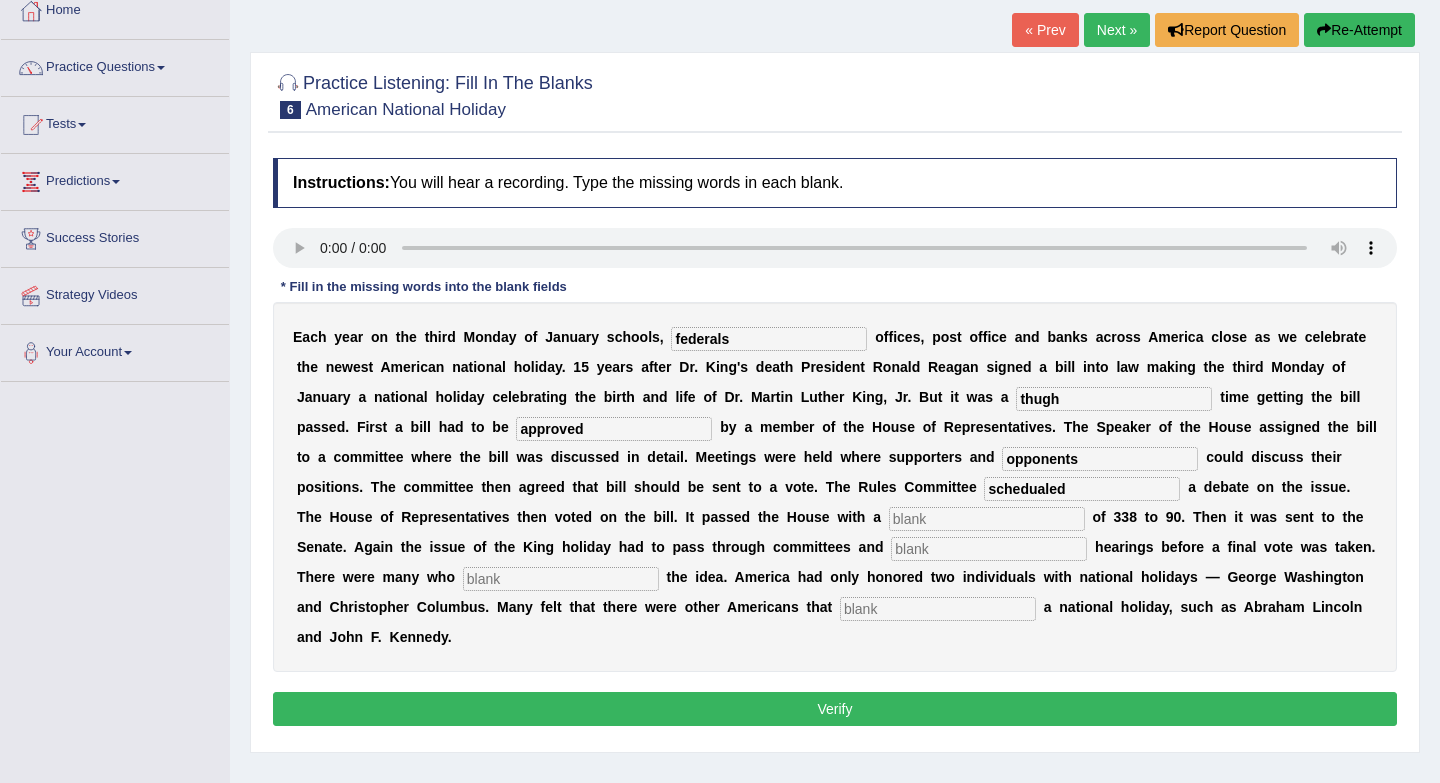 type on "schedualed" 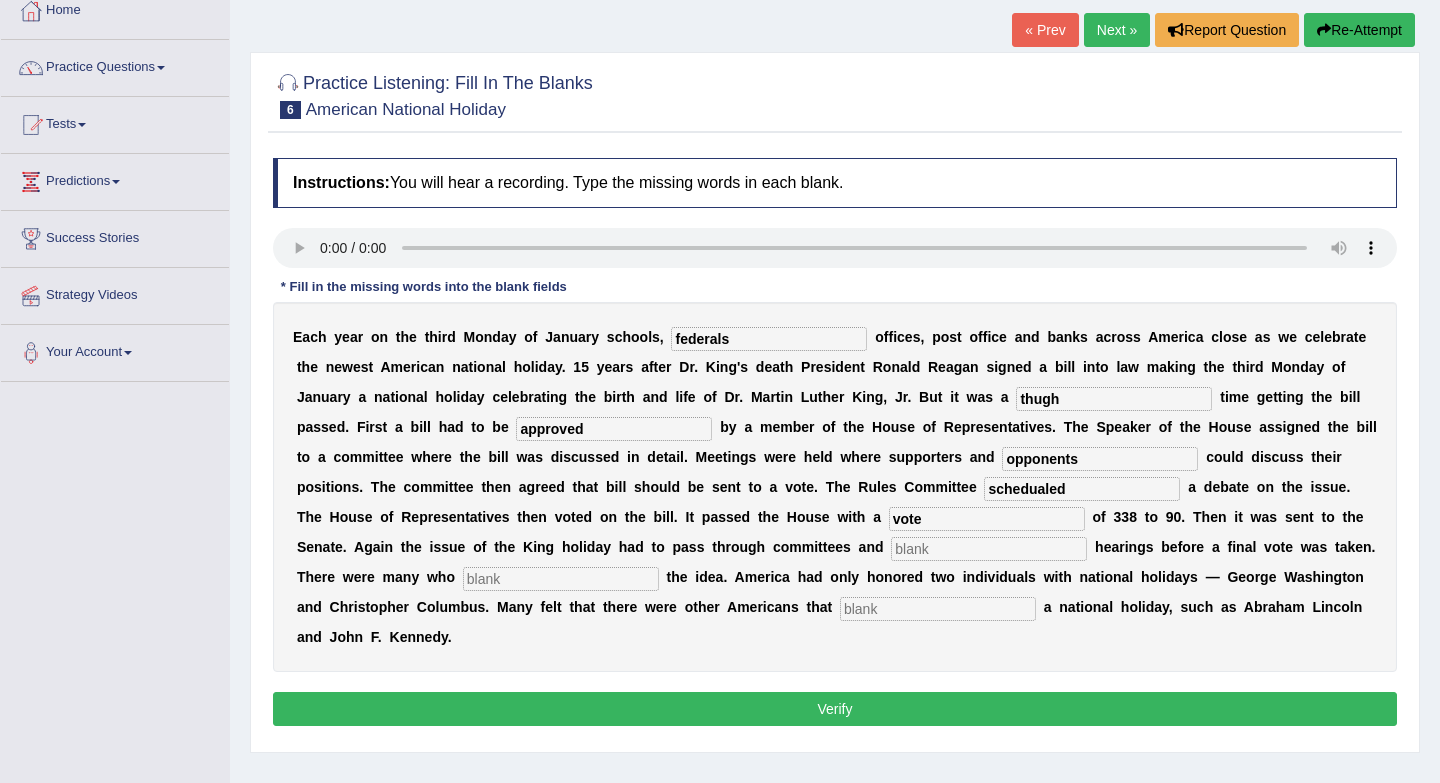 type on "vote" 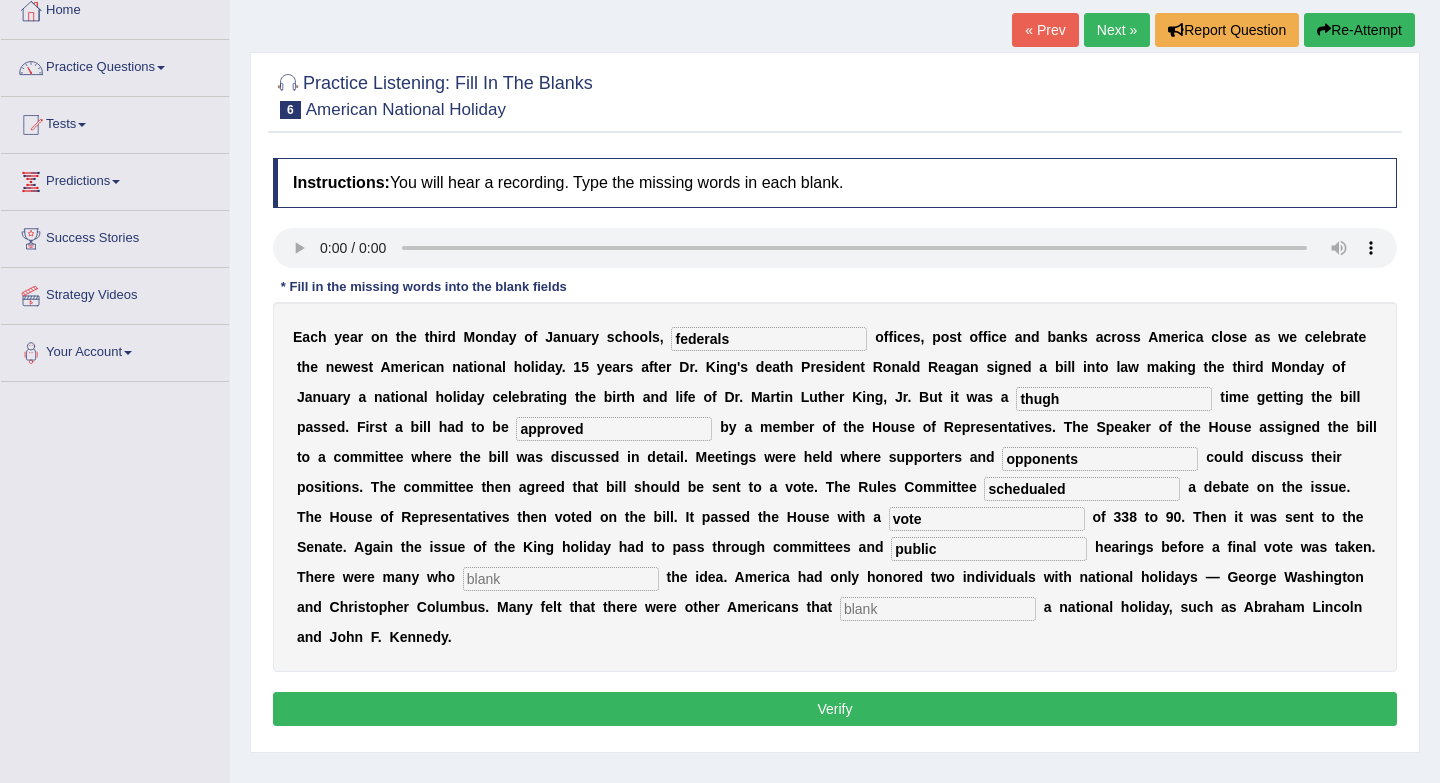 type on "public" 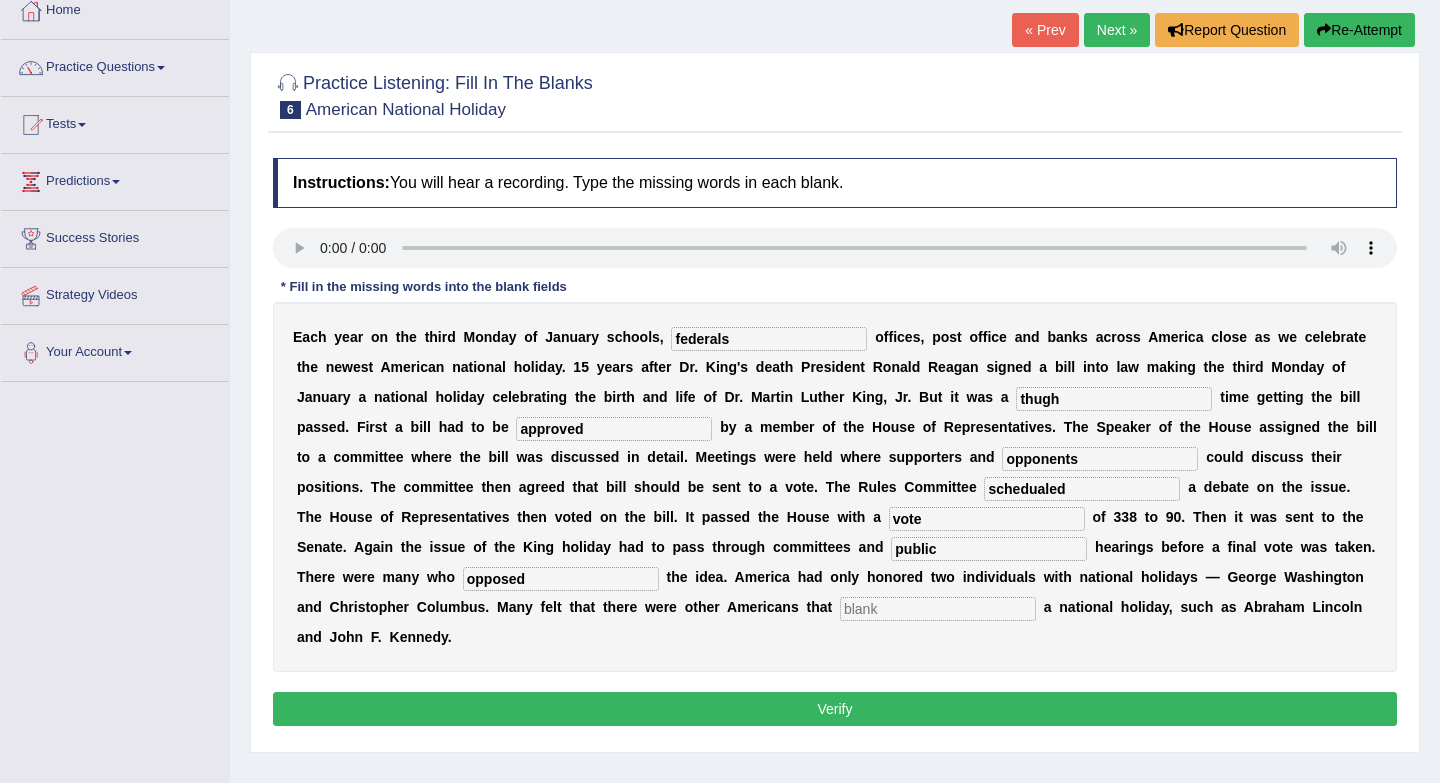 type on "opposed" 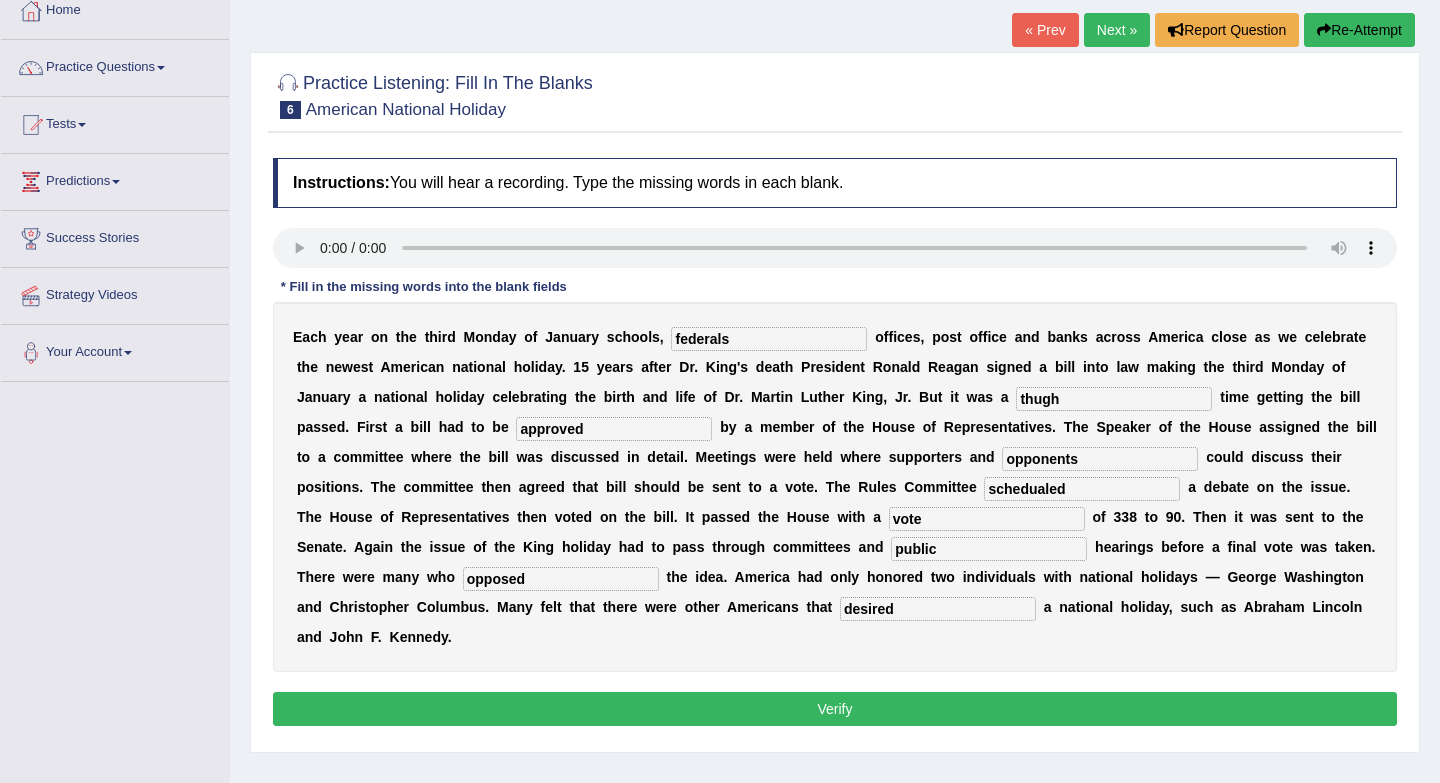 type on "desired" 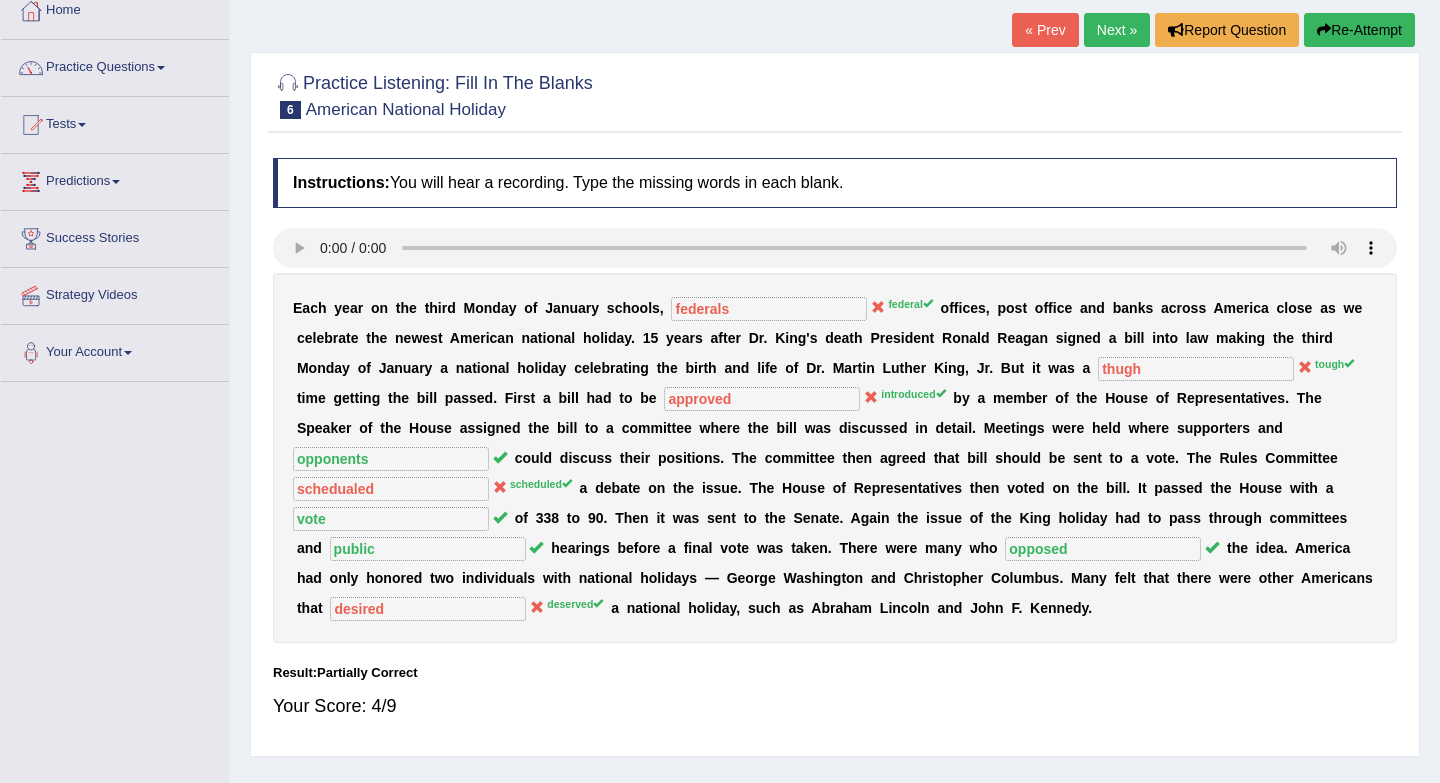 click on "Next »" at bounding box center (1117, 30) 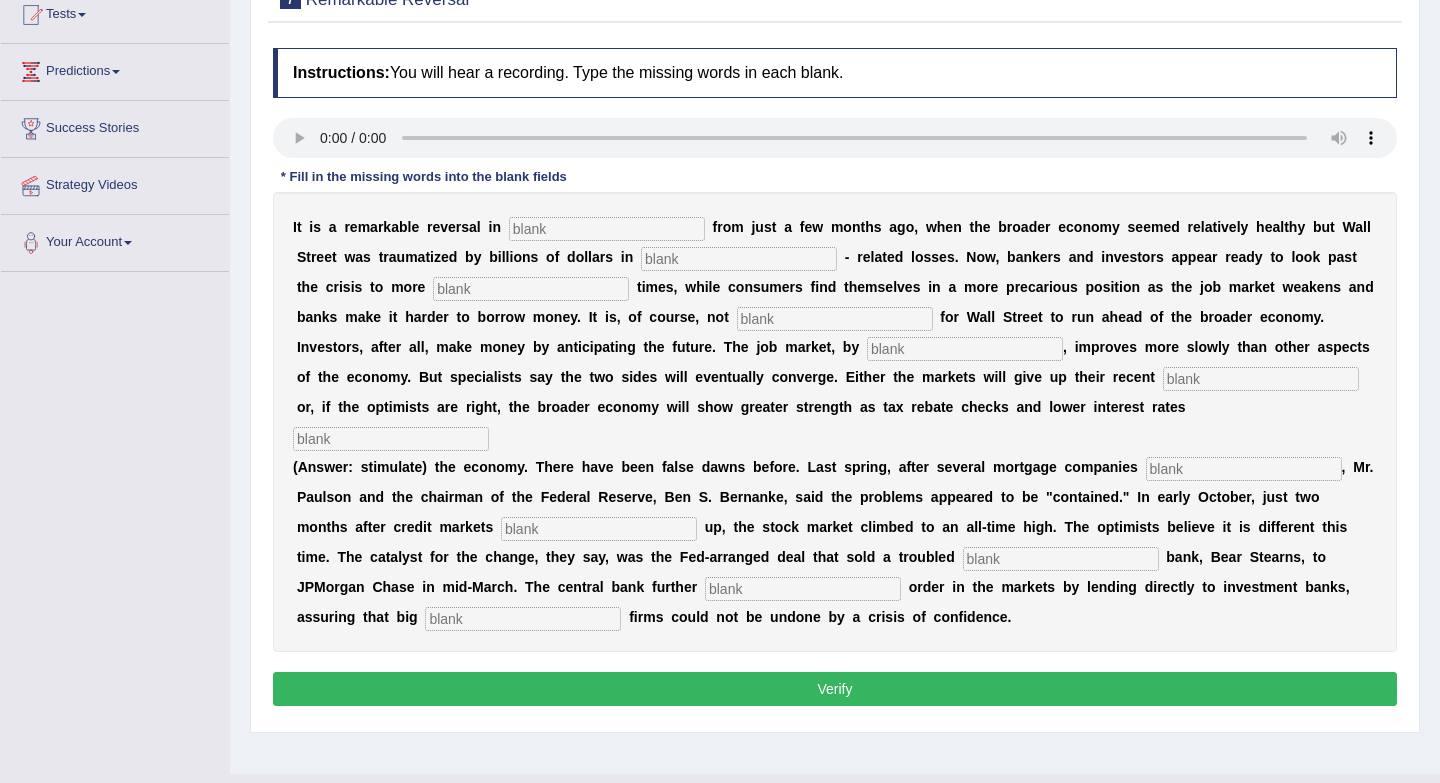 scroll, scrollTop: 226, scrollLeft: 0, axis: vertical 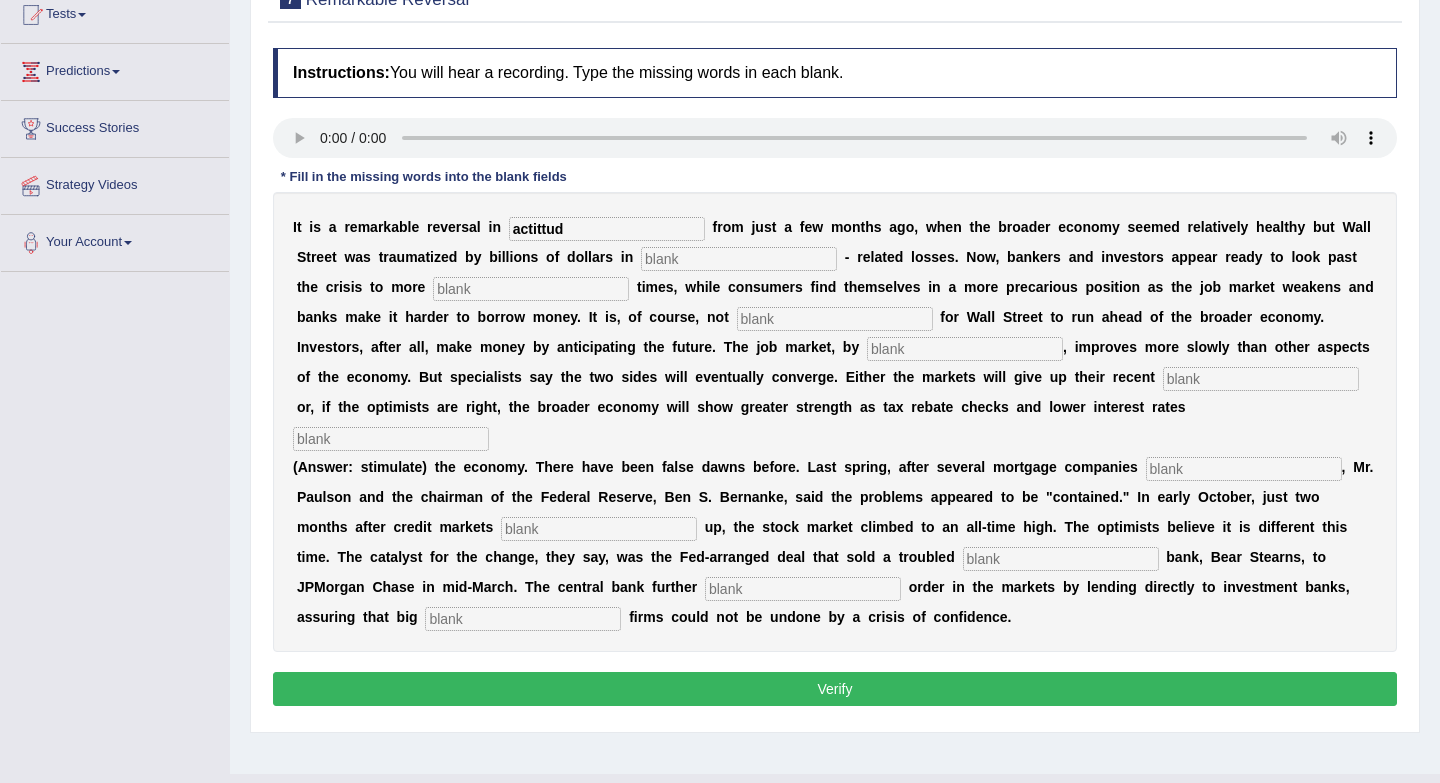 type on "actittud" 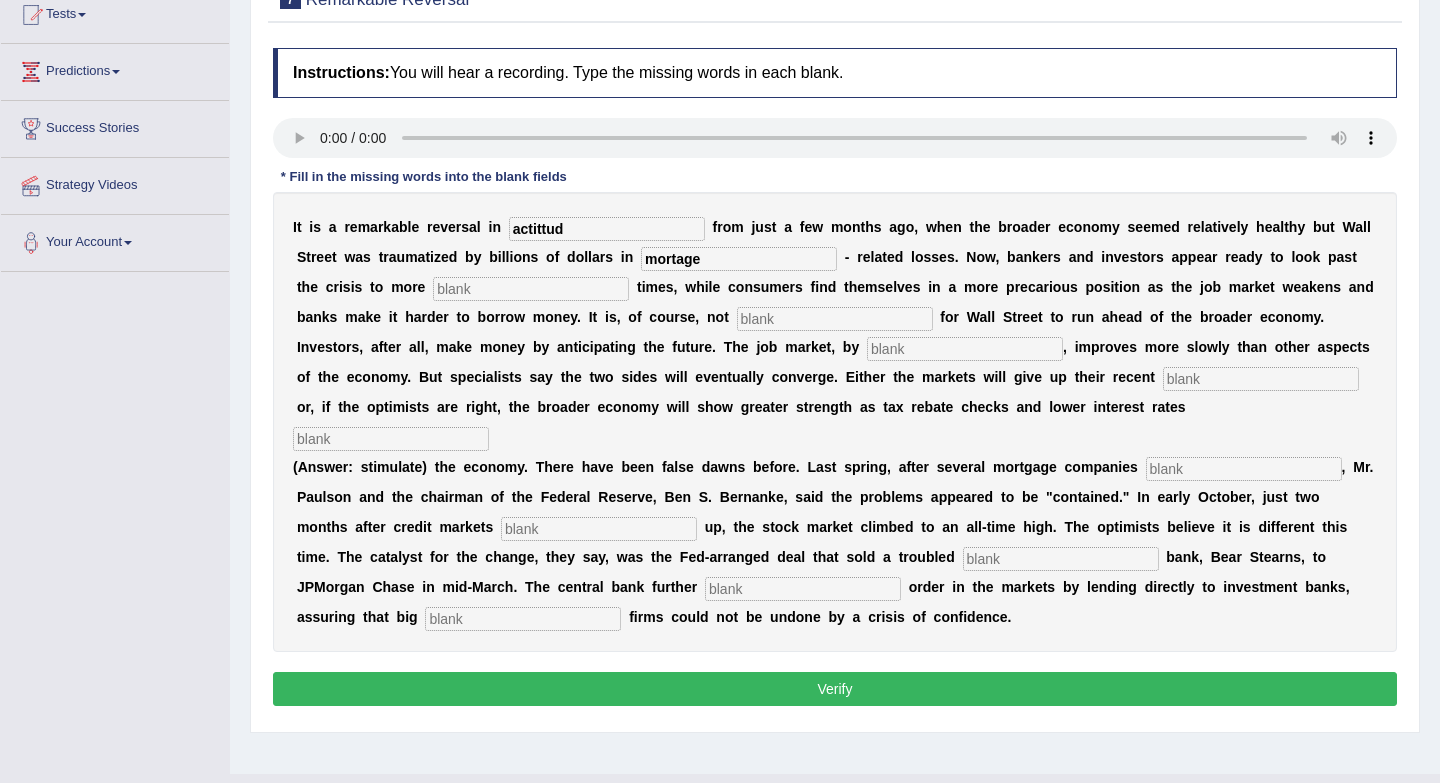 click on "mortage" at bounding box center (739, 259) 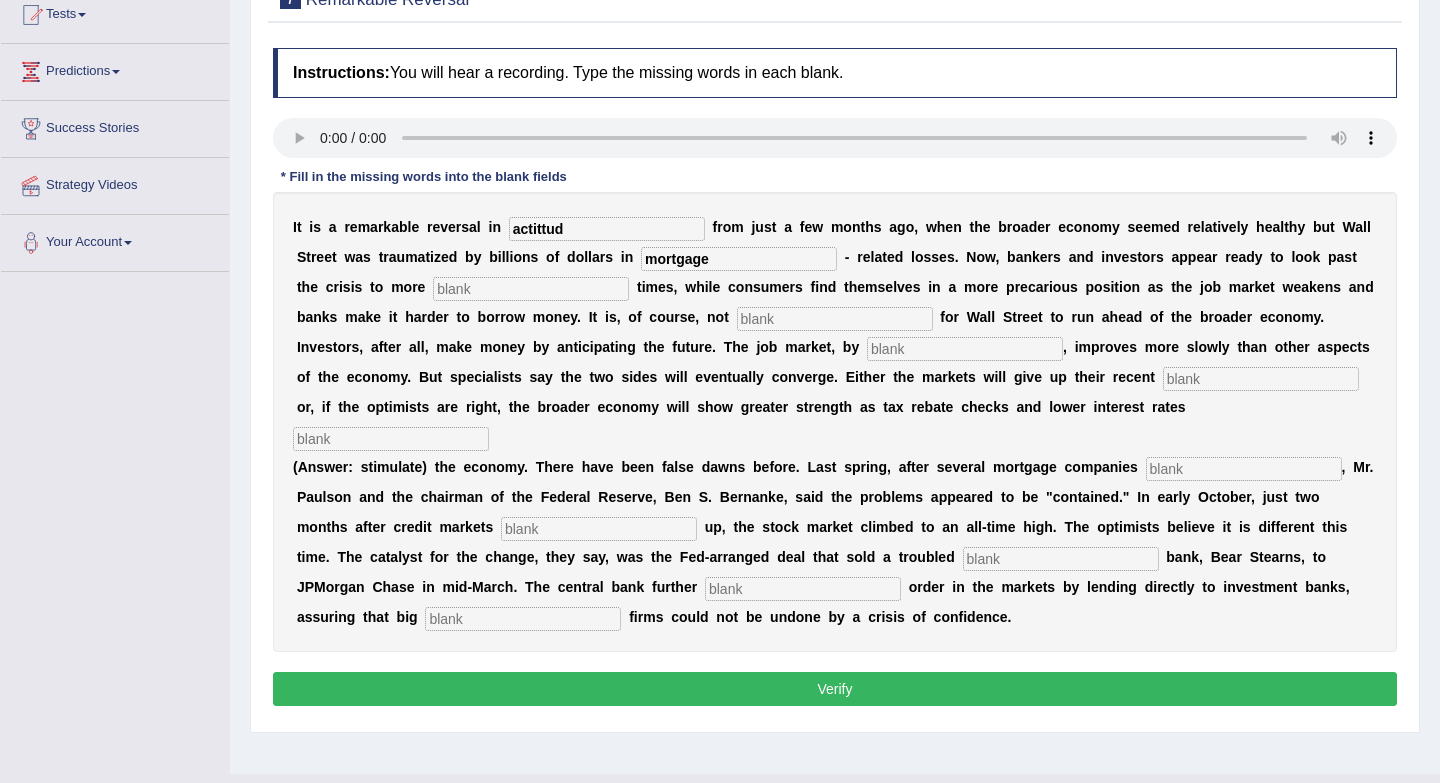 type on "mortgage" 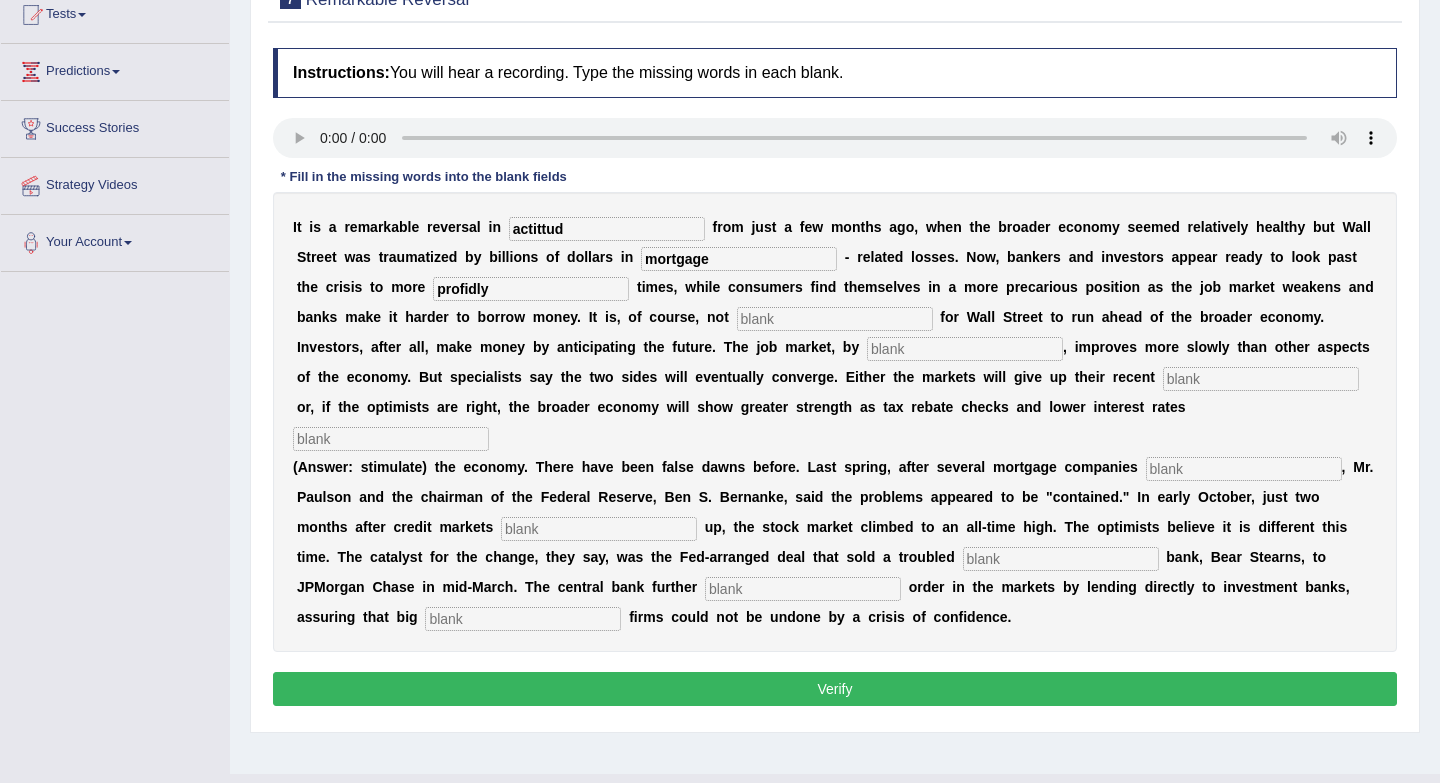 type on "profidly" 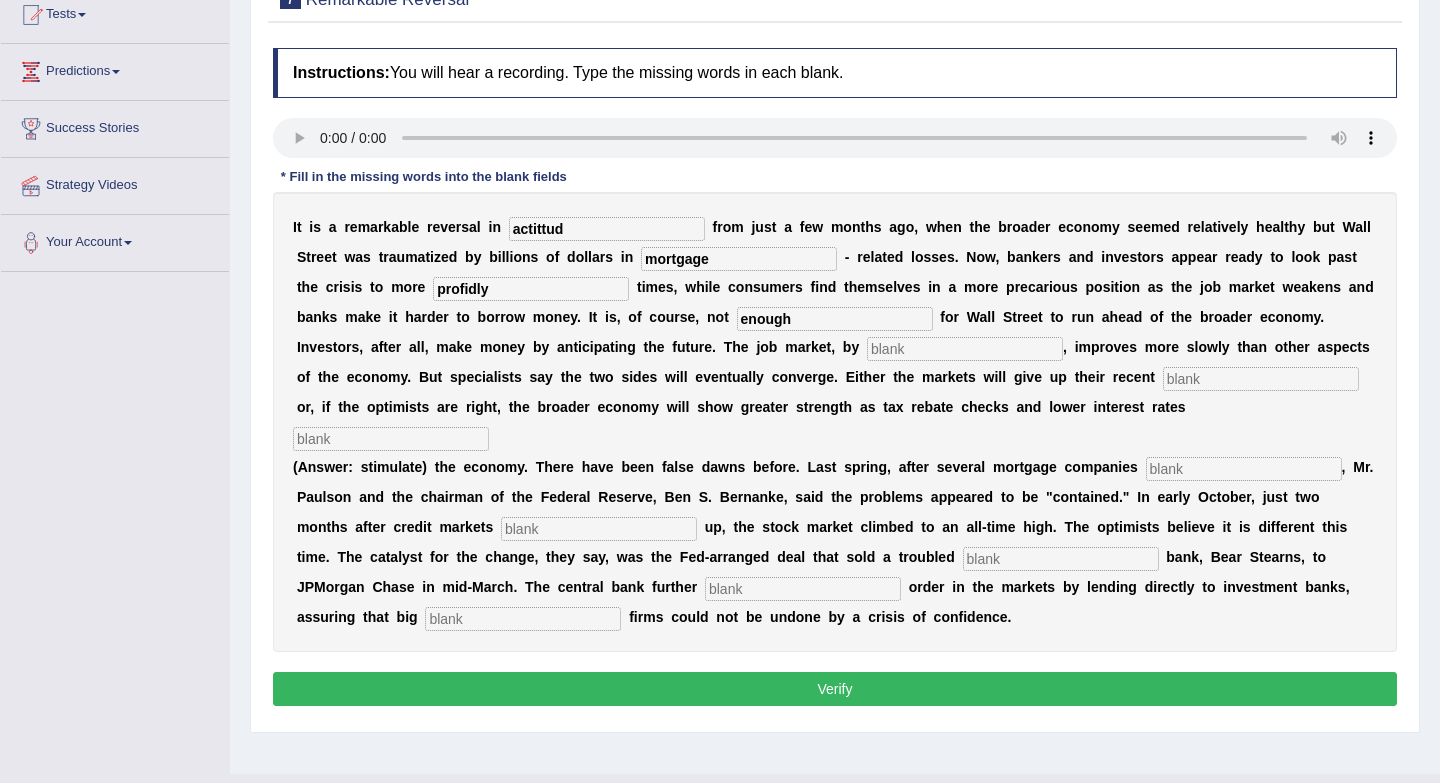 click at bounding box center (965, 349) 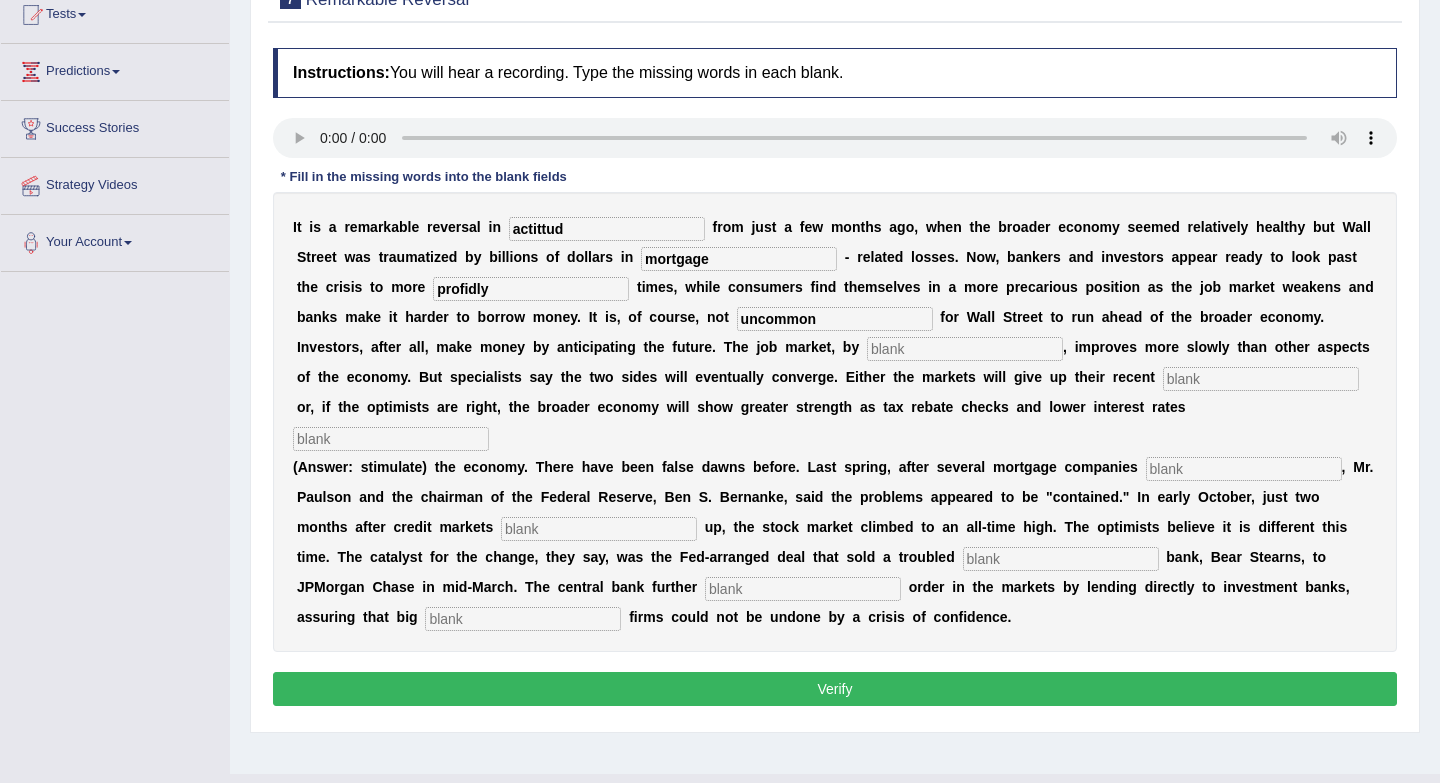 type on "uncommon" 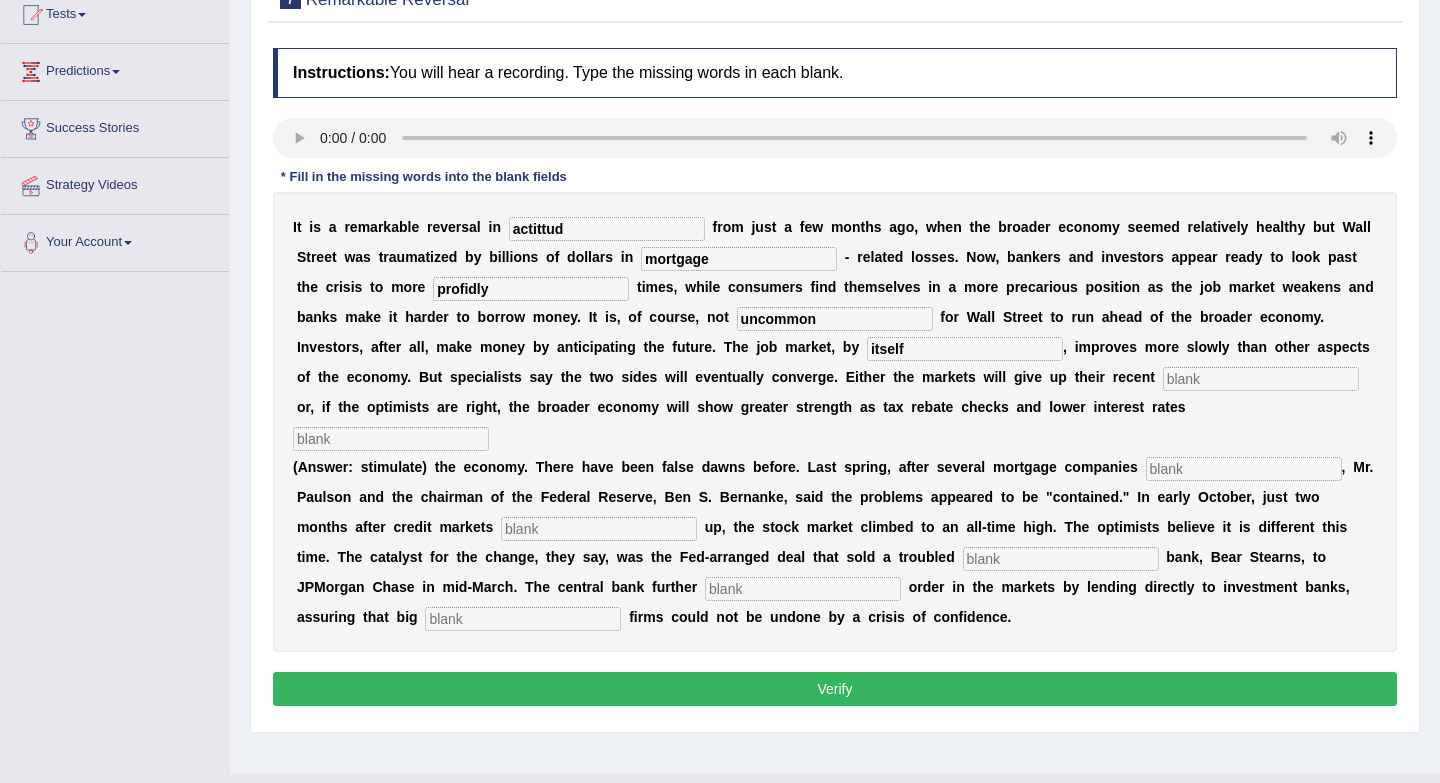 type on "itself" 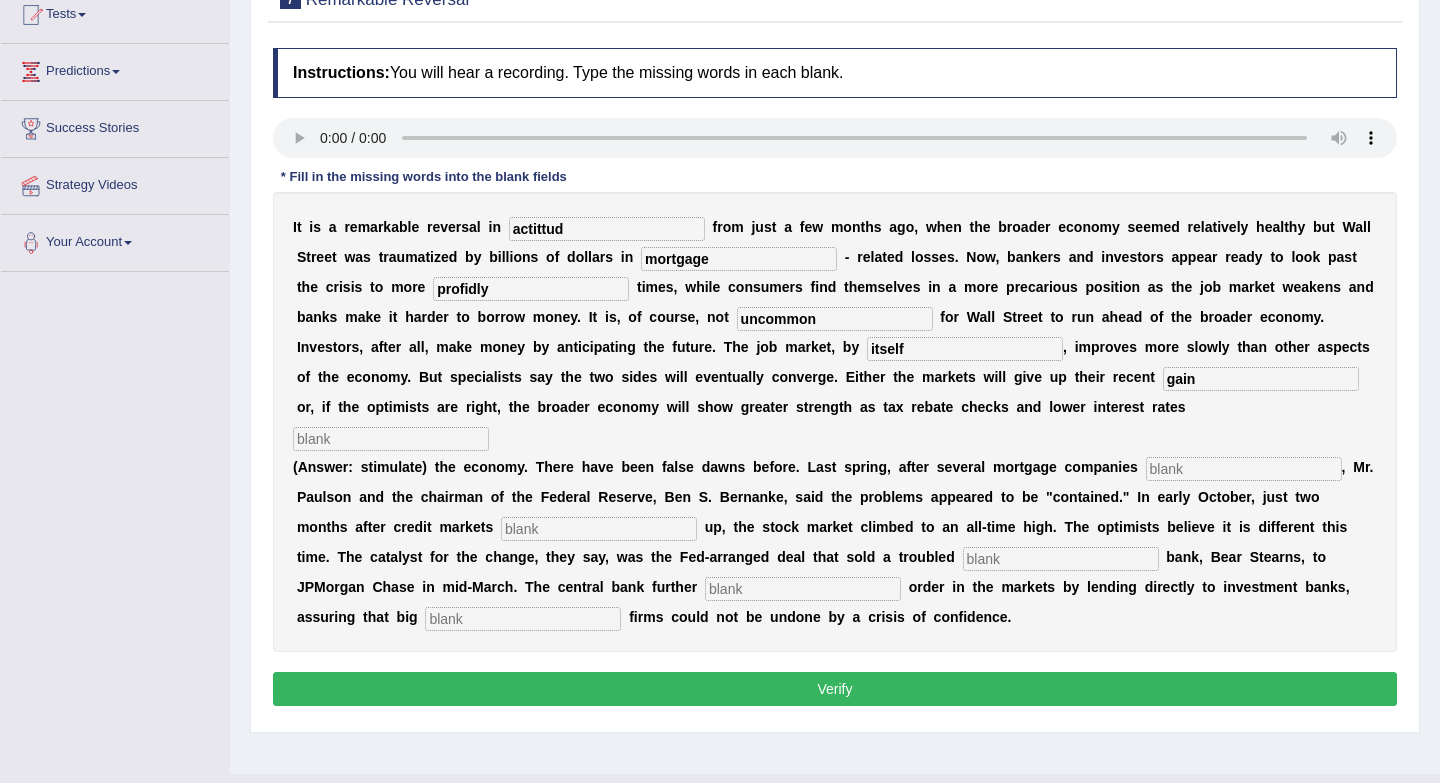 type on "gain" 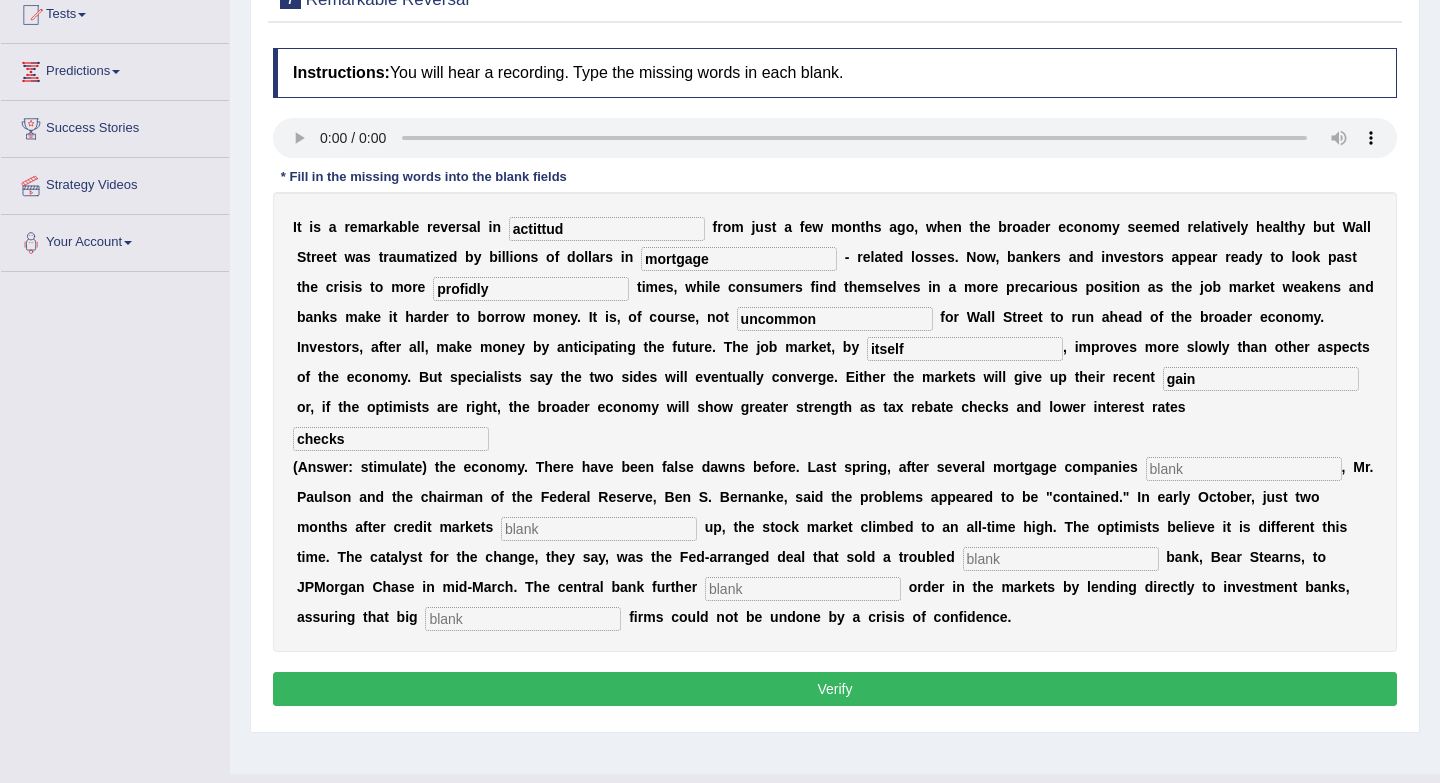 type on "checks" 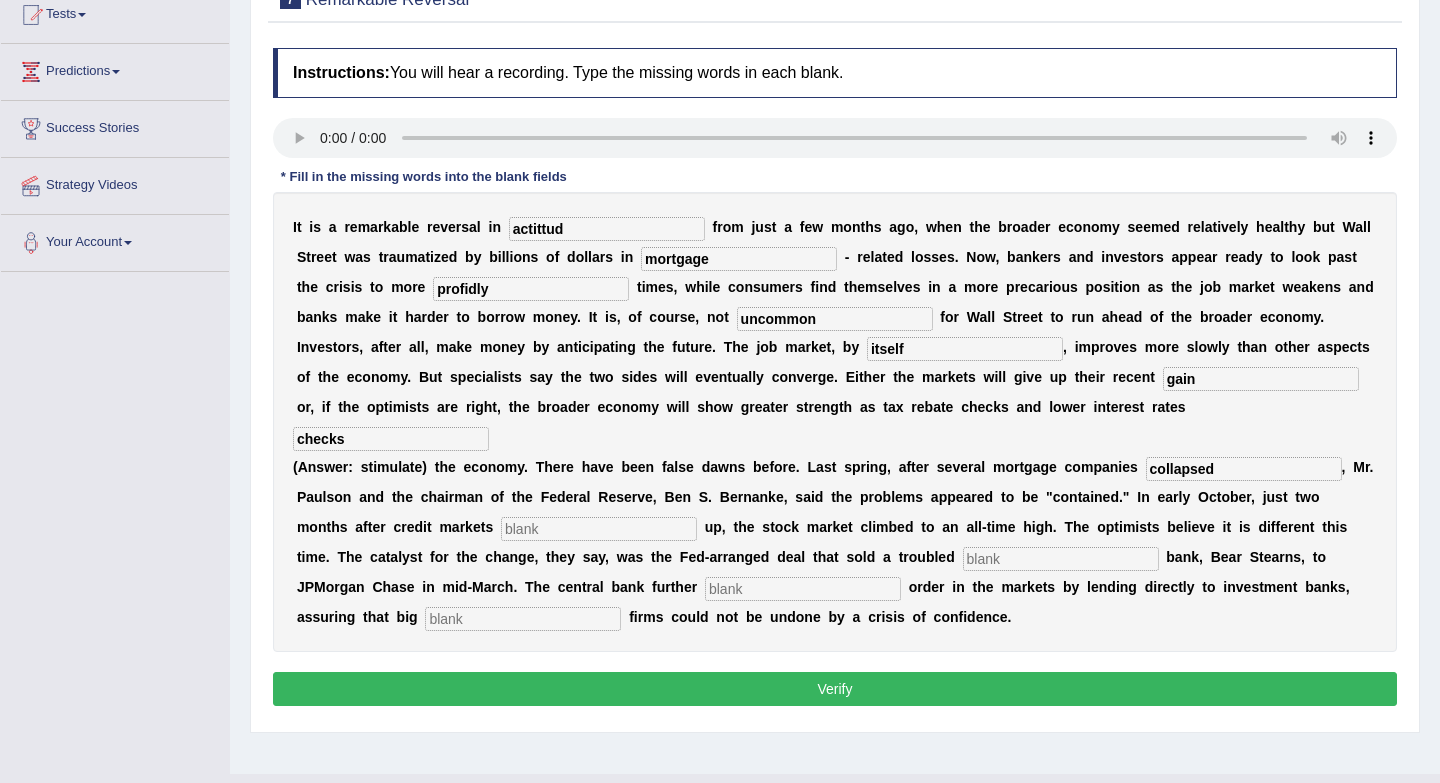 type on "collapsed" 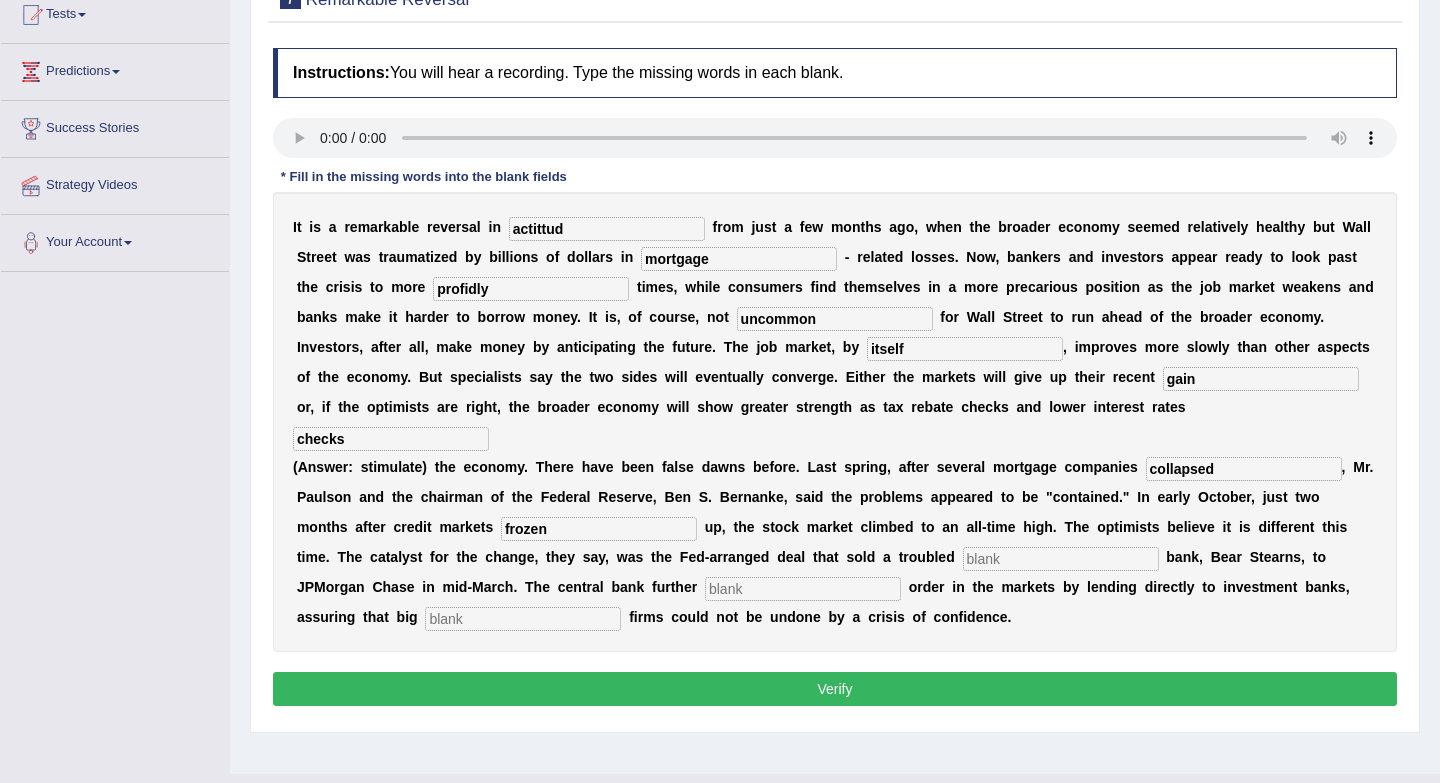 type on "frozen" 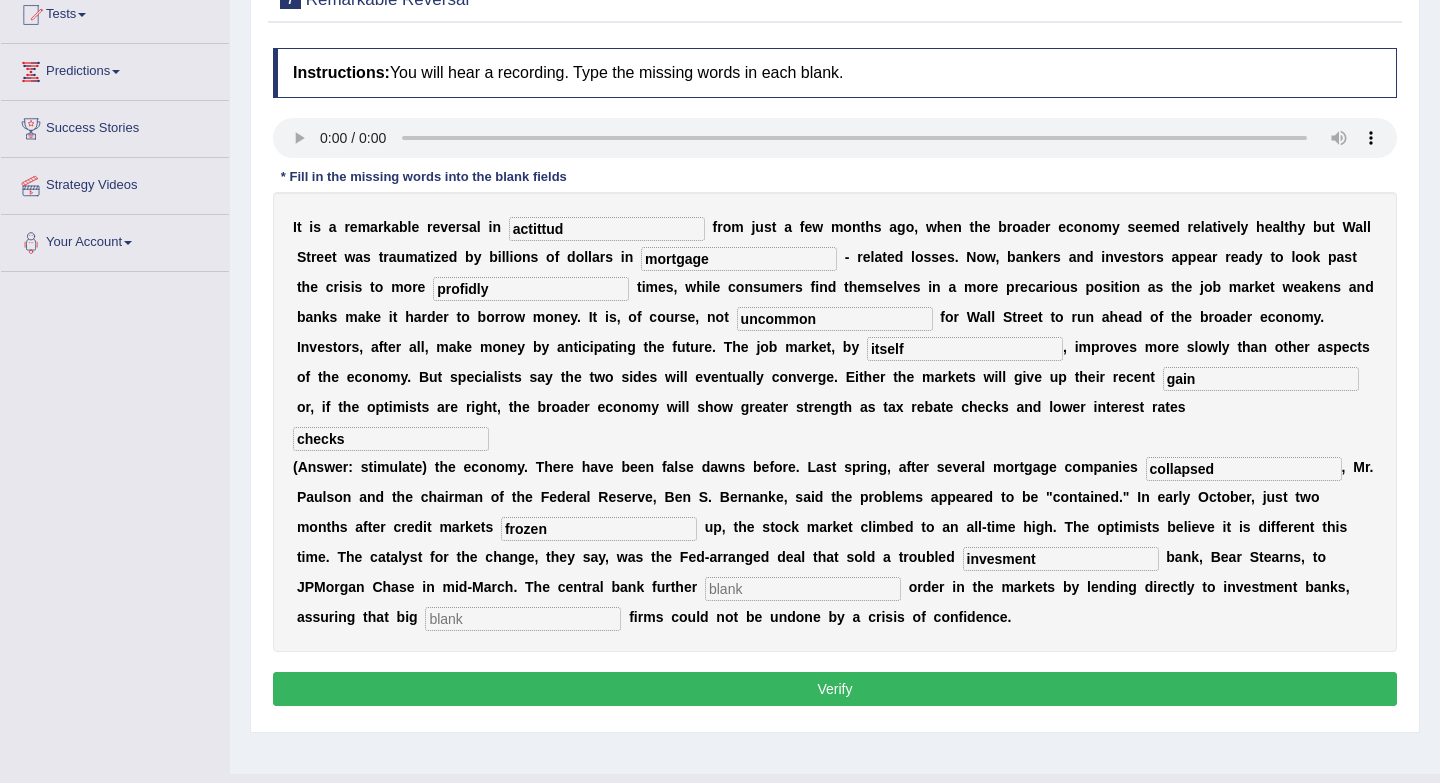 click on "invesment" at bounding box center (1061, 559) 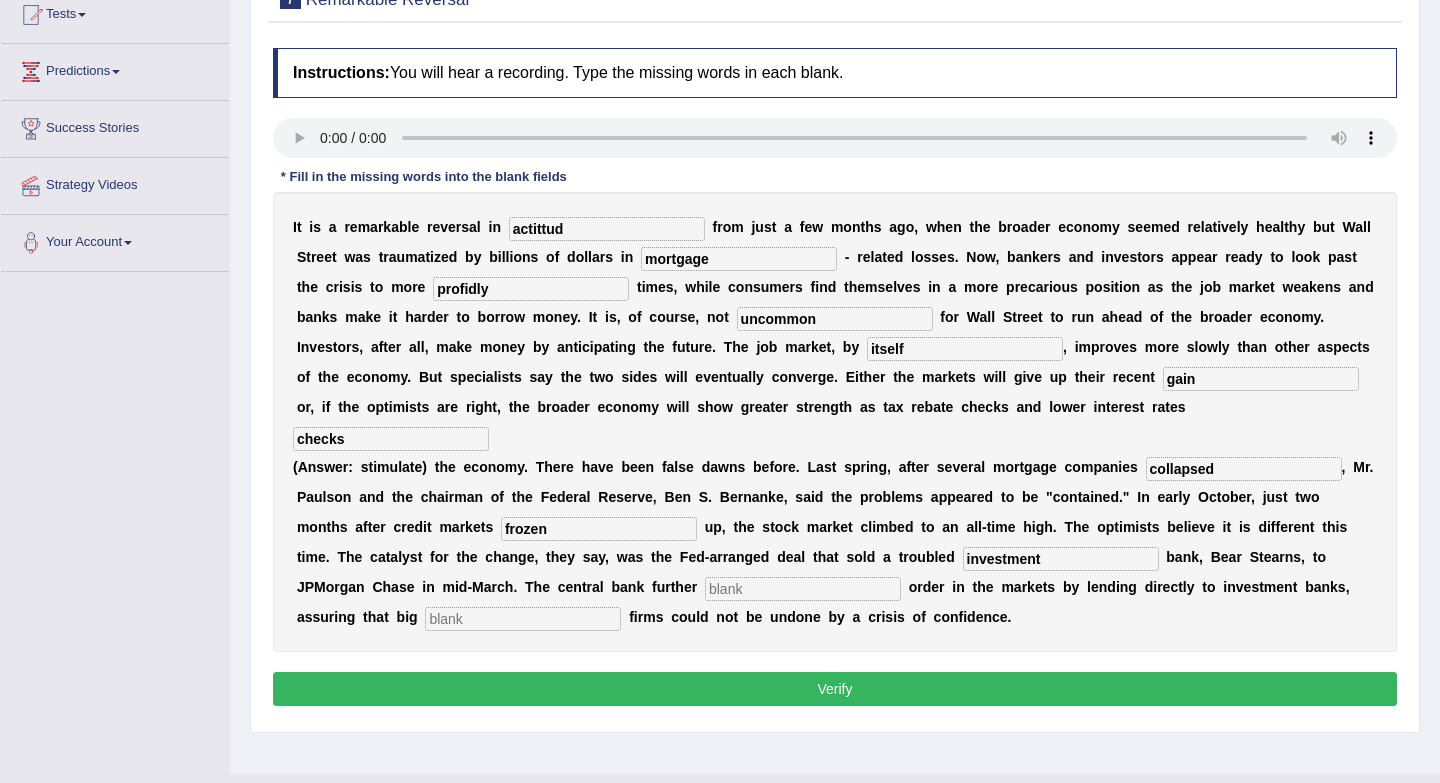 type on "investment" 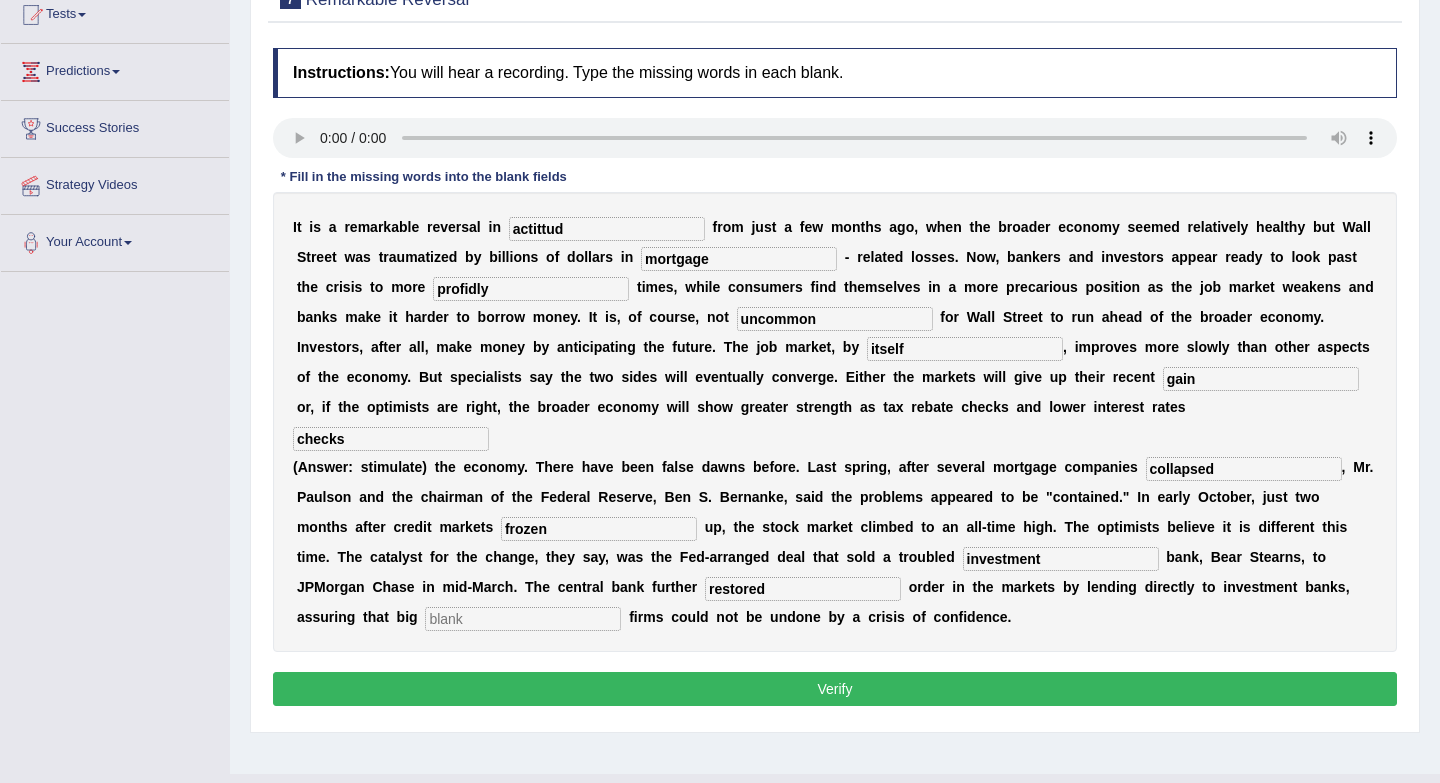 click on "restored" at bounding box center [803, 589] 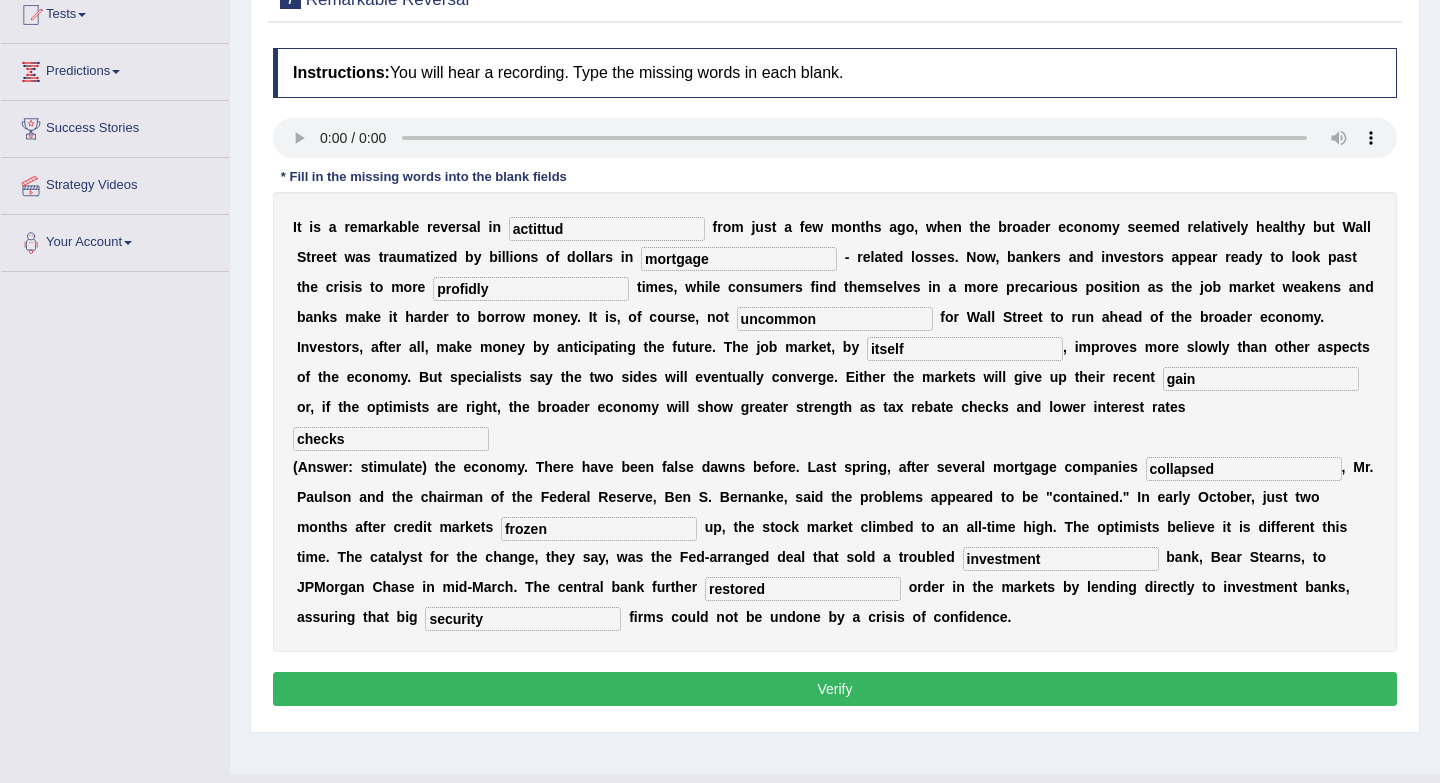 type on "security" 